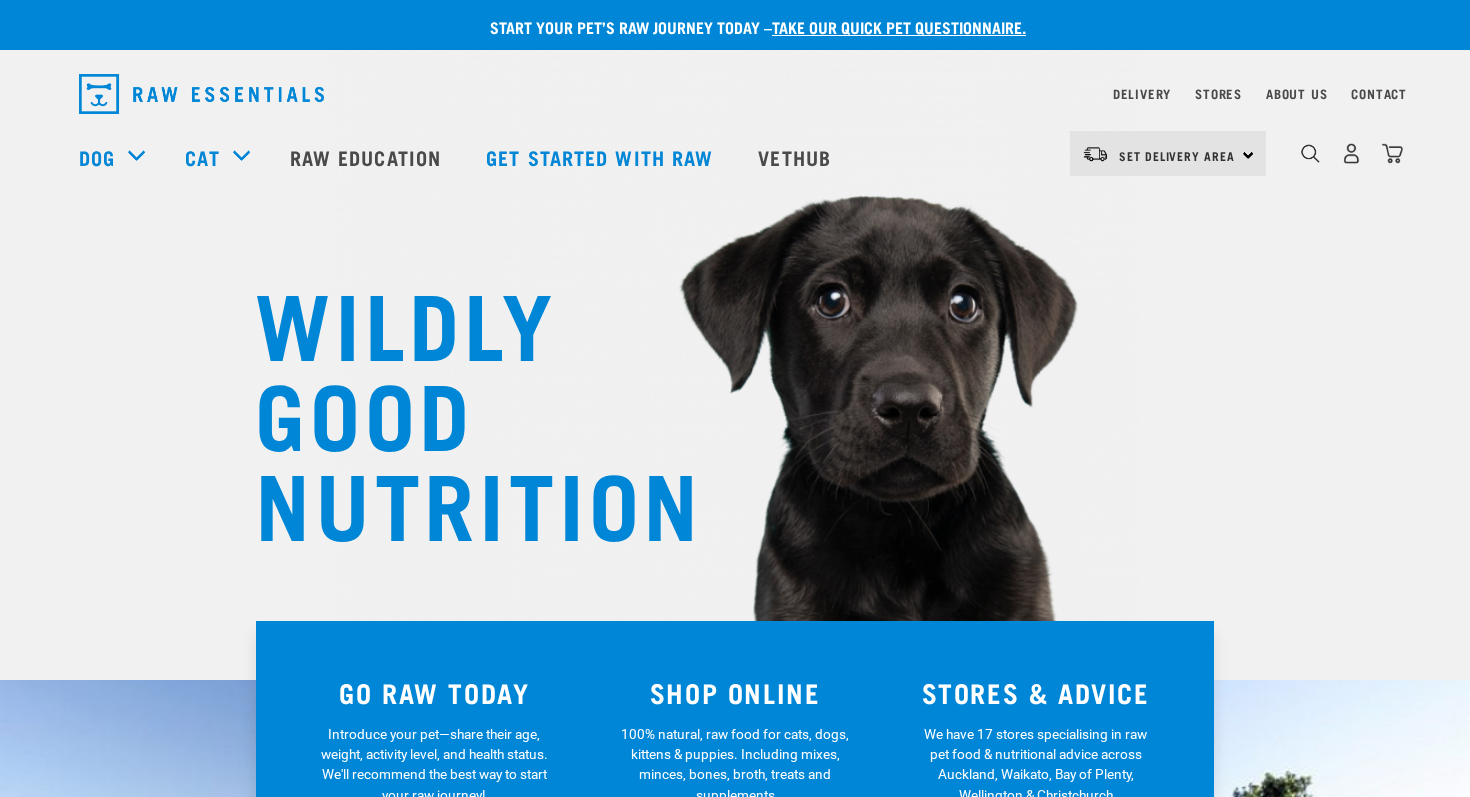 scroll, scrollTop: 0, scrollLeft: 0, axis: both 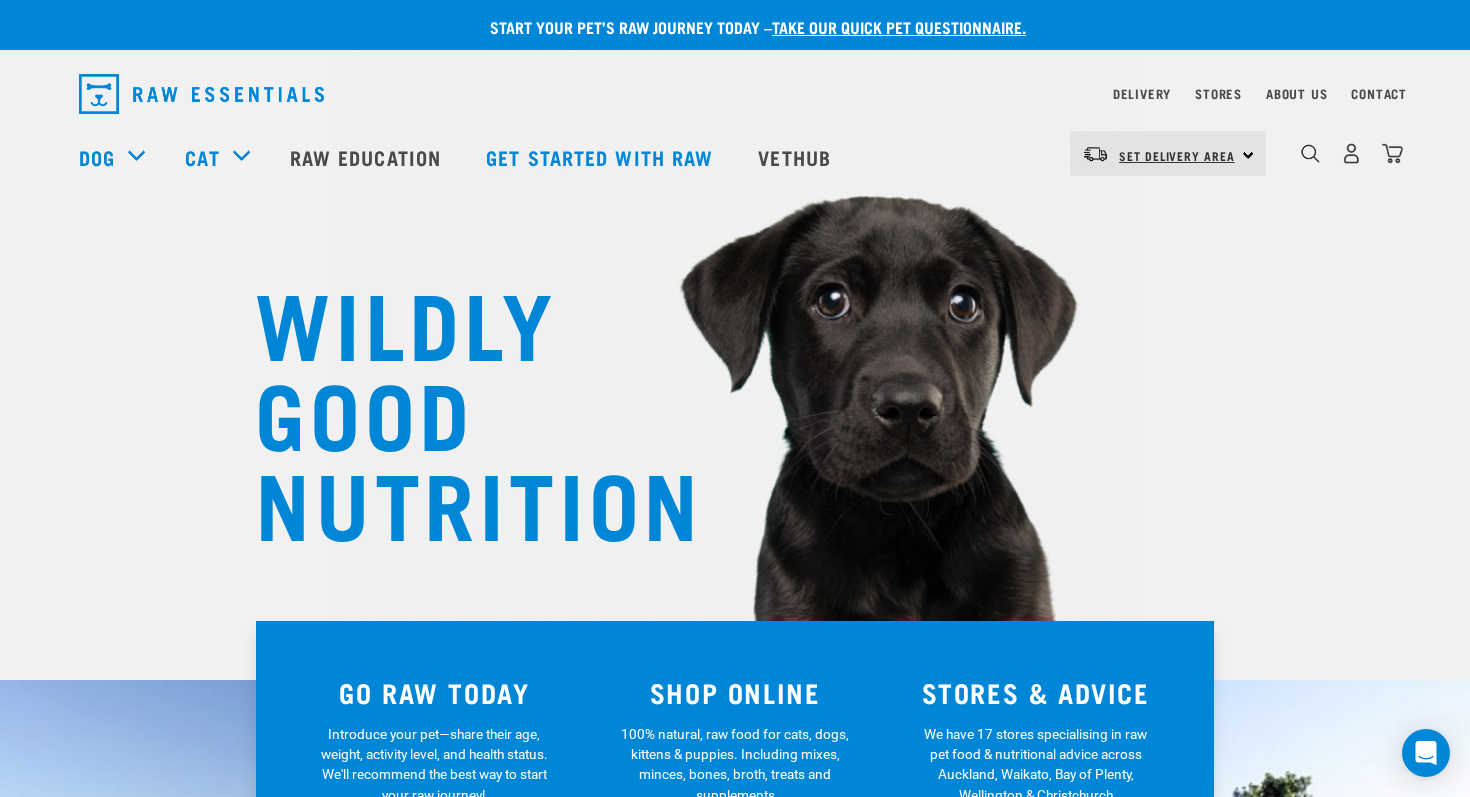 click on "Set Delivery Area" at bounding box center [1177, 155] 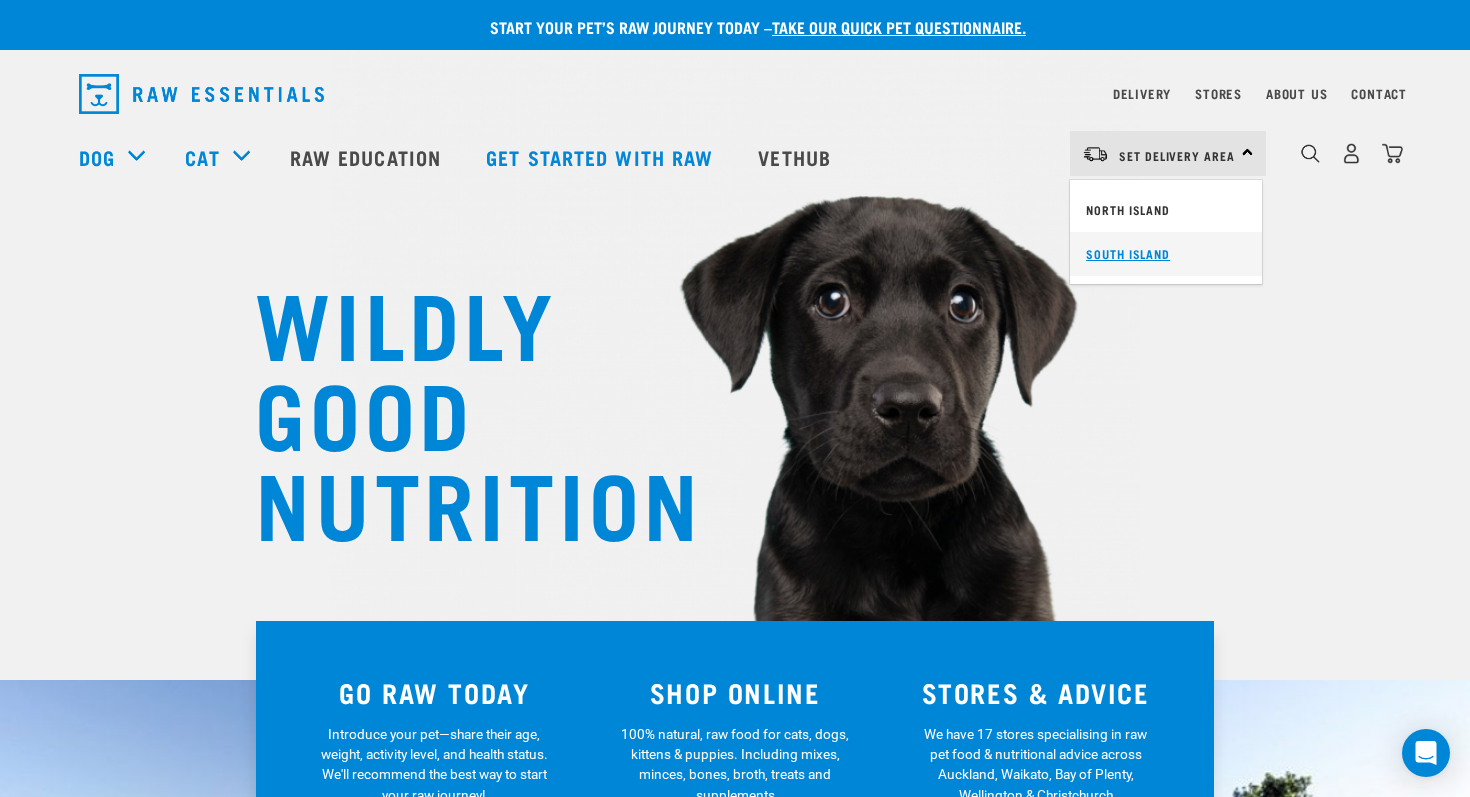 click on "South Island" at bounding box center (1166, 254) 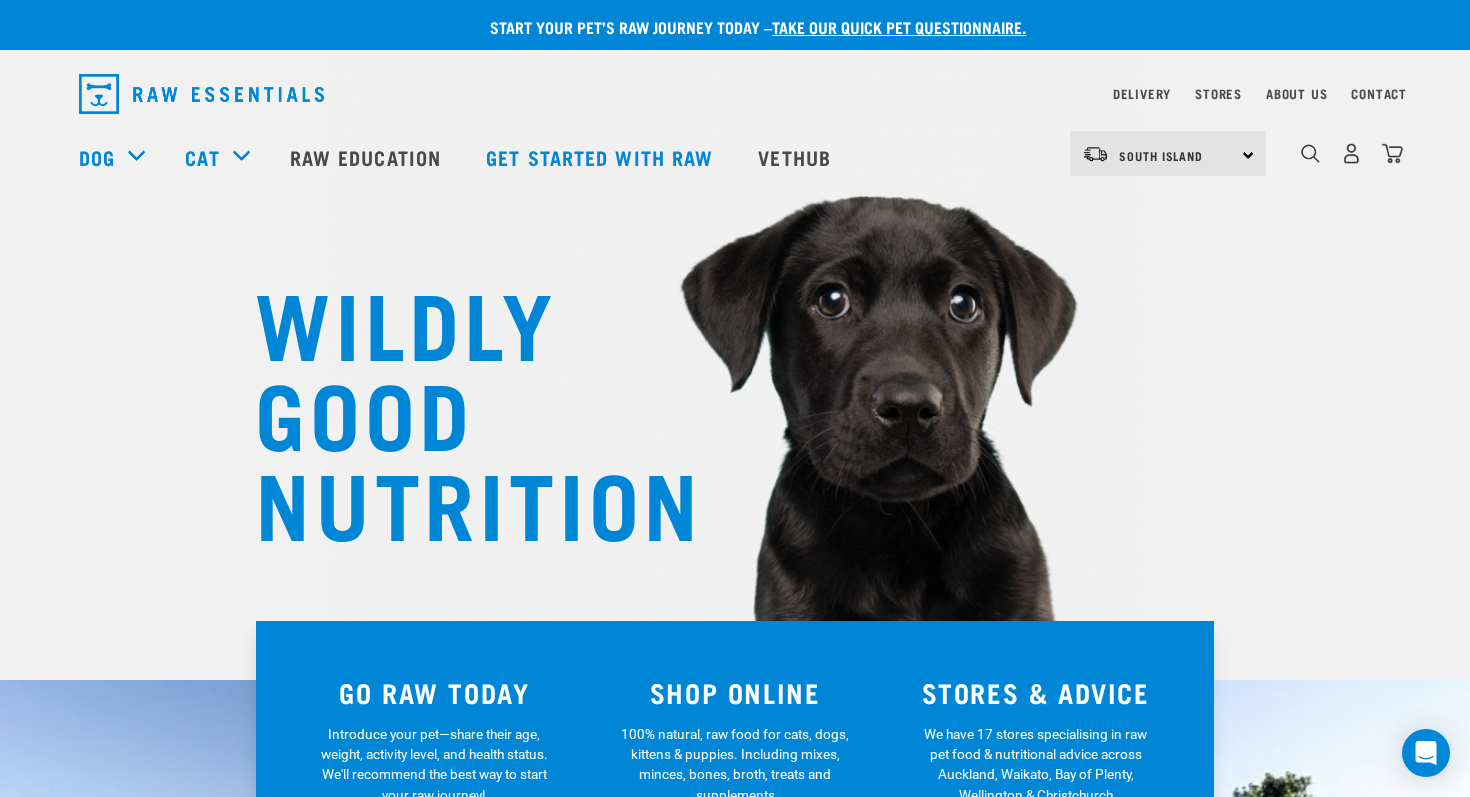scroll, scrollTop: 0, scrollLeft: 0, axis: both 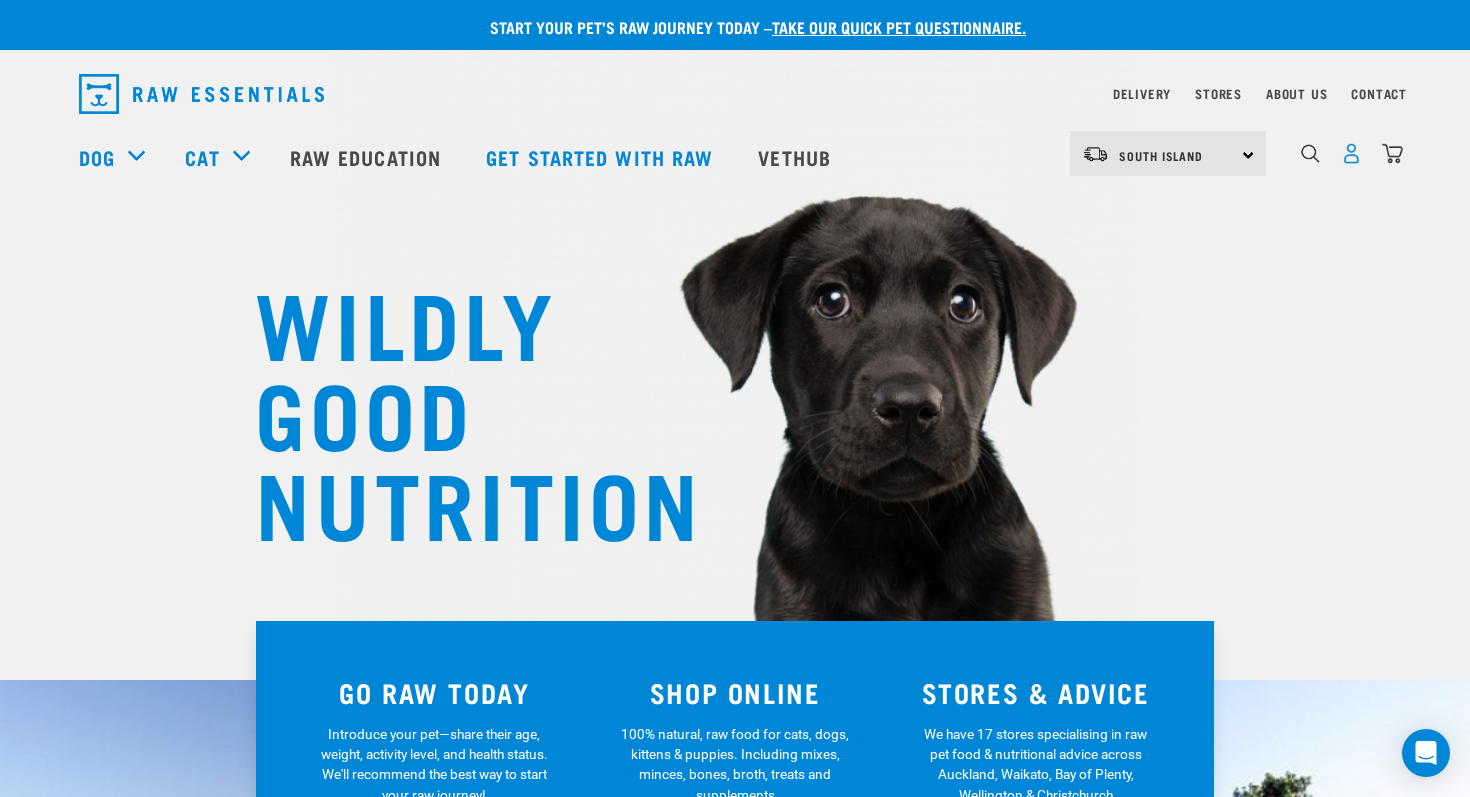 click at bounding box center [1351, 153] 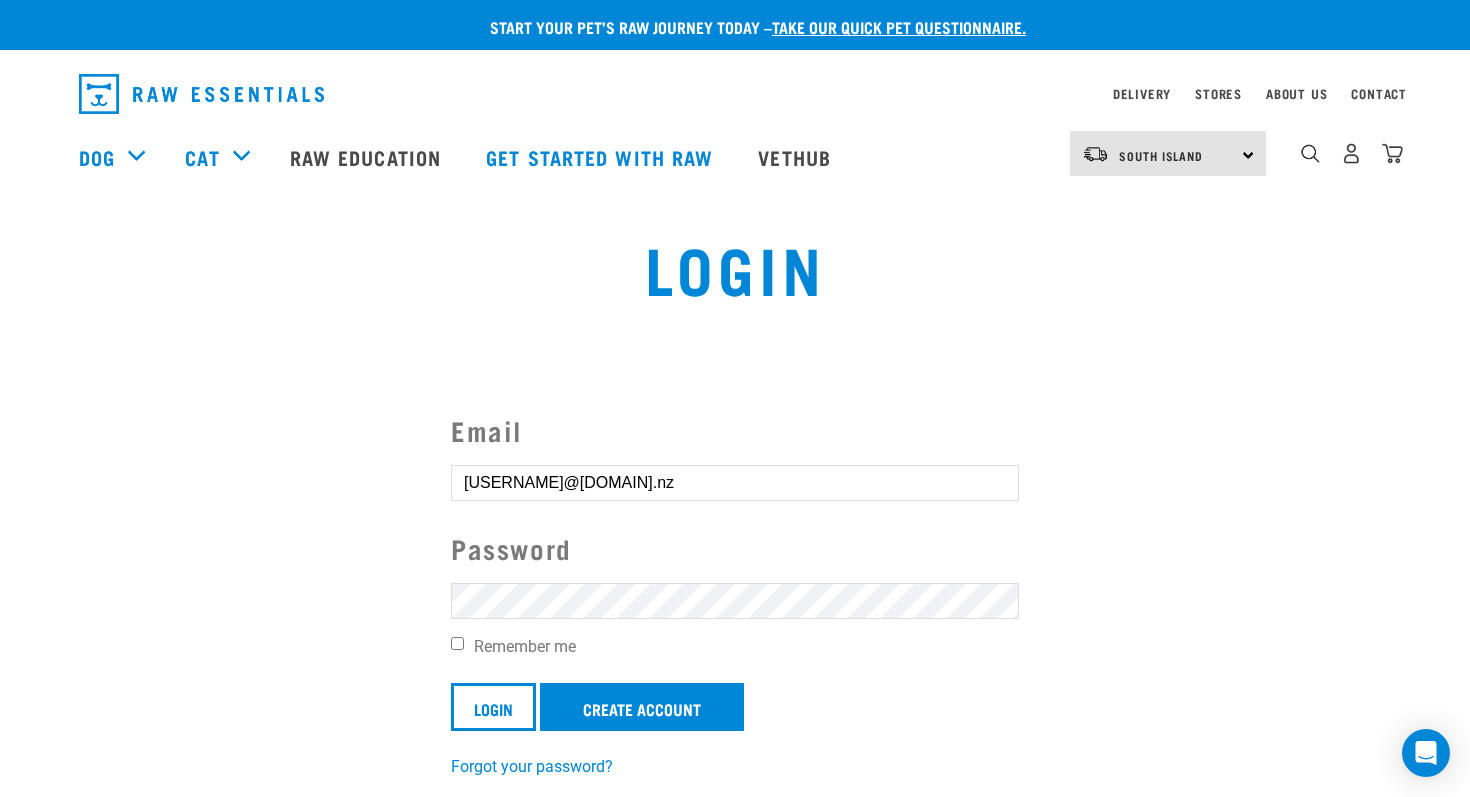 scroll, scrollTop: 0, scrollLeft: 0, axis: both 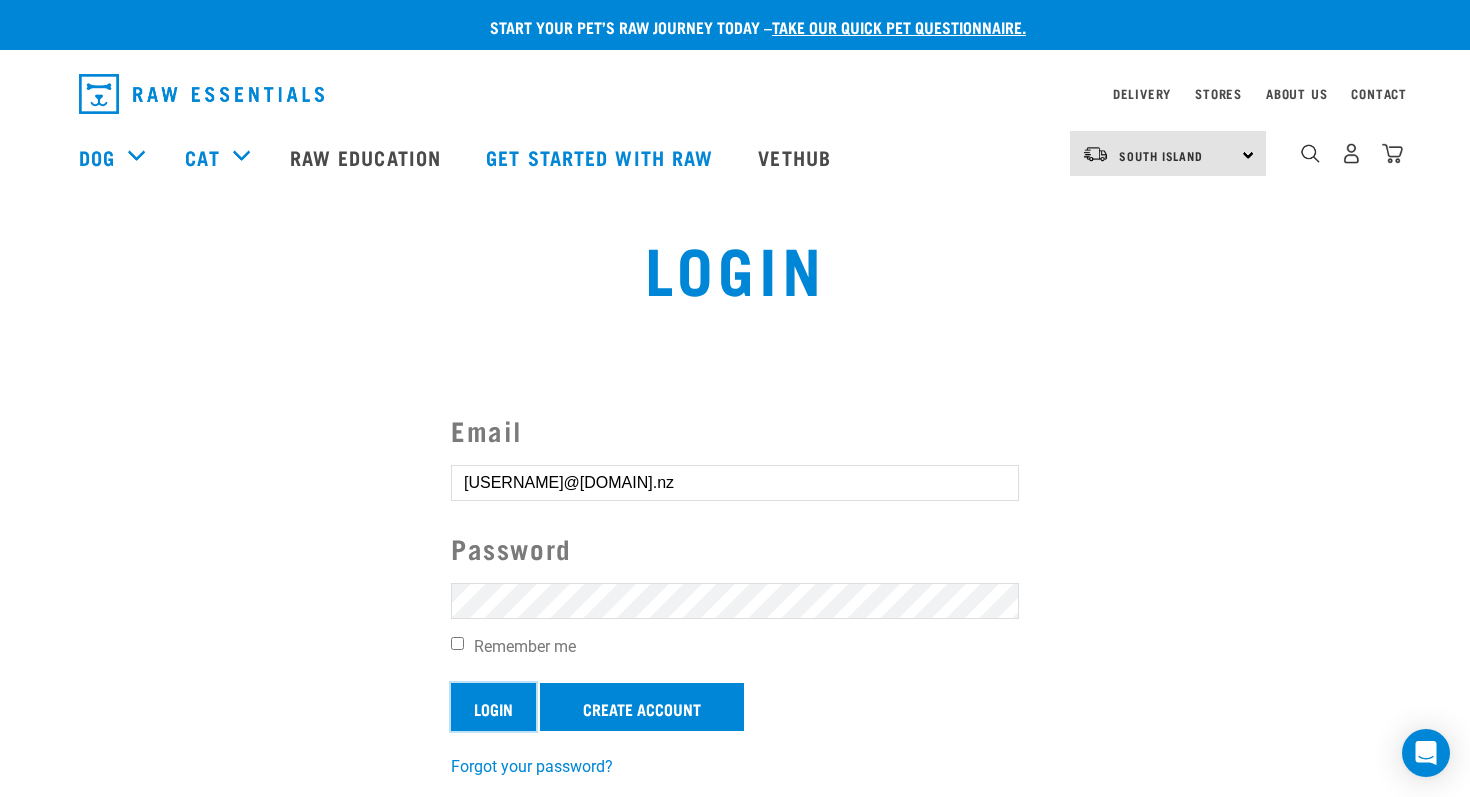 click on "Login" at bounding box center (493, 707) 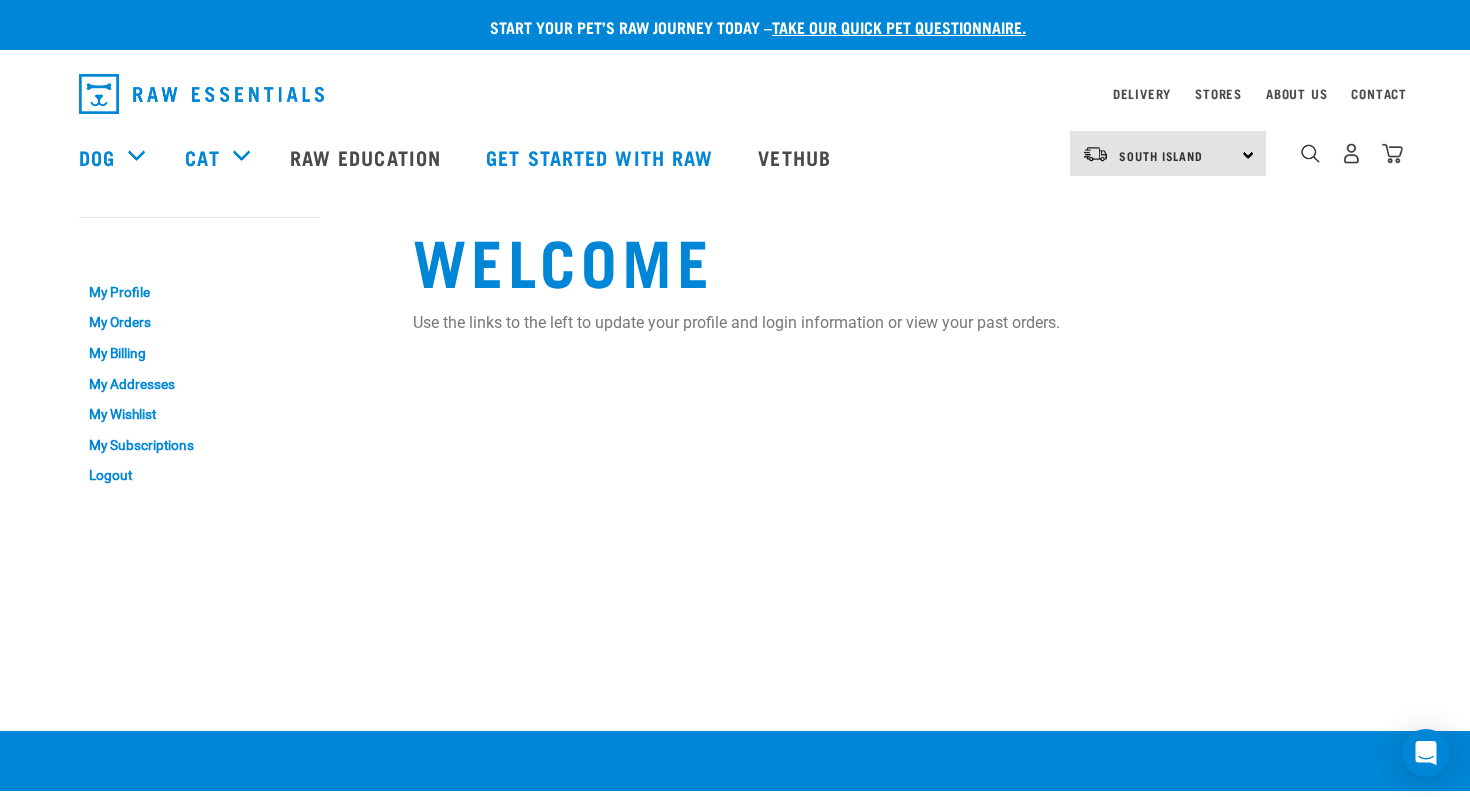 scroll, scrollTop: 0, scrollLeft: 0, axis: both 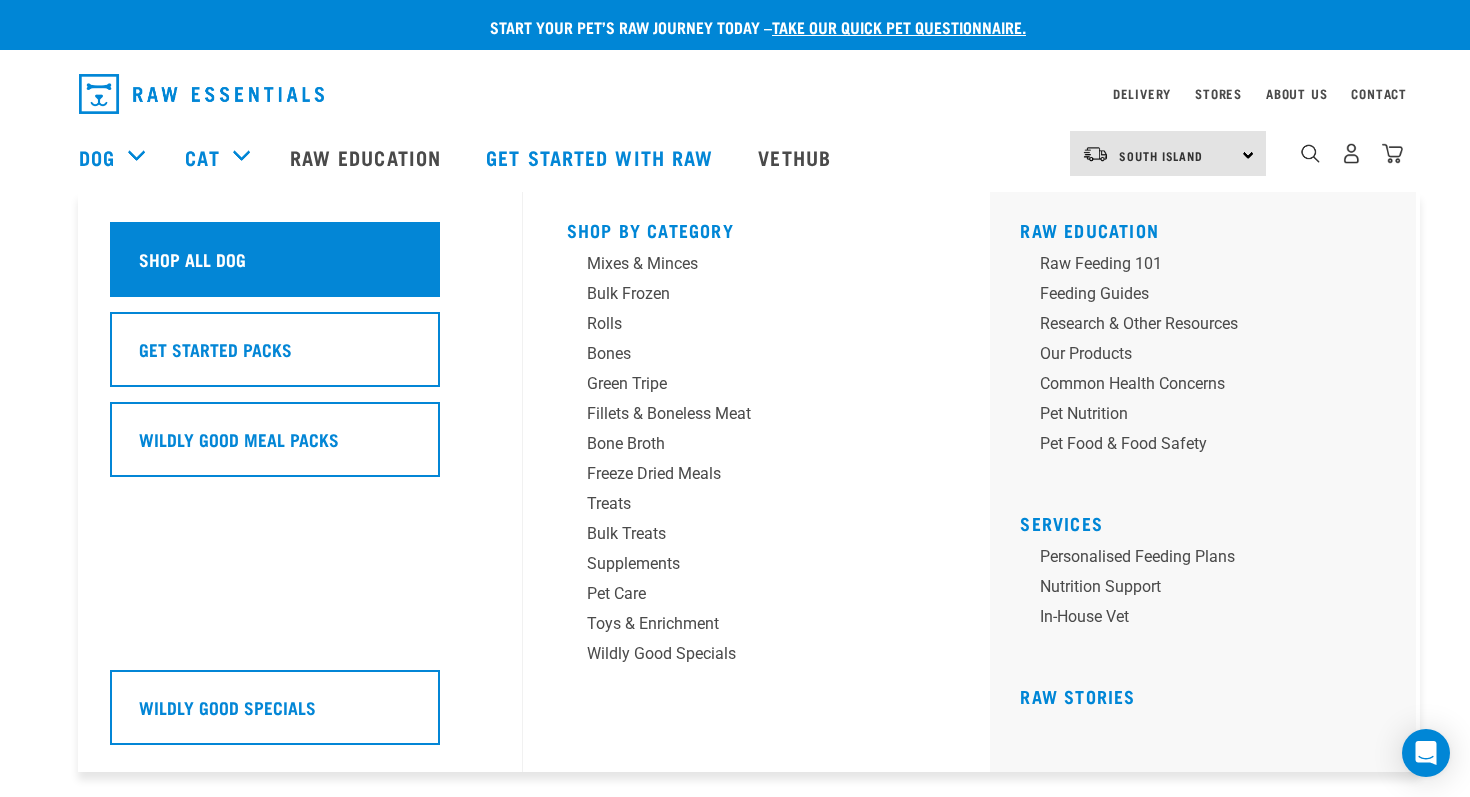 click on "Shop All Dog" at bounding box center [192, 259] 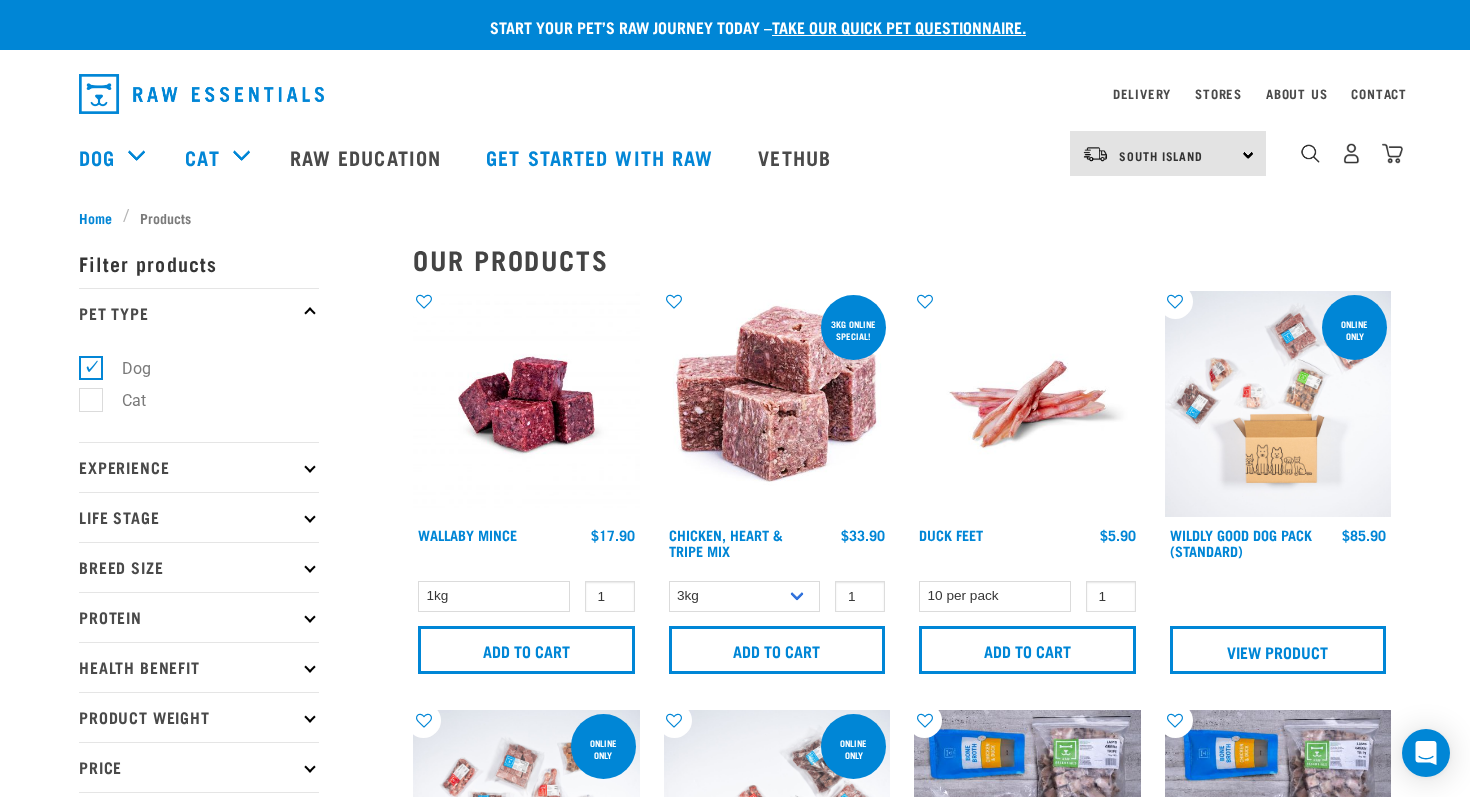 scroll, scrollTop: 0, scrollLeft: 0, axis: both 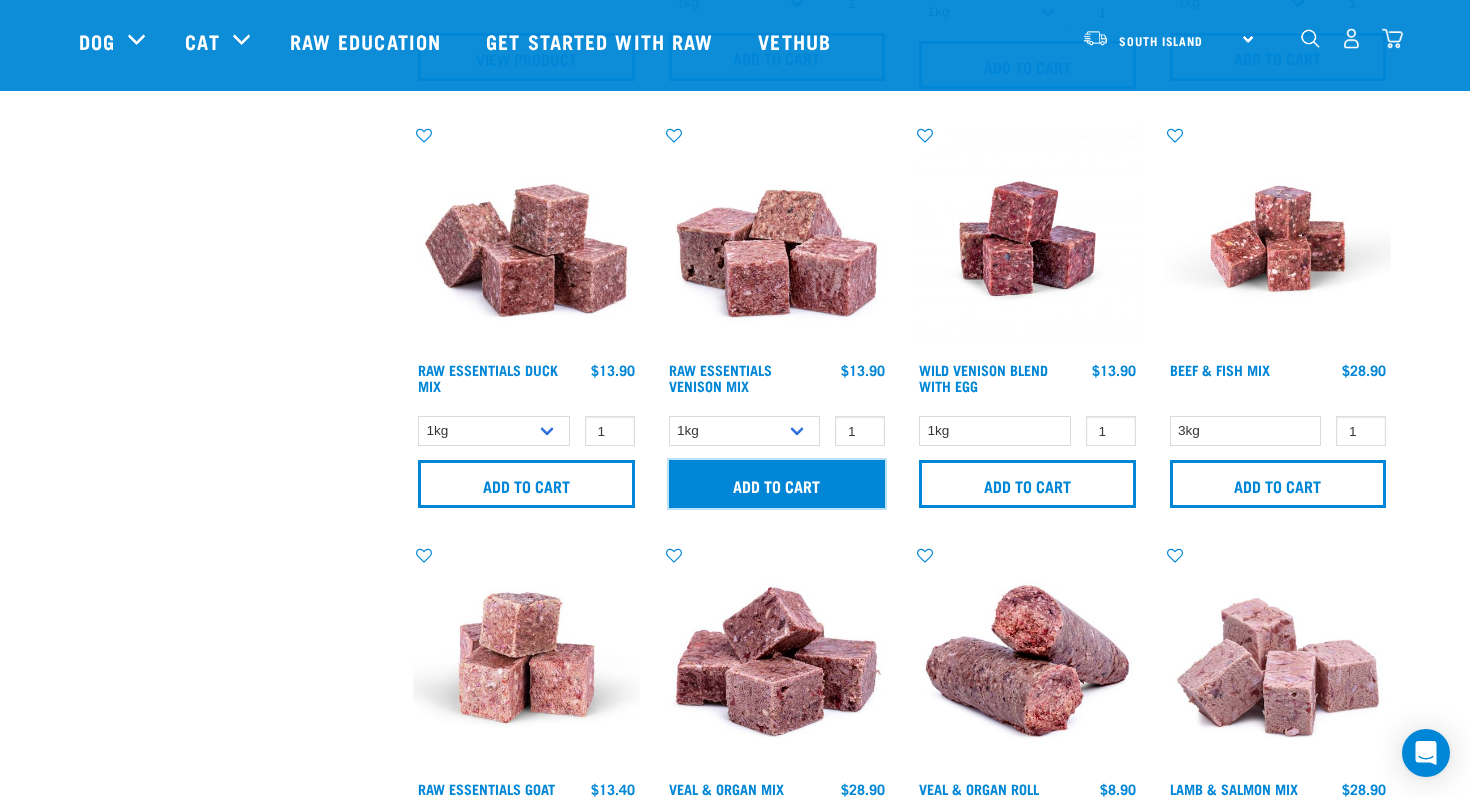 click on "Add to cart" at bounding box center [777, 484] 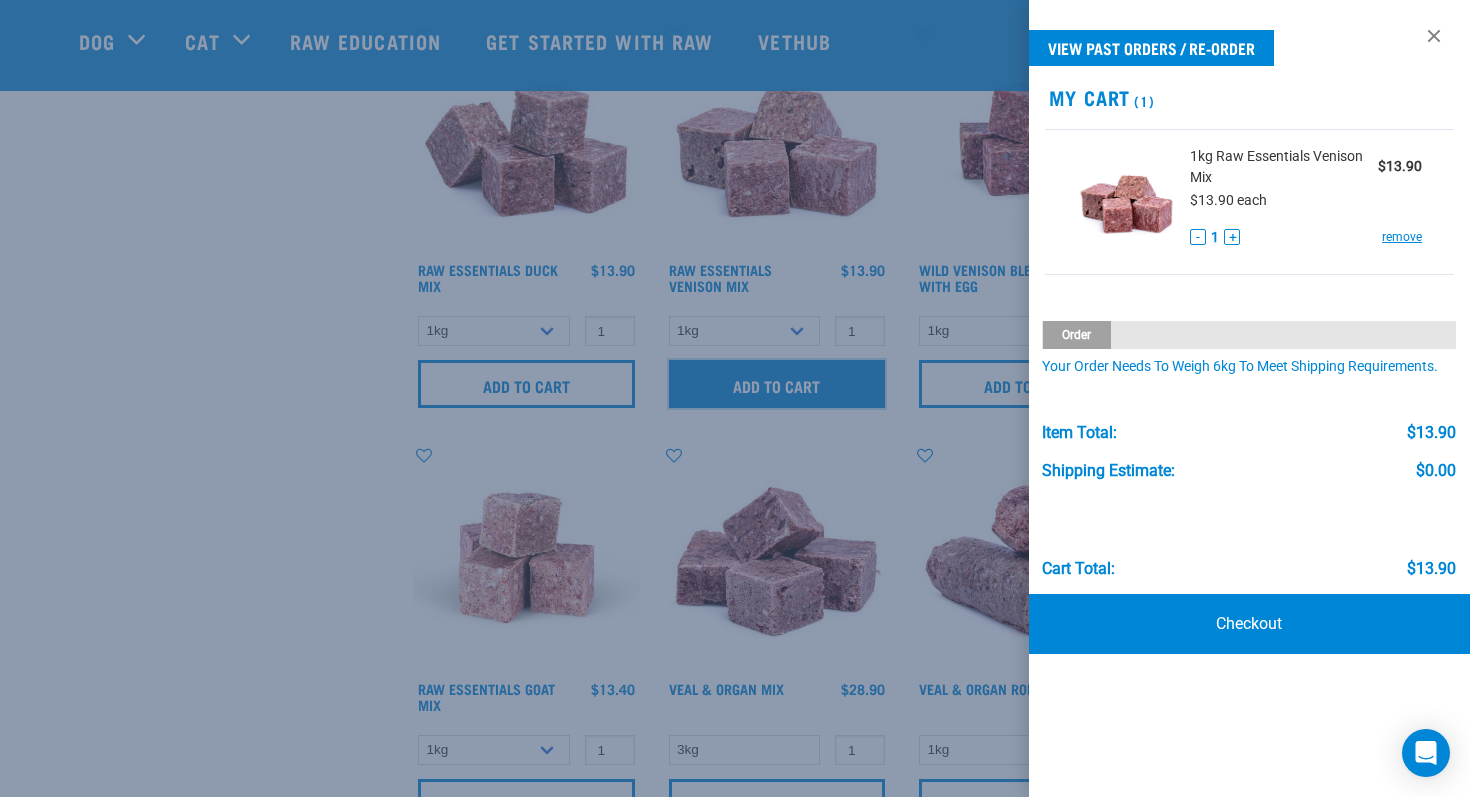 scroll, scrollTop: 1387, scrollLeft: 0, axis: vertical 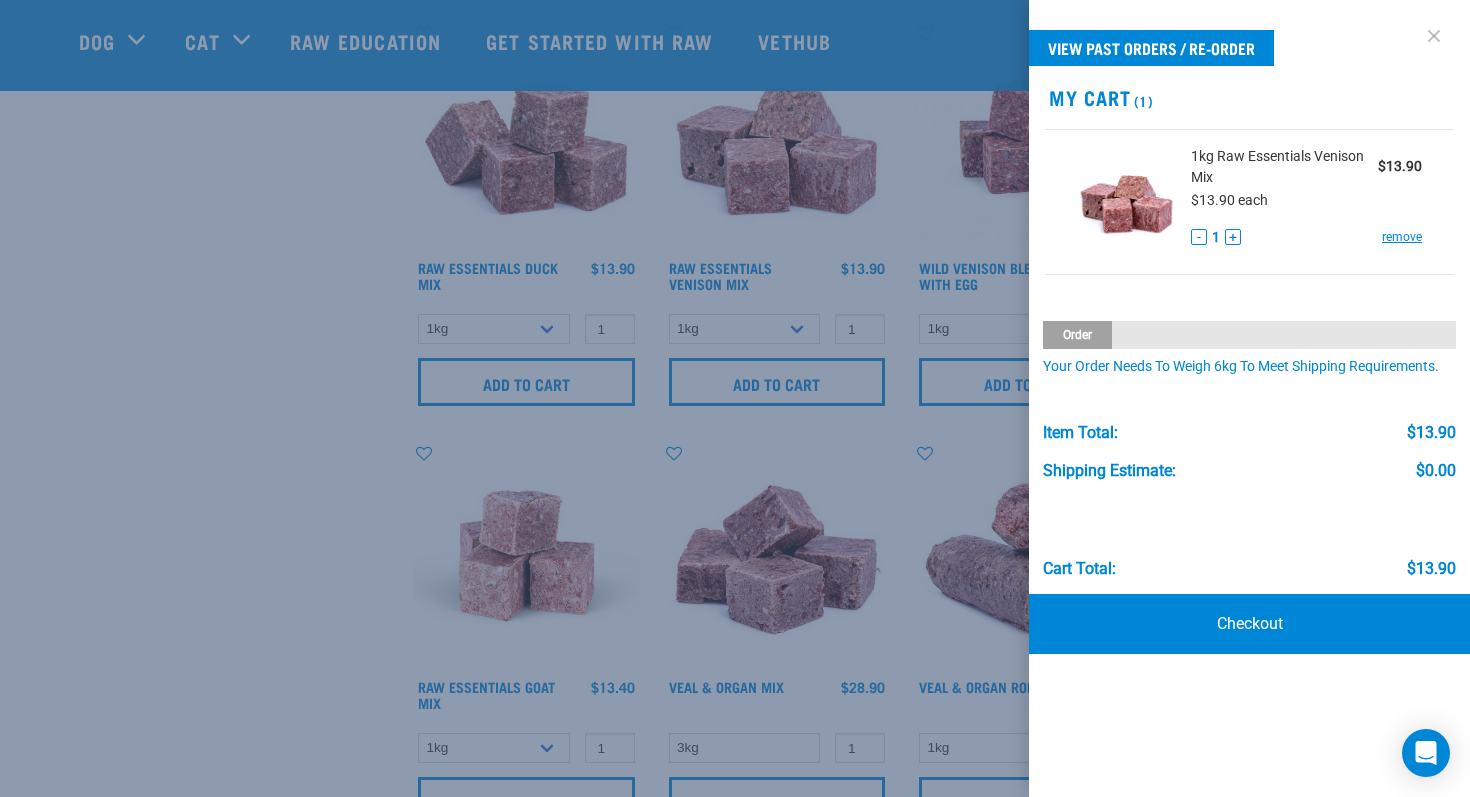 click at bounding box center [1434, 36] 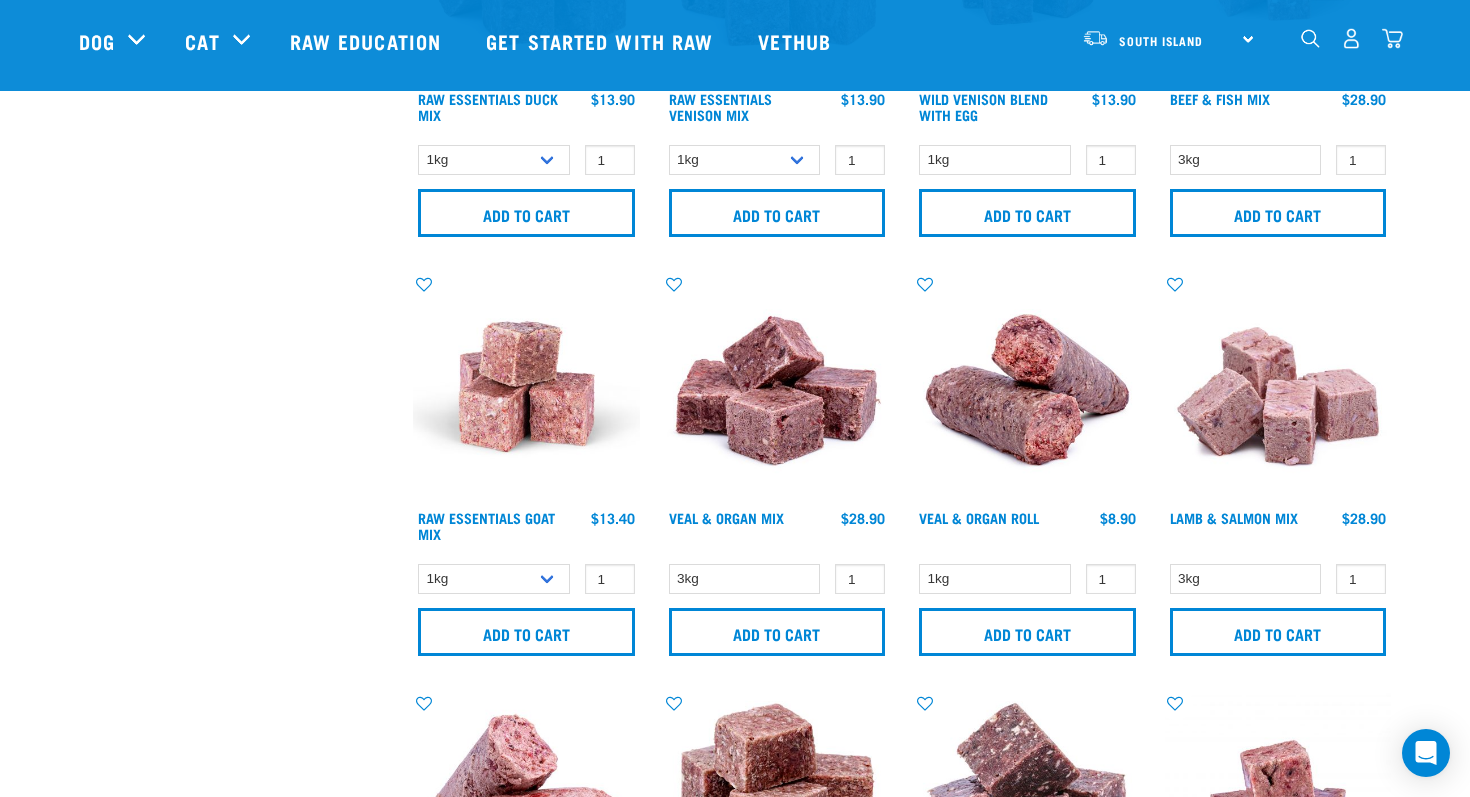 scroll, scrollTop: 1560, scrollLeft: 0, axis: vertical 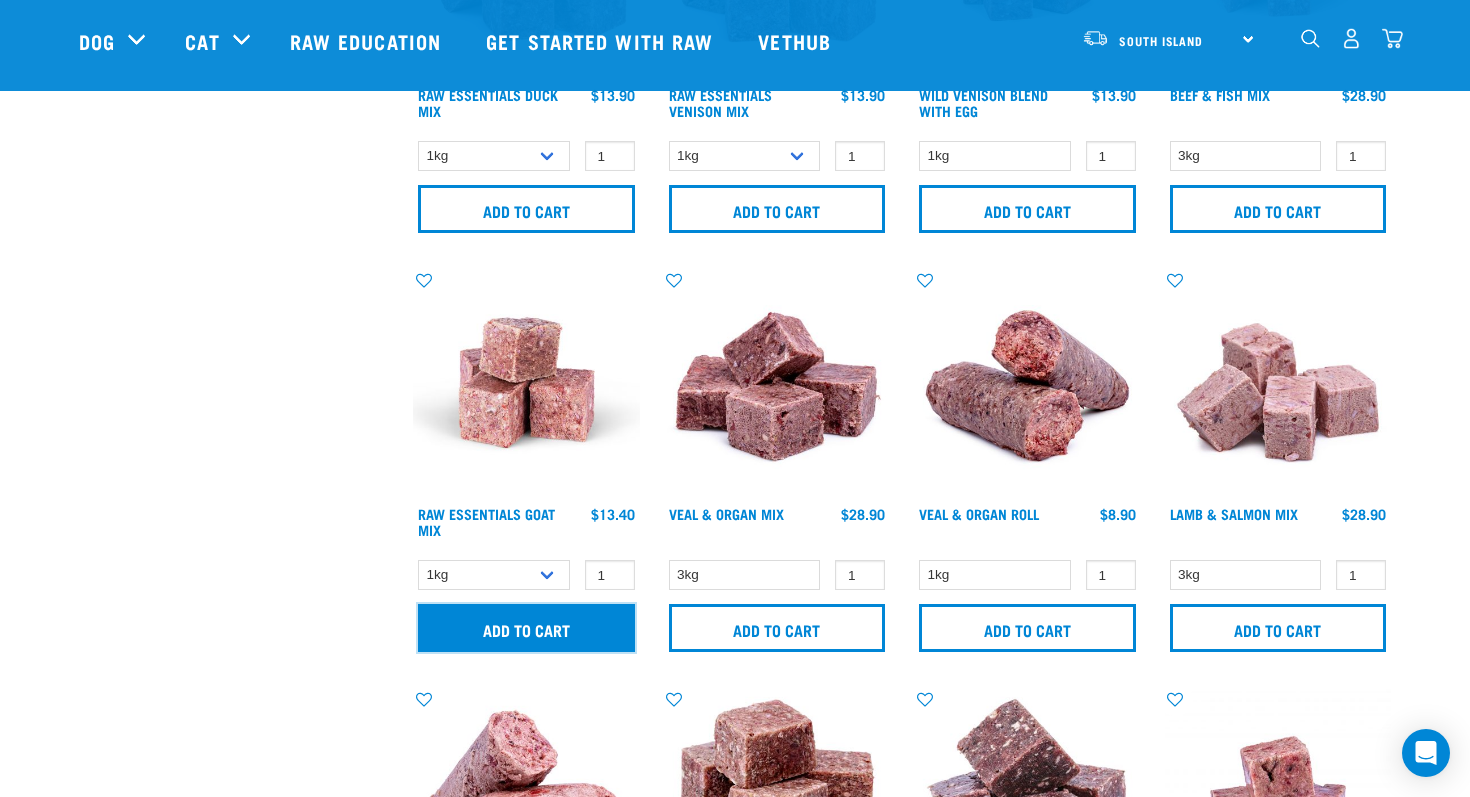 click on "Add to cart" at bounding box center [526, 628] 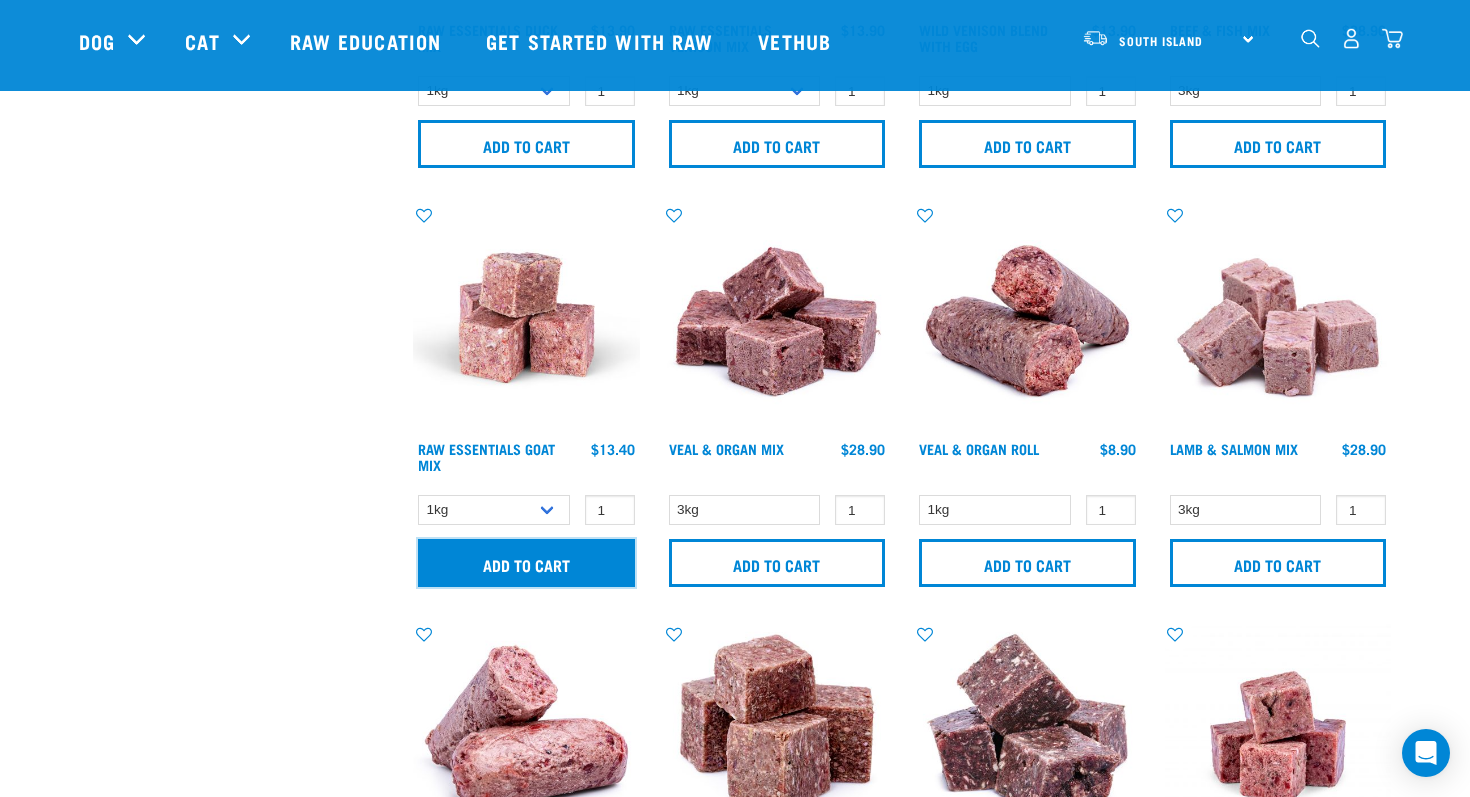 scroll, scrollTop: 1632, scrollLeft: 0, axis: vertical 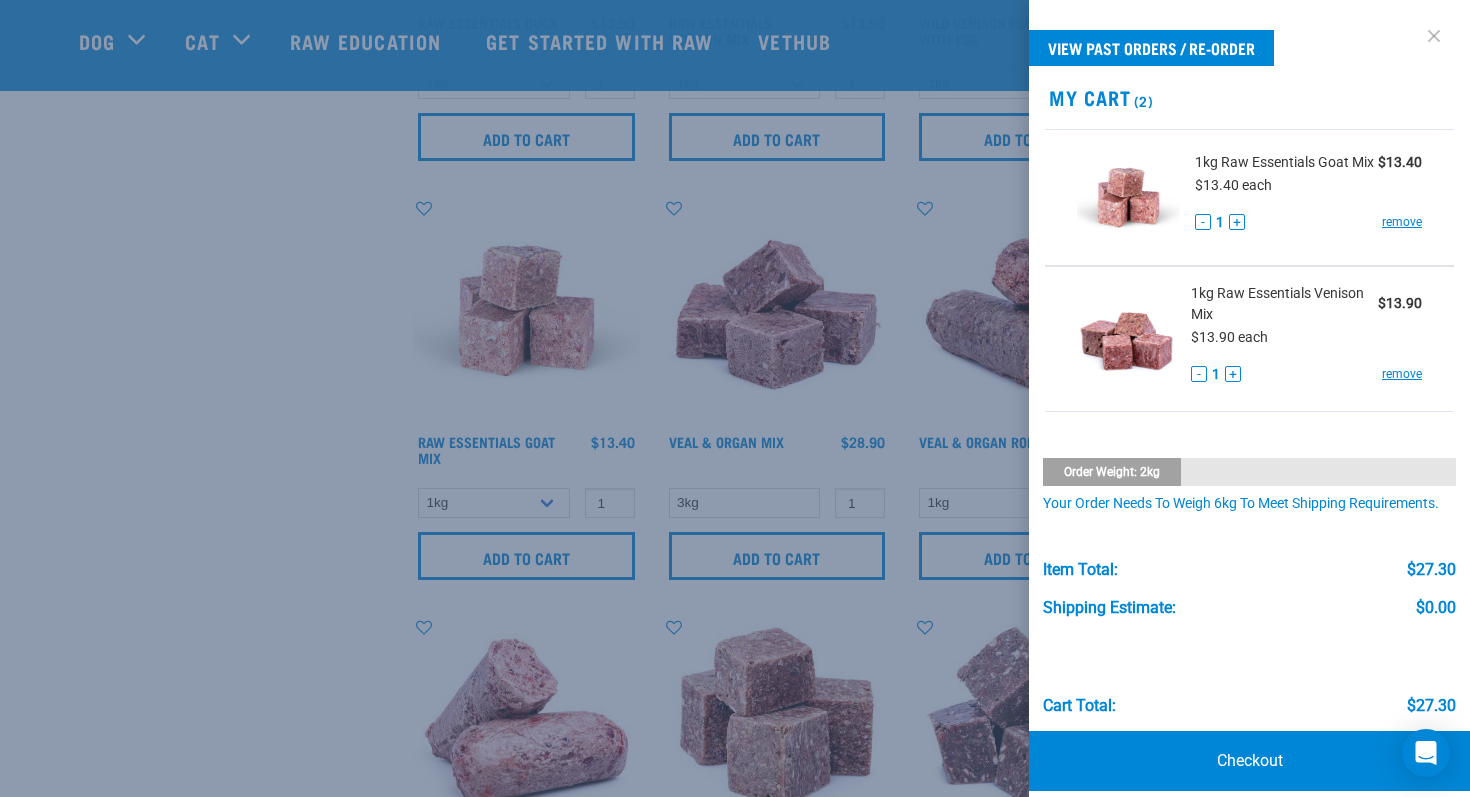click at bounding box center (1434, 36) 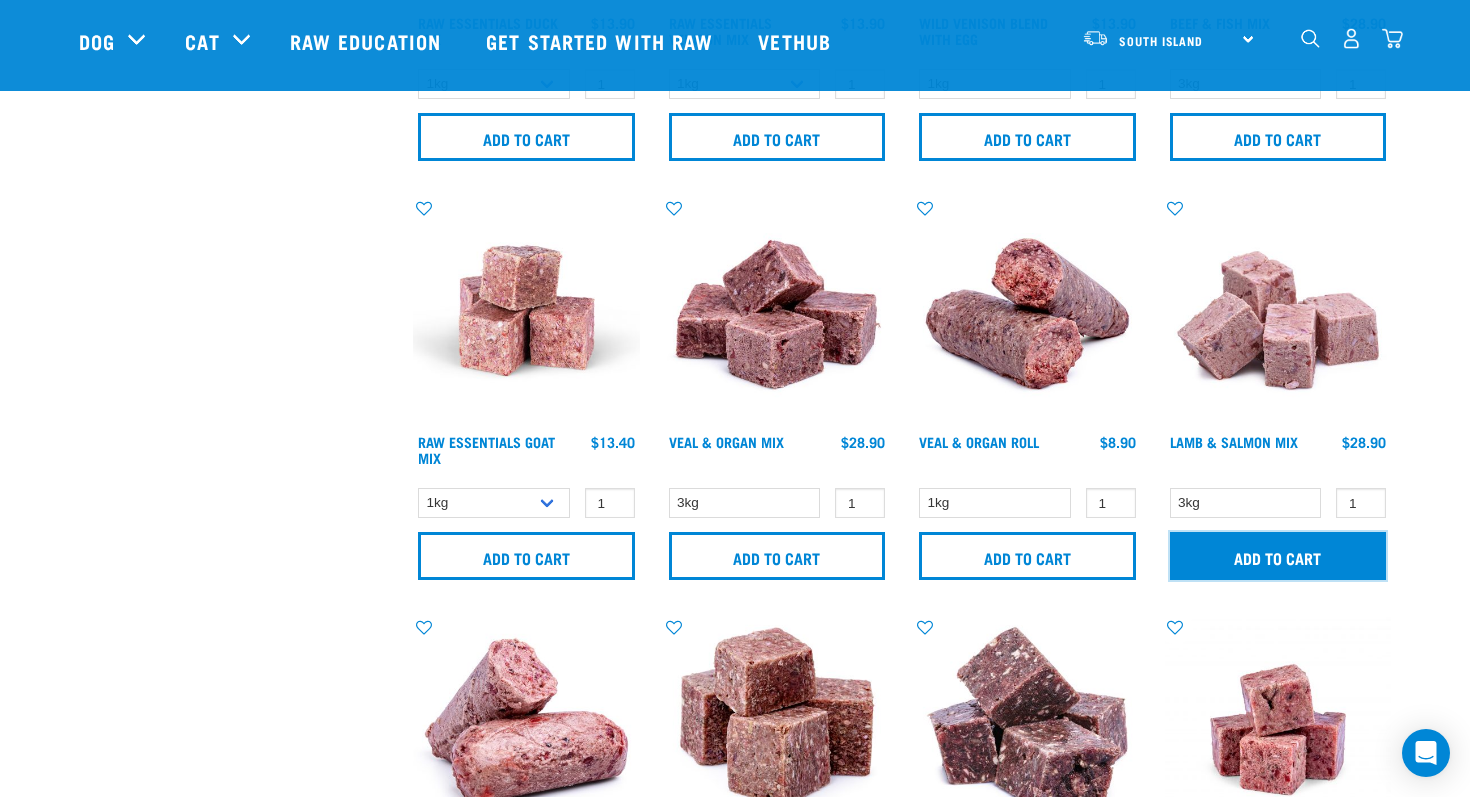 click on "Add to cart" at bounding box center [1278, 556] 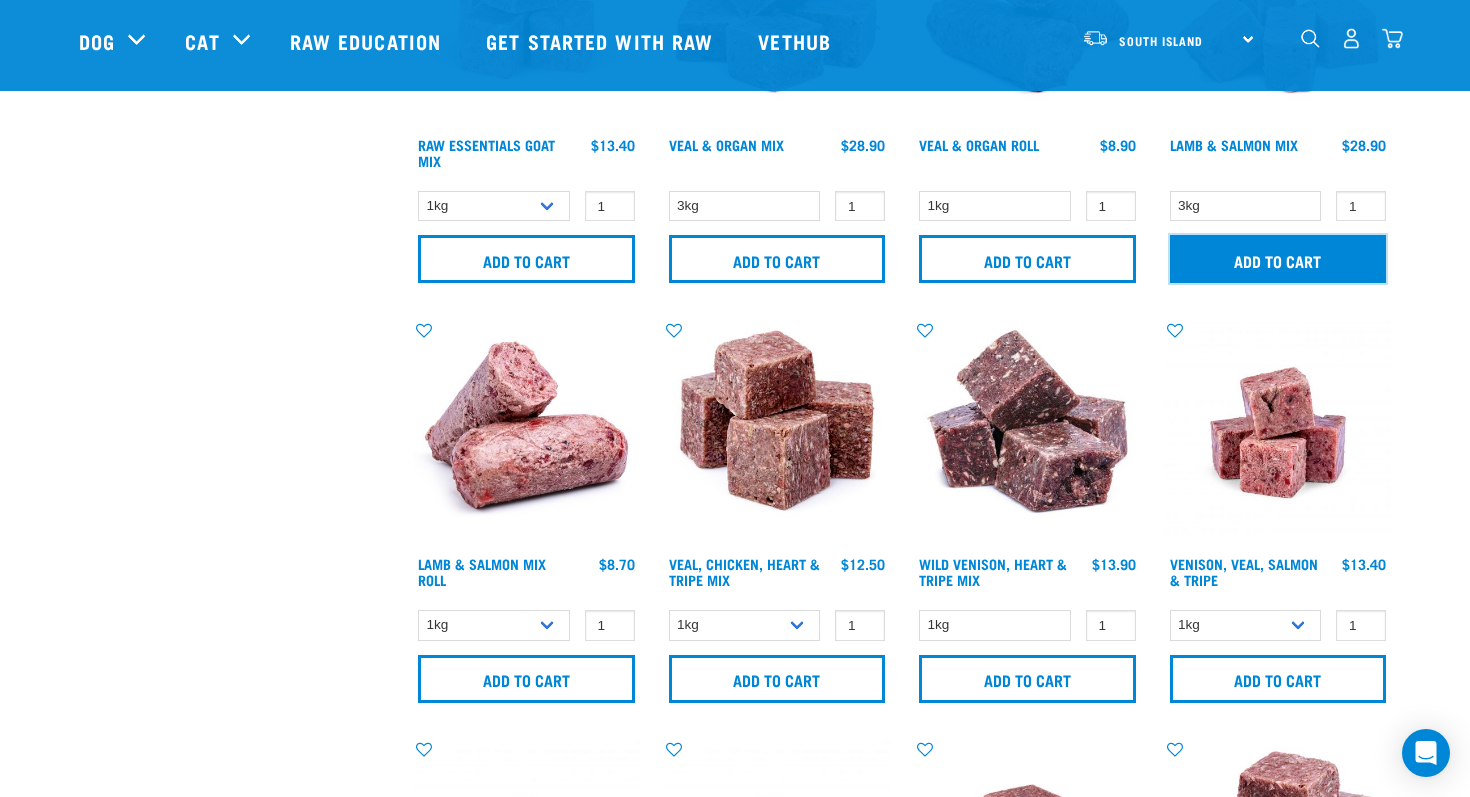 scroll, scrollTop: 1936, scrollLeft: 0, axis: vertical 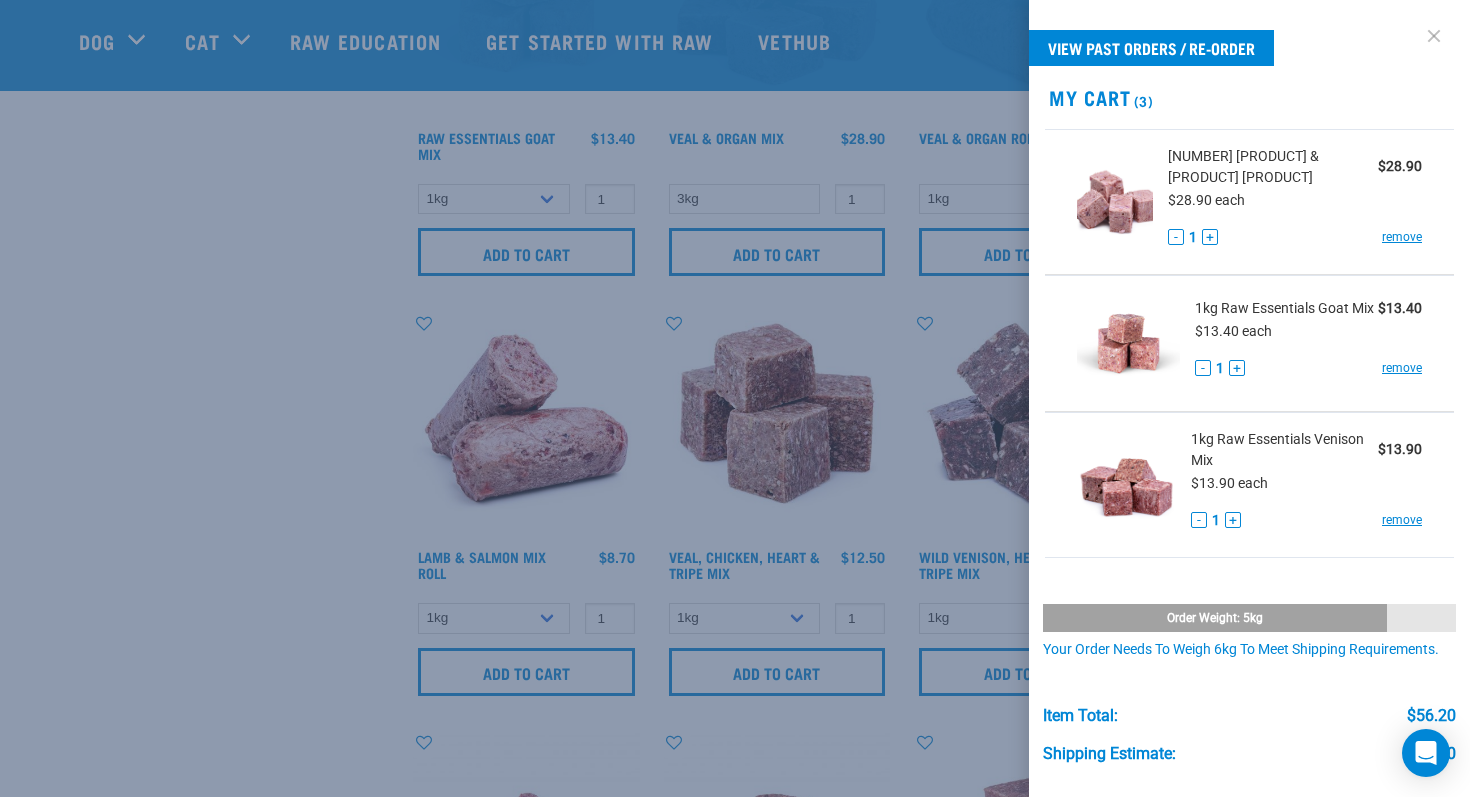click at bounding box center [1434, 36] 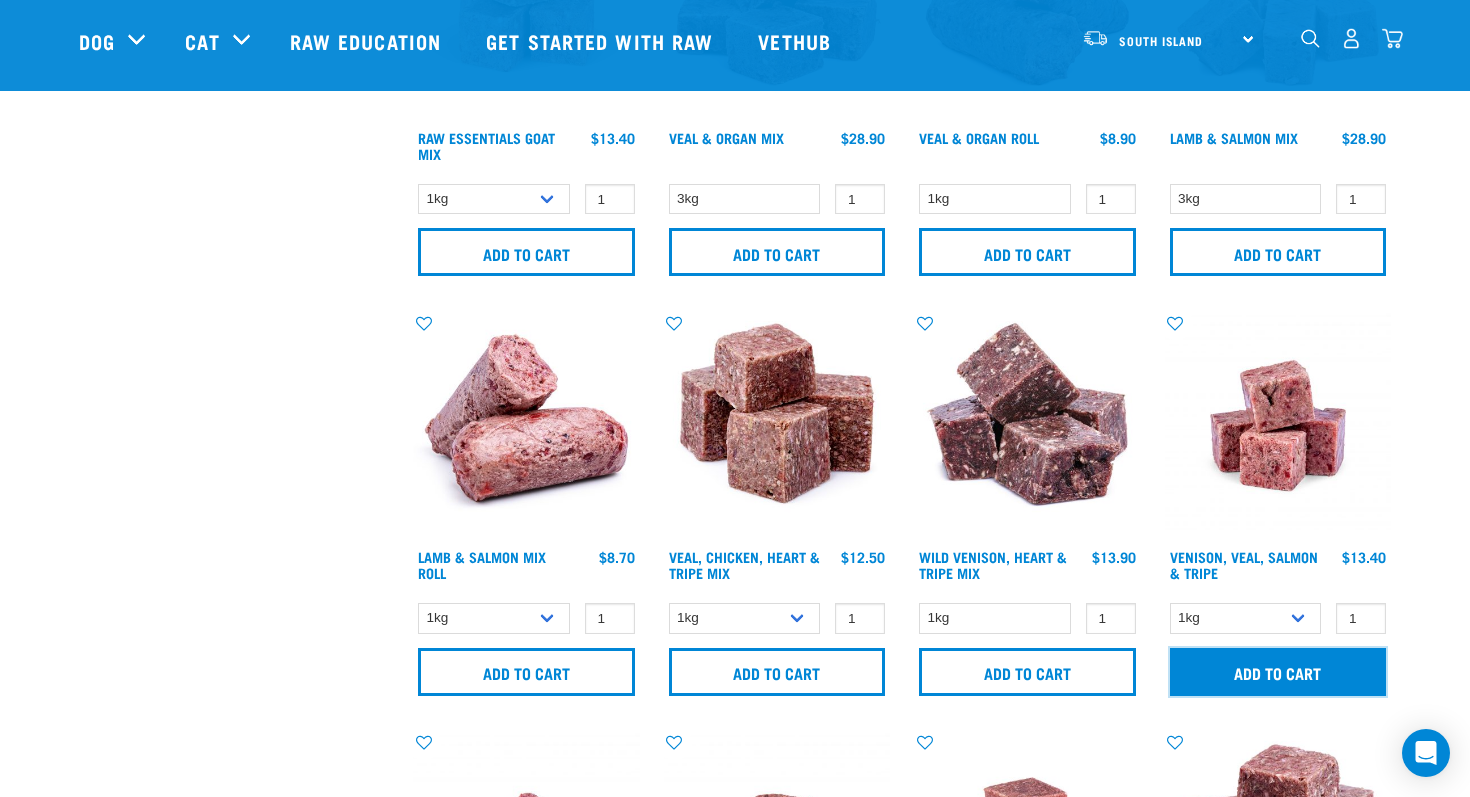 click on "Add to cart" at bounding box center [1278, 672] 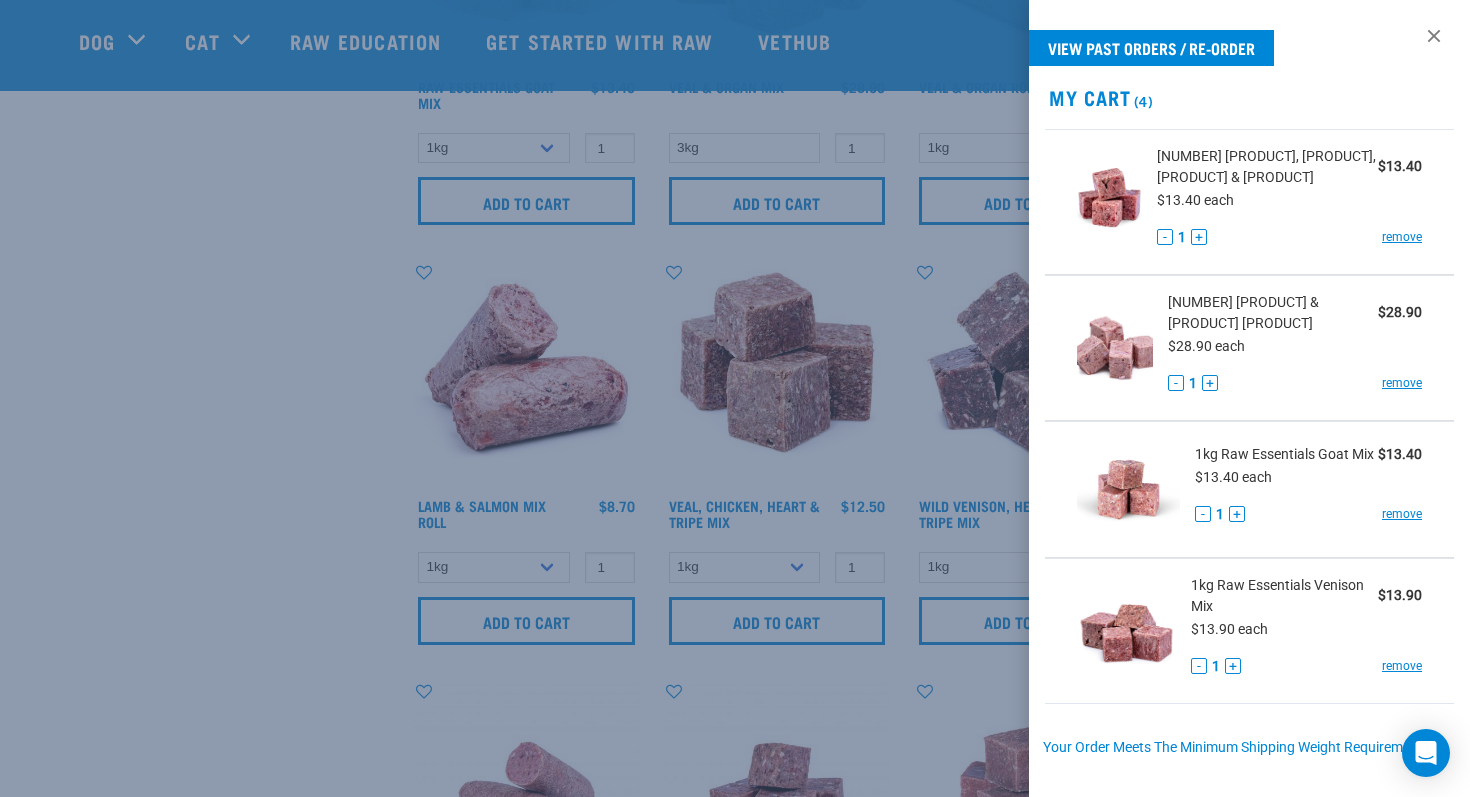 scroll, scrollTop: 1999, scrollLeft: 0, axis: vertical 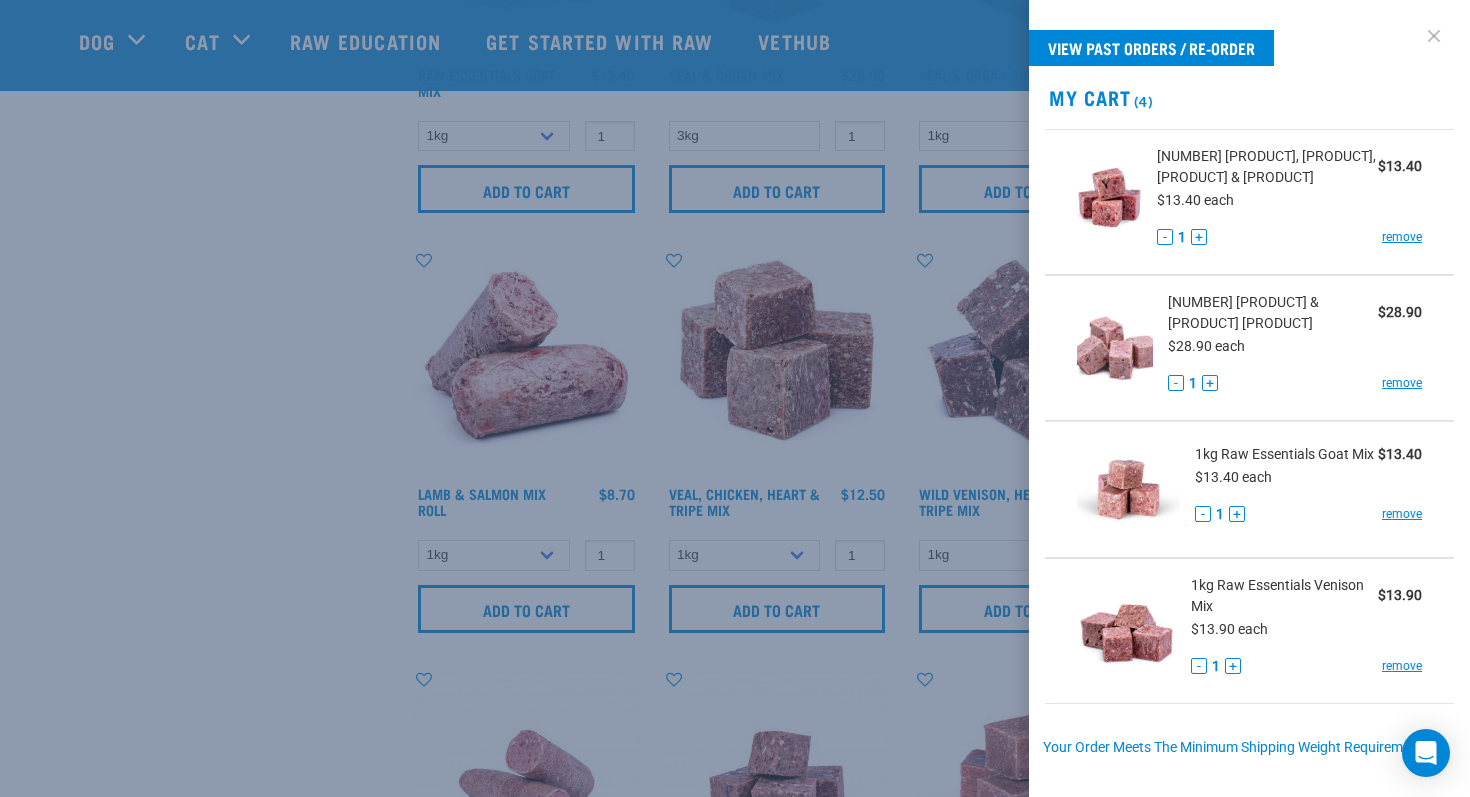 click at bounding box center [1434, 36] 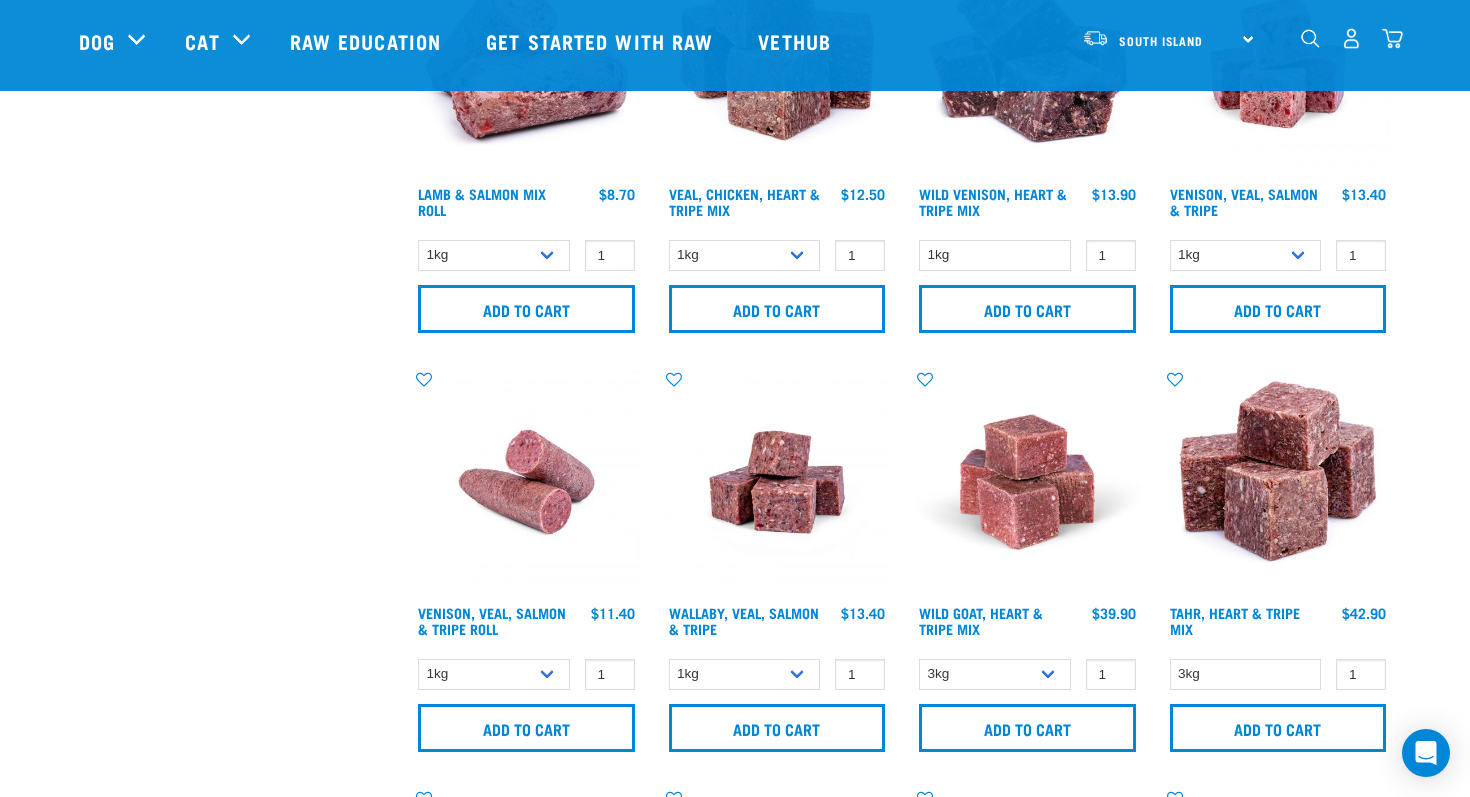 scroll, scrollTop: 2300, scrollLeft: 0, axis: vertical 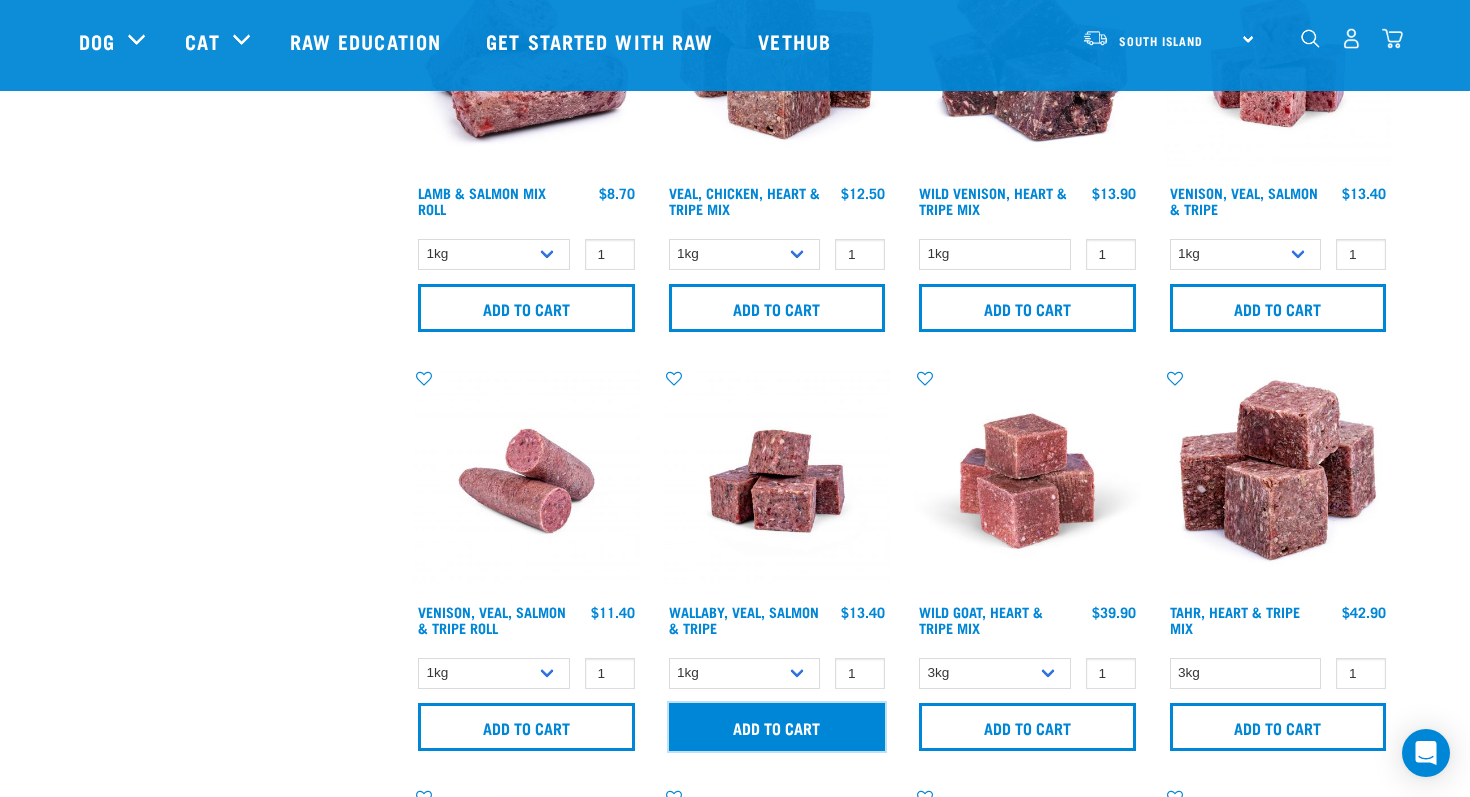 click on "Add to cart" at bounding box center (777, 727) 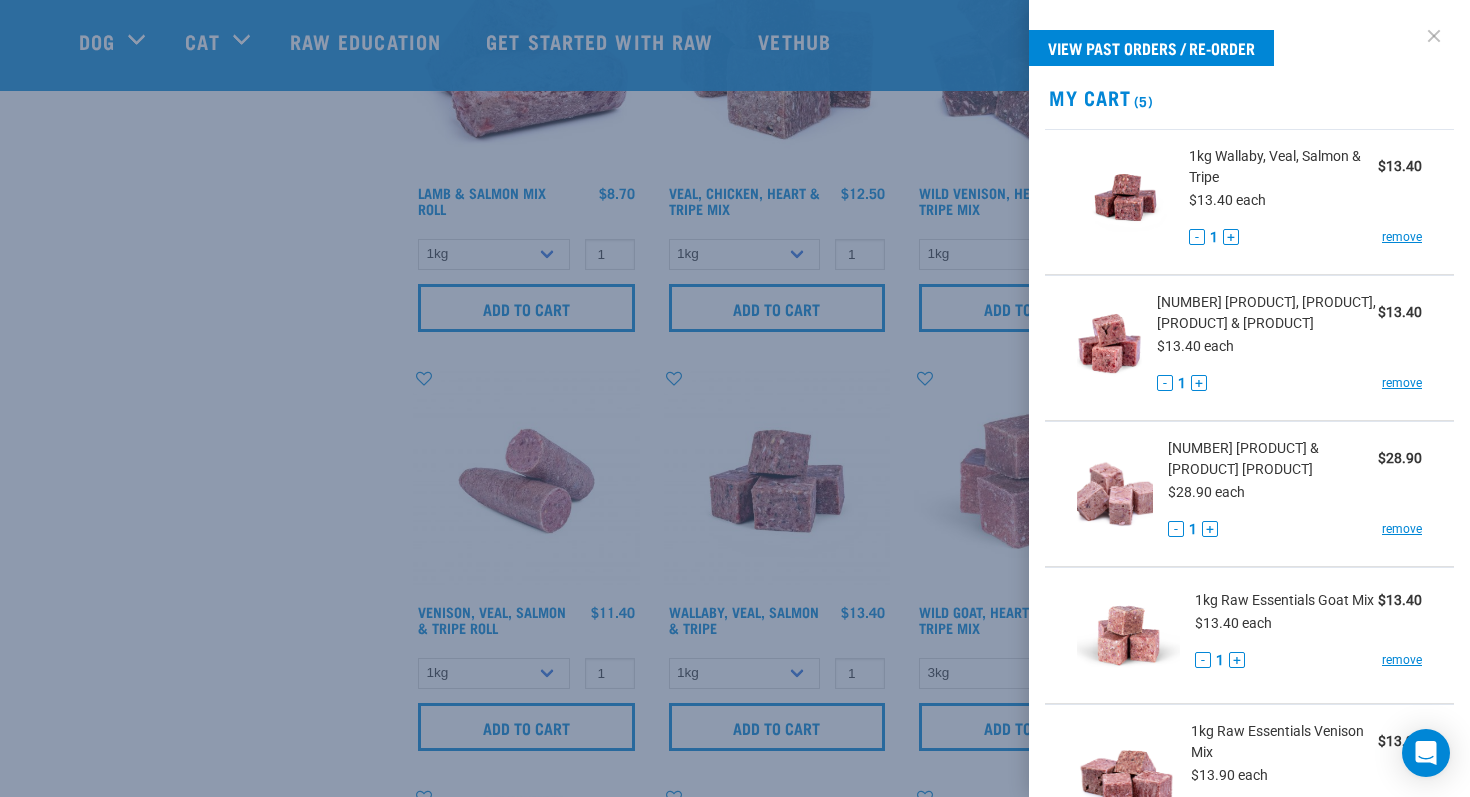 click at bounding box center [1434, 36] 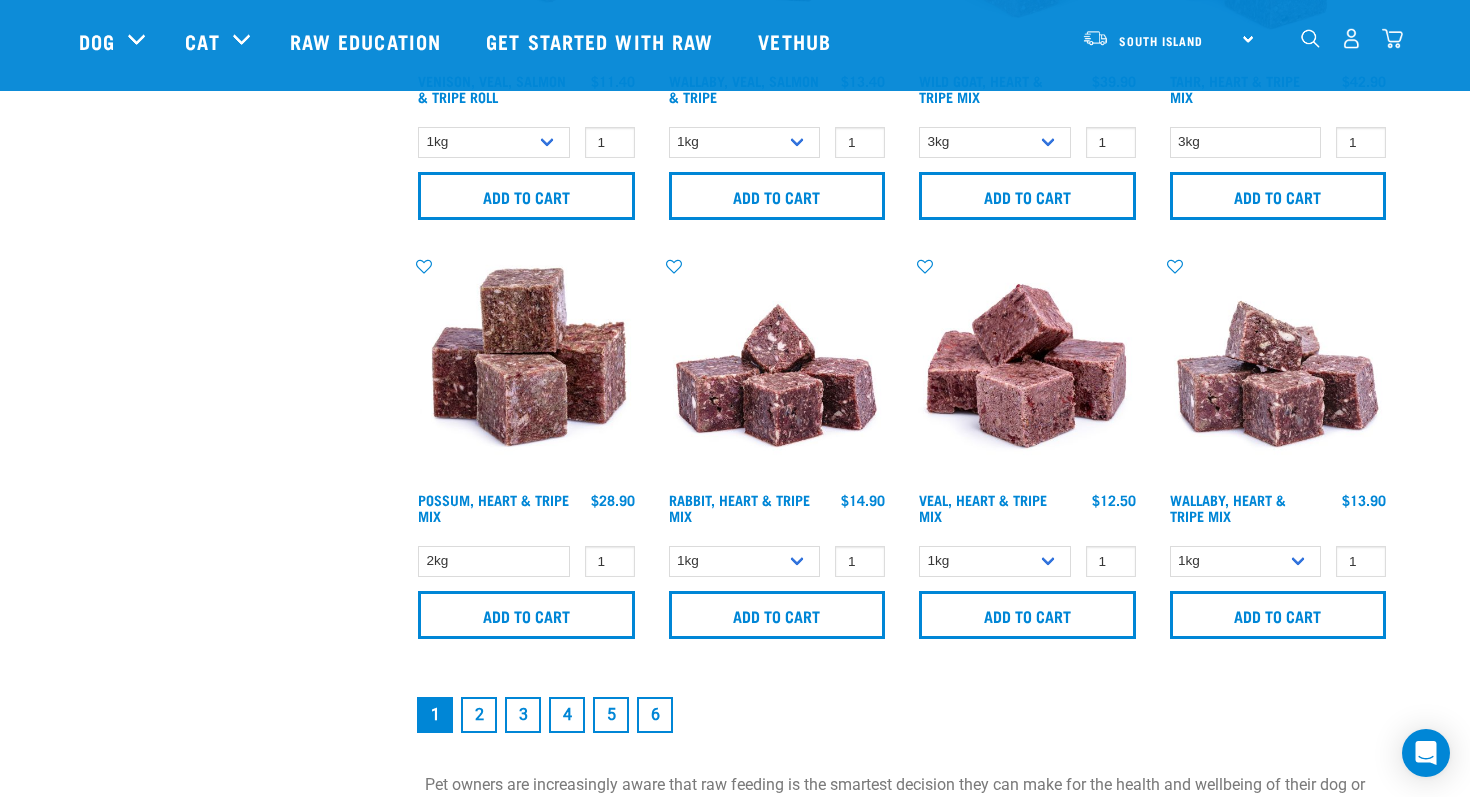 scroll, scrollTop: 2832, scrollLeft: 0, axis: vertical 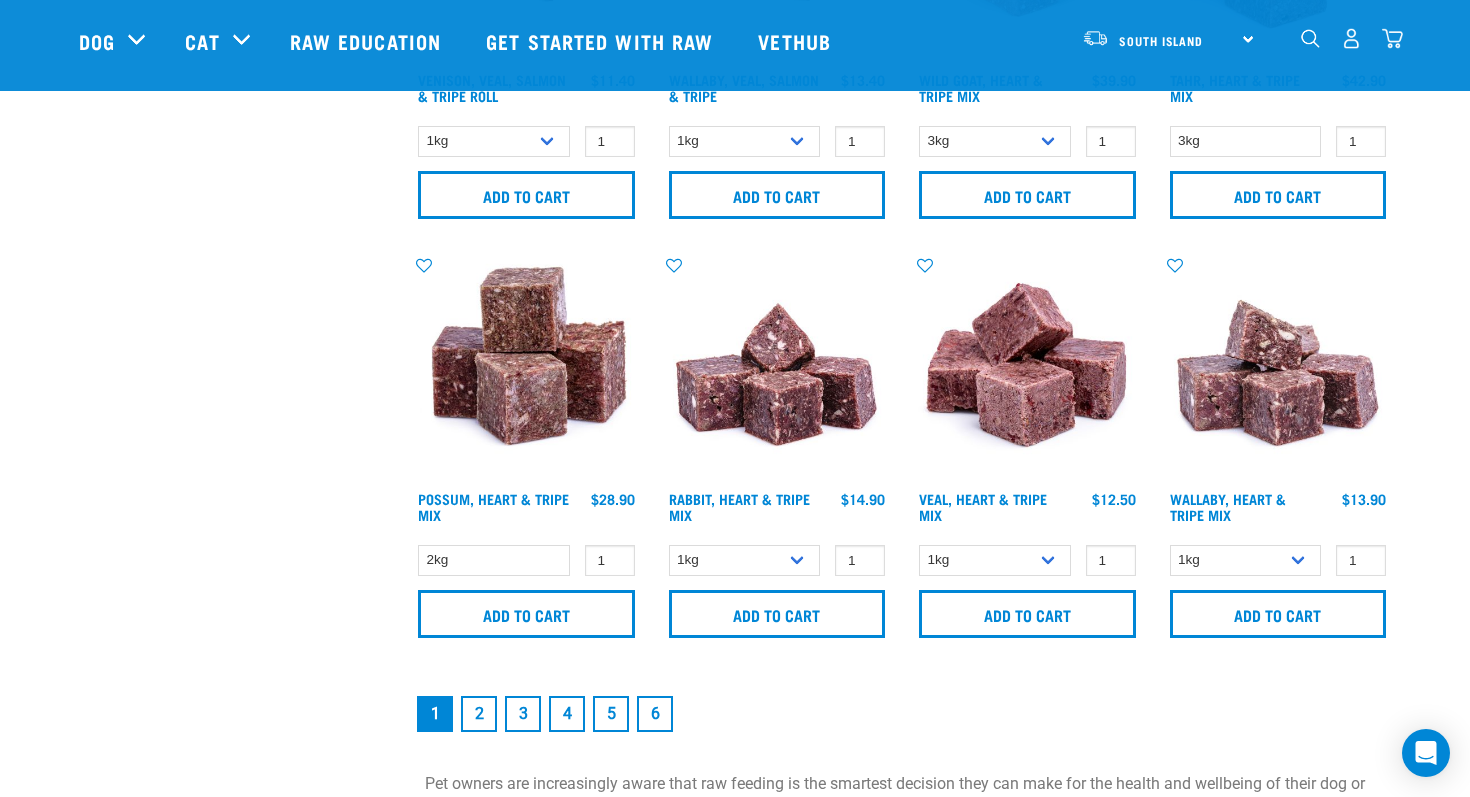 click on "2" at bounding box center (479, 714) 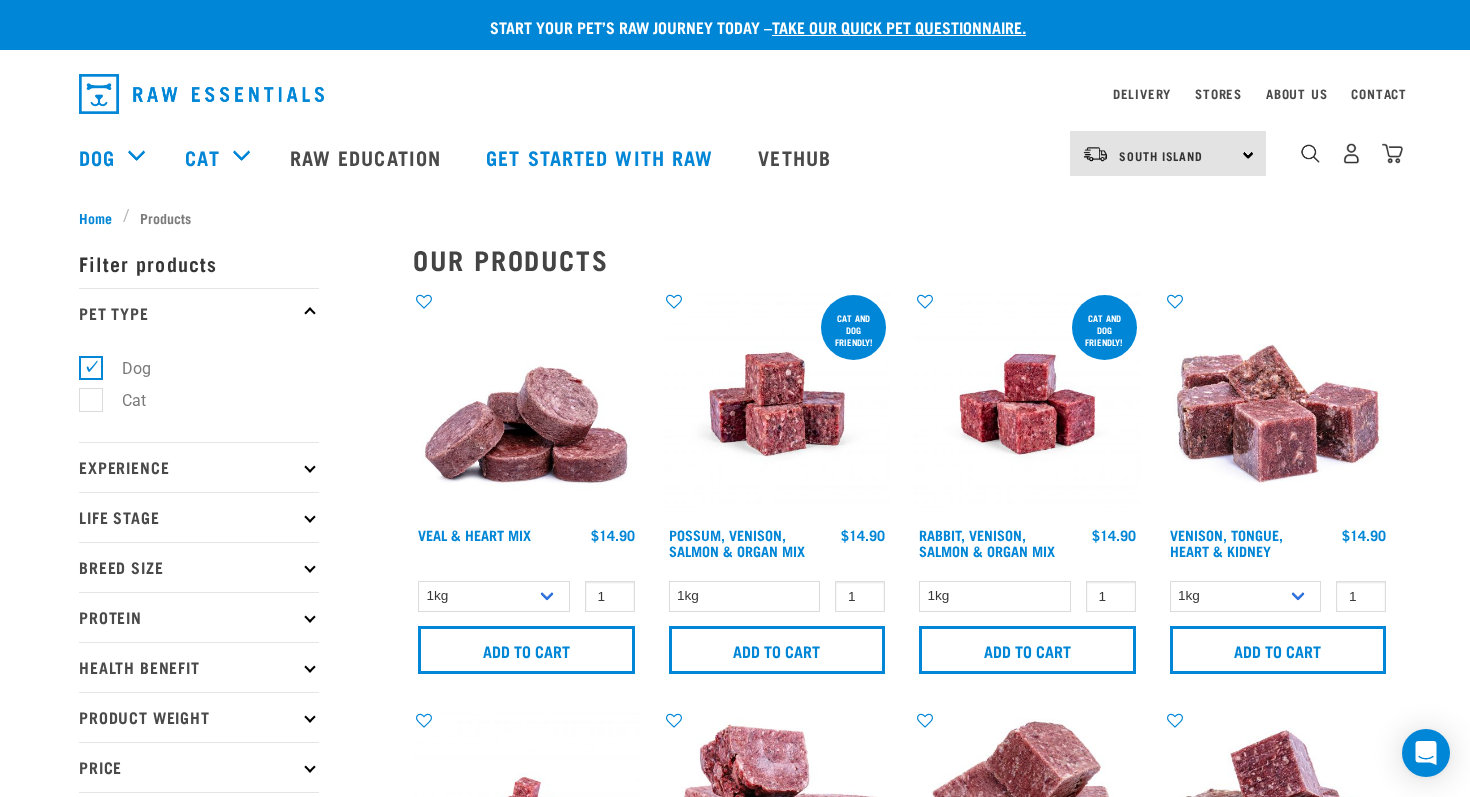 scroll, scrollTop: 0, scrollLeft: 0, axis: both 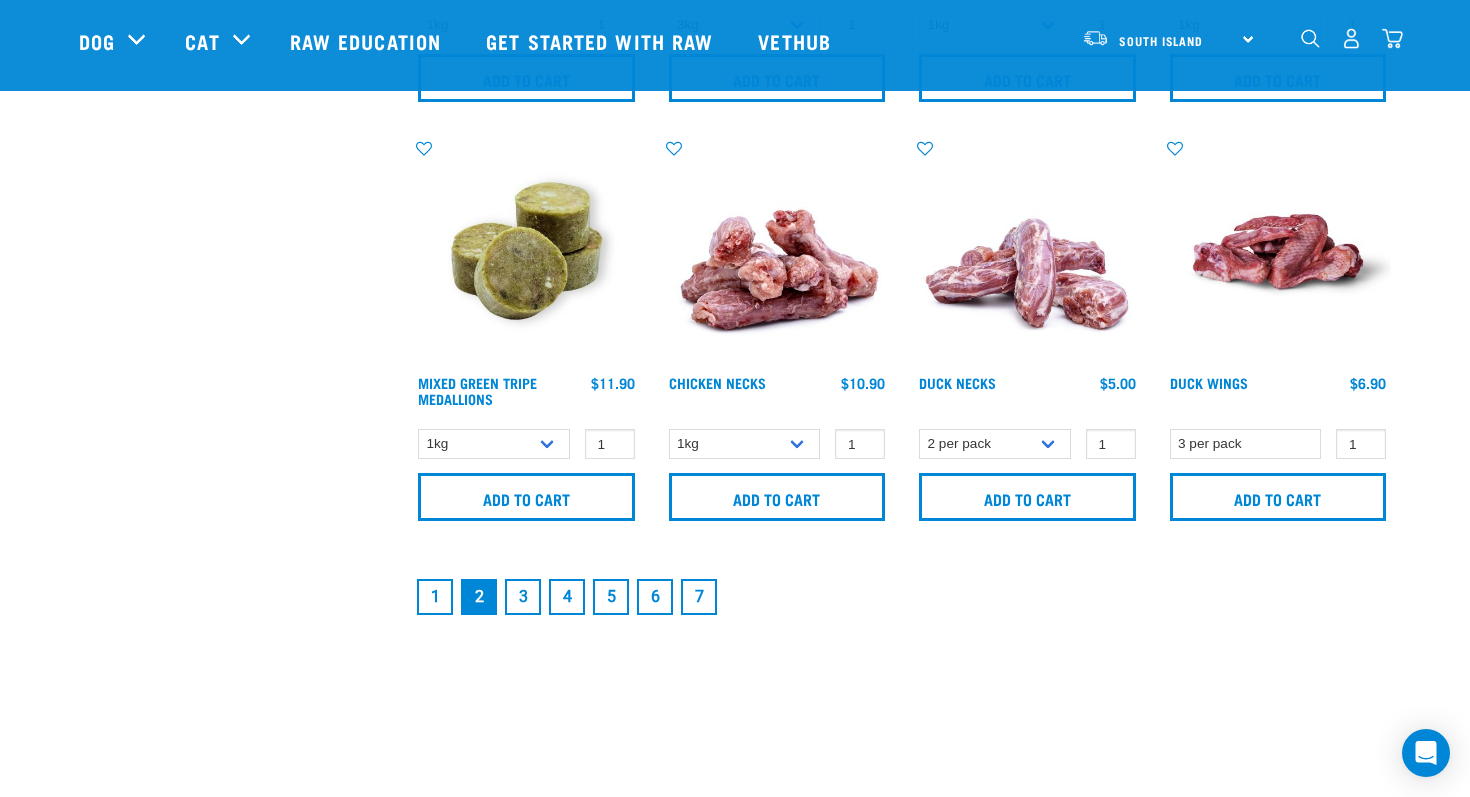 click on "3" at bounding box center [523, 597] 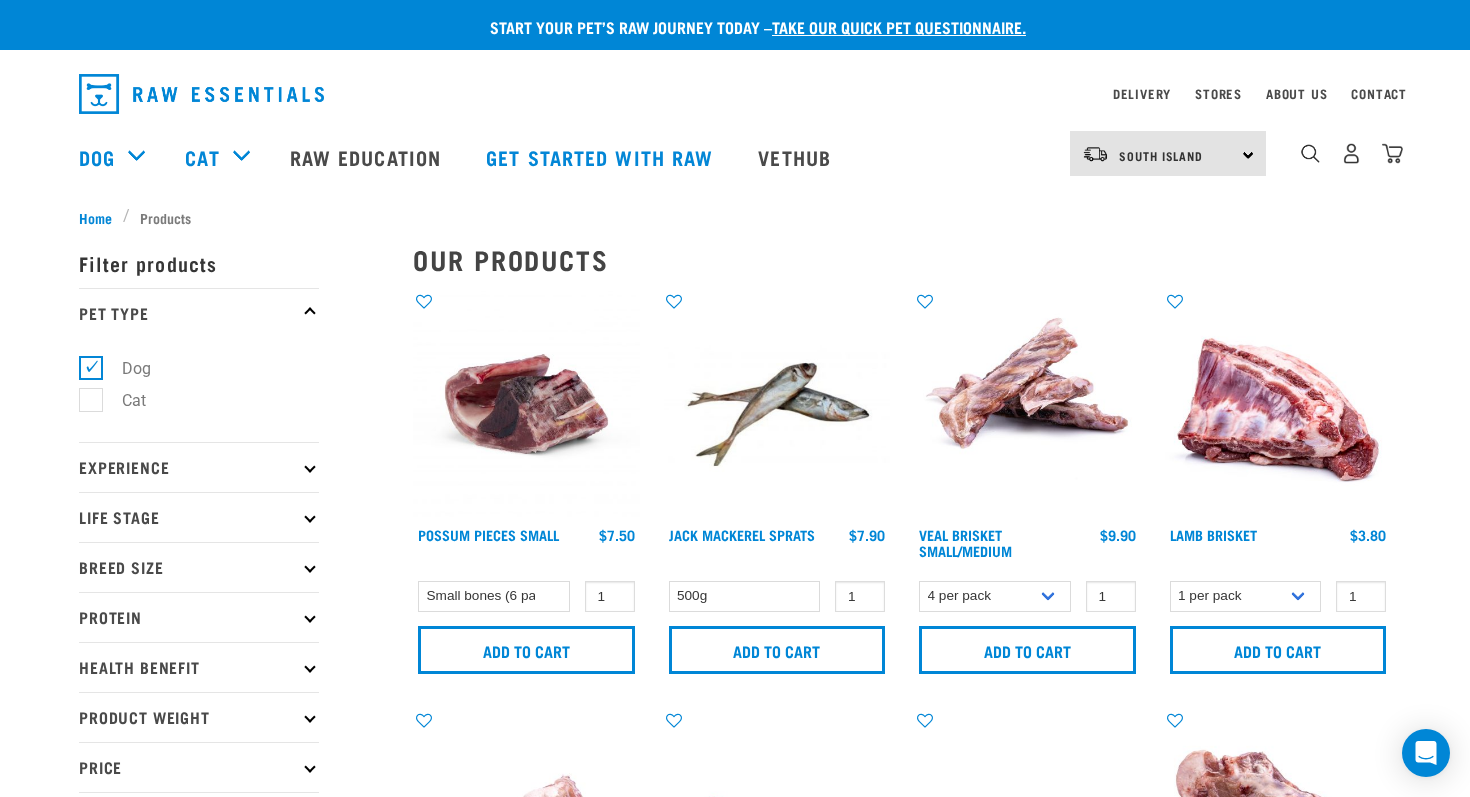 scroll, scrollTop: 0, scrollLeft: 0, axis: both 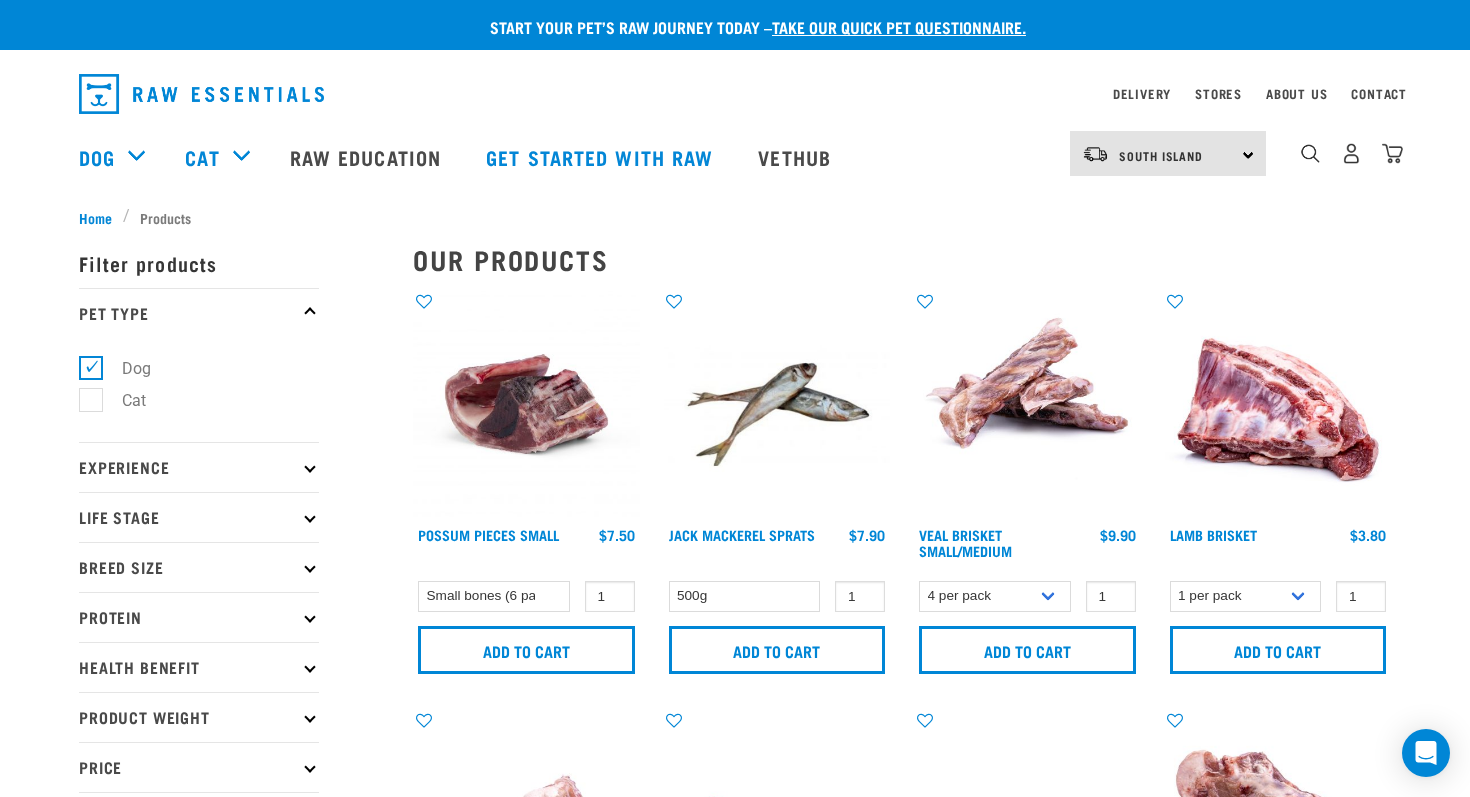 click on "Life Stage" at bounding box center (199, 517) 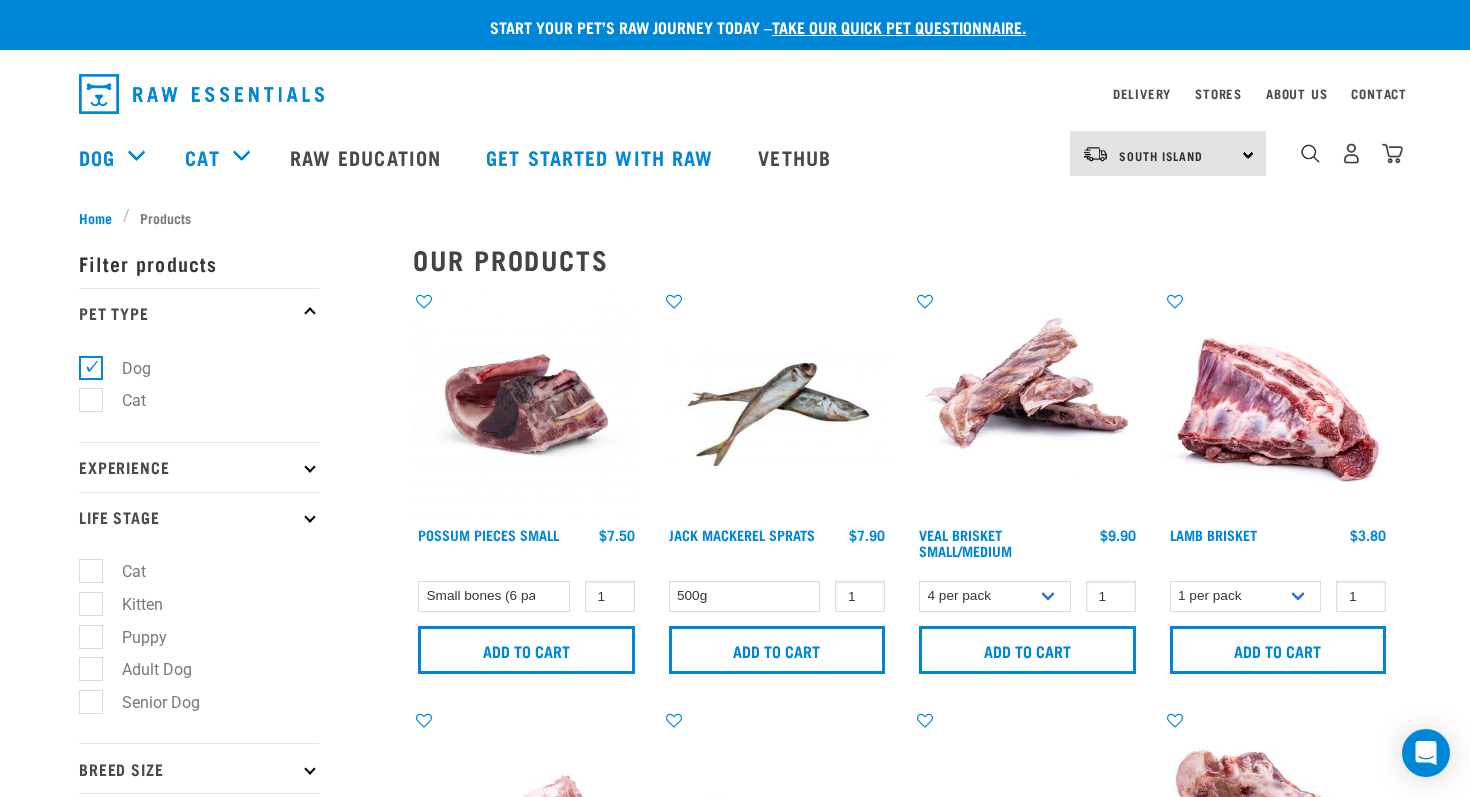 click on "Adult Dog" at bounding box center (145, 669) 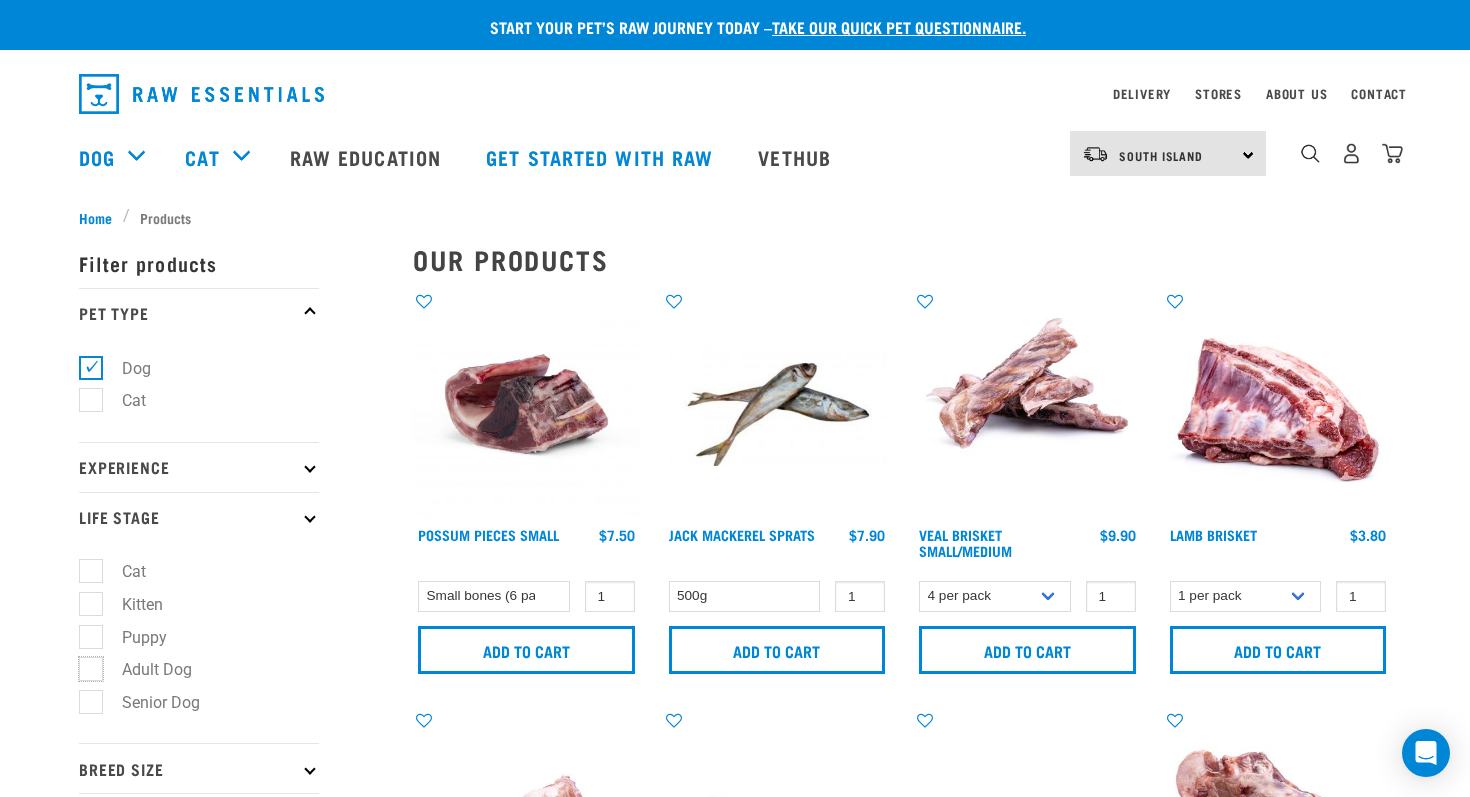click on "Adult Dog" at bounding box center (85, 666) 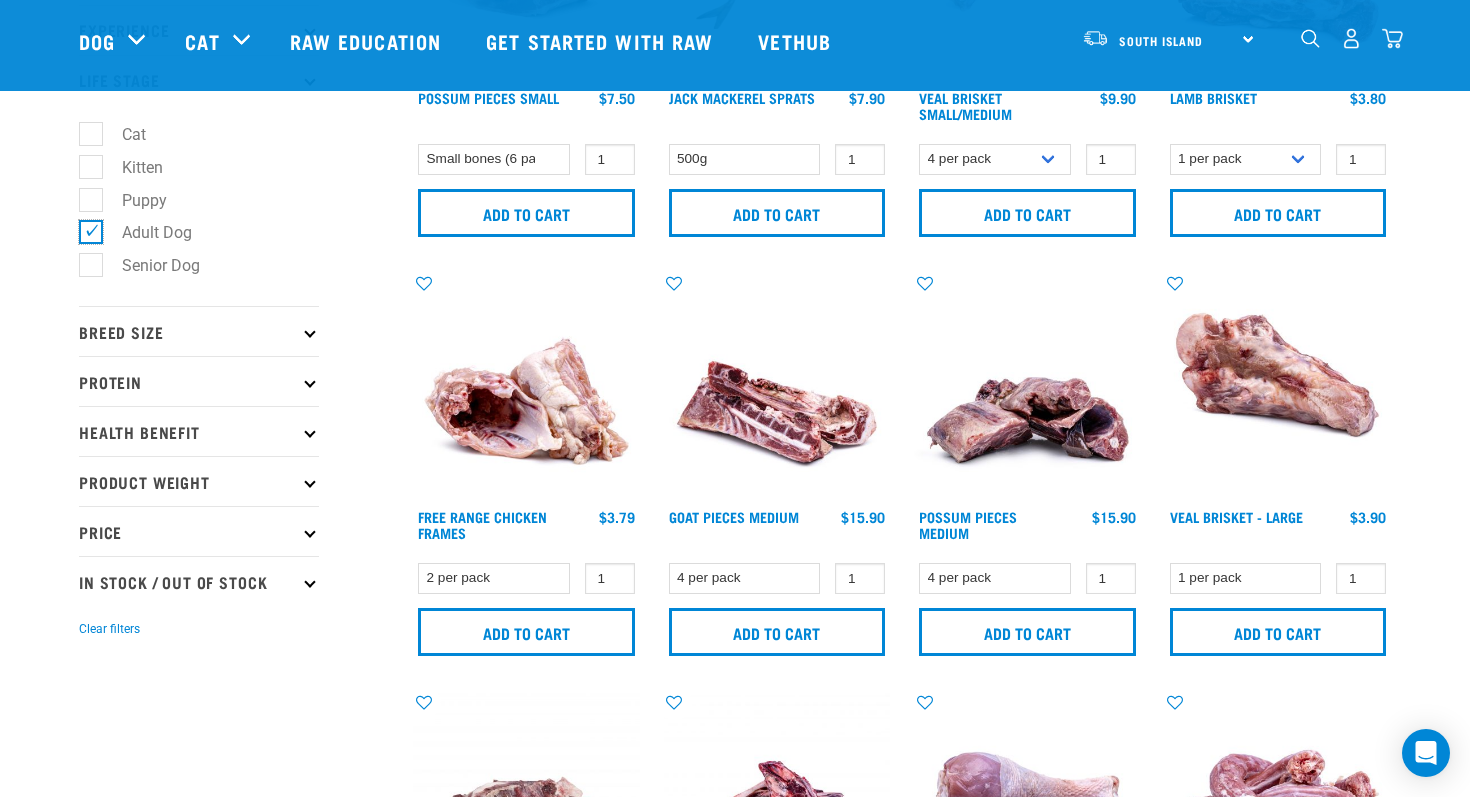 scroll, scrollTop: 318, scrollLeft: 0, axis: vertical 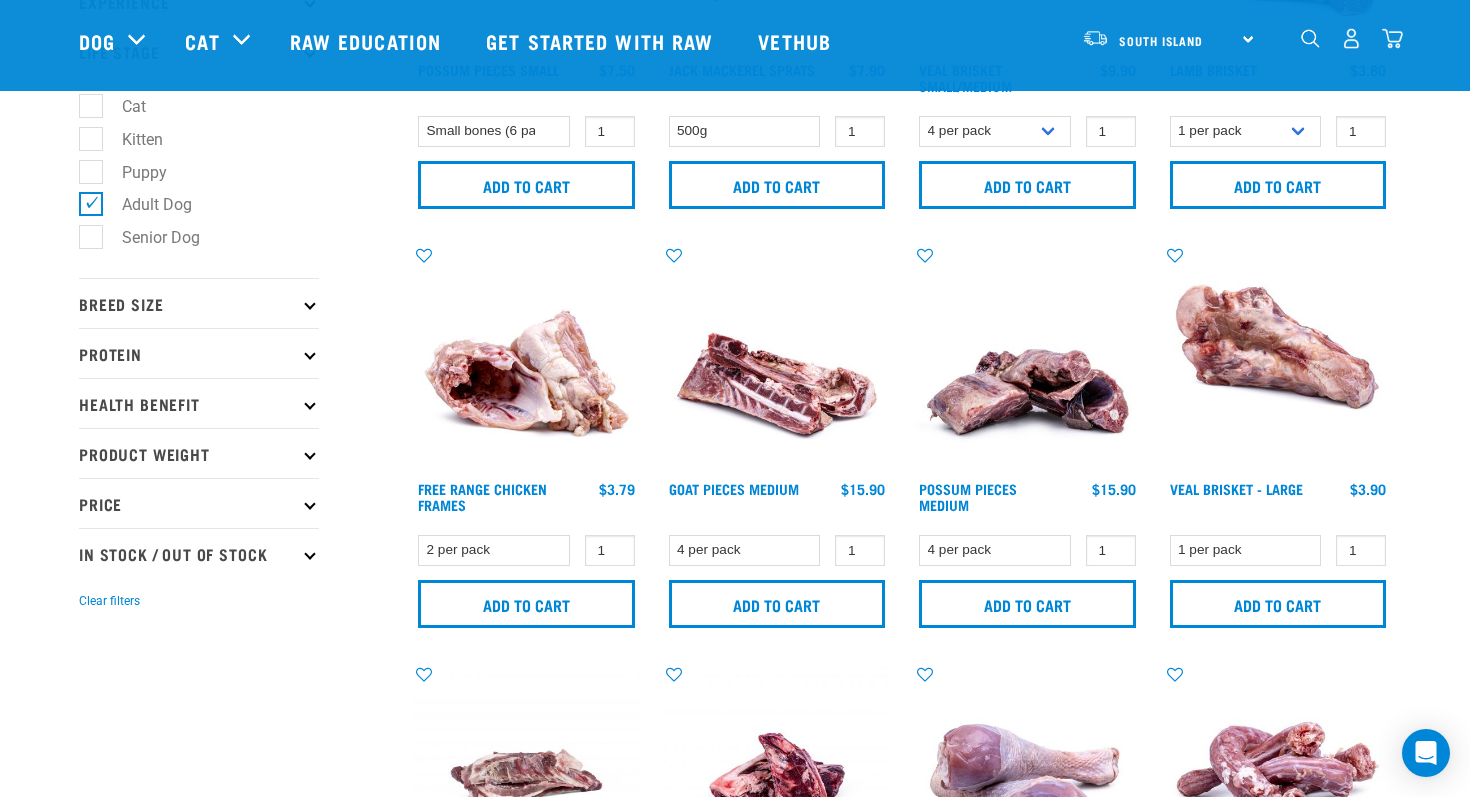 click on "Breed Size" at bounding box center [199, 303] 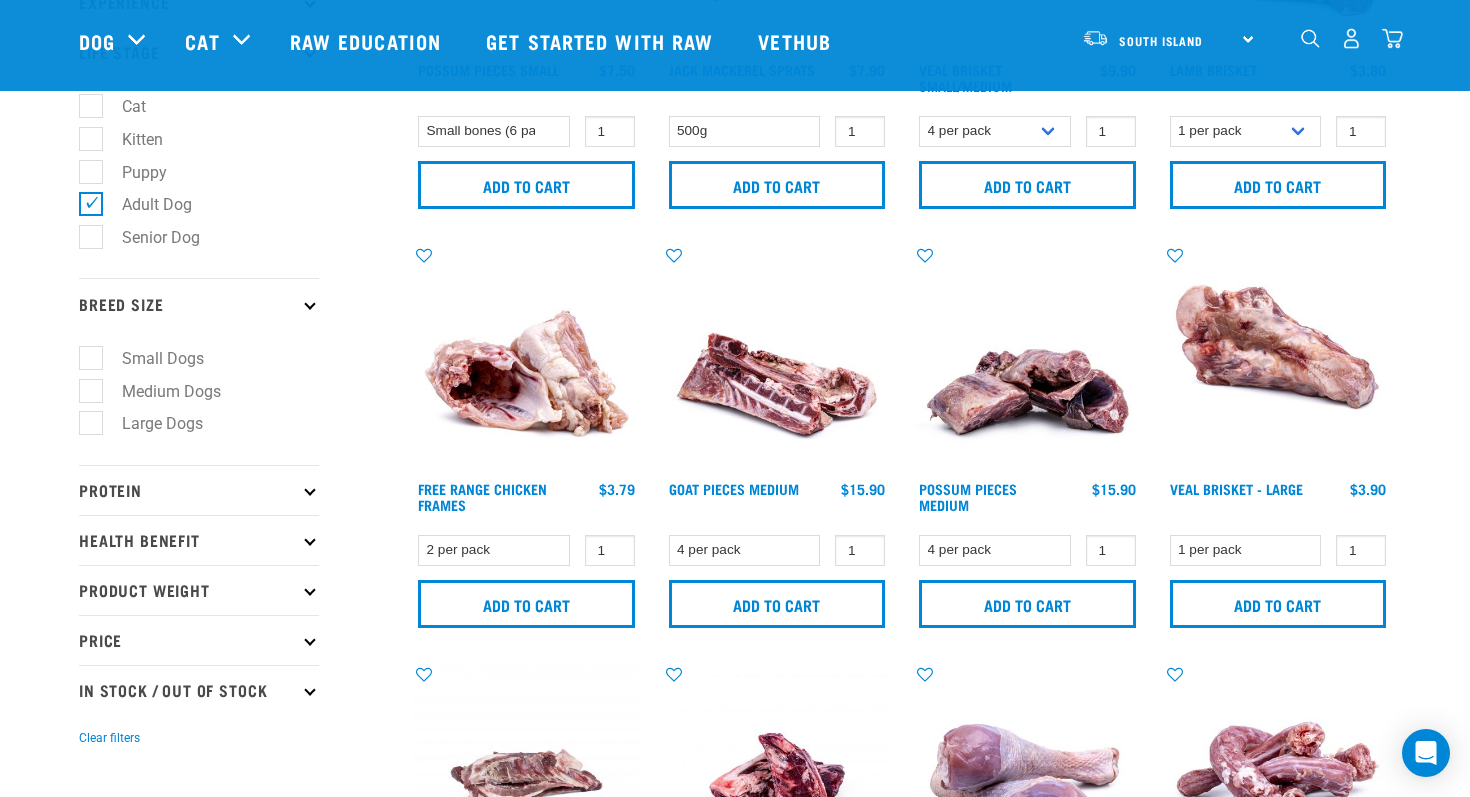 click on "Medium Dogs" at bounding box center [159, 391] 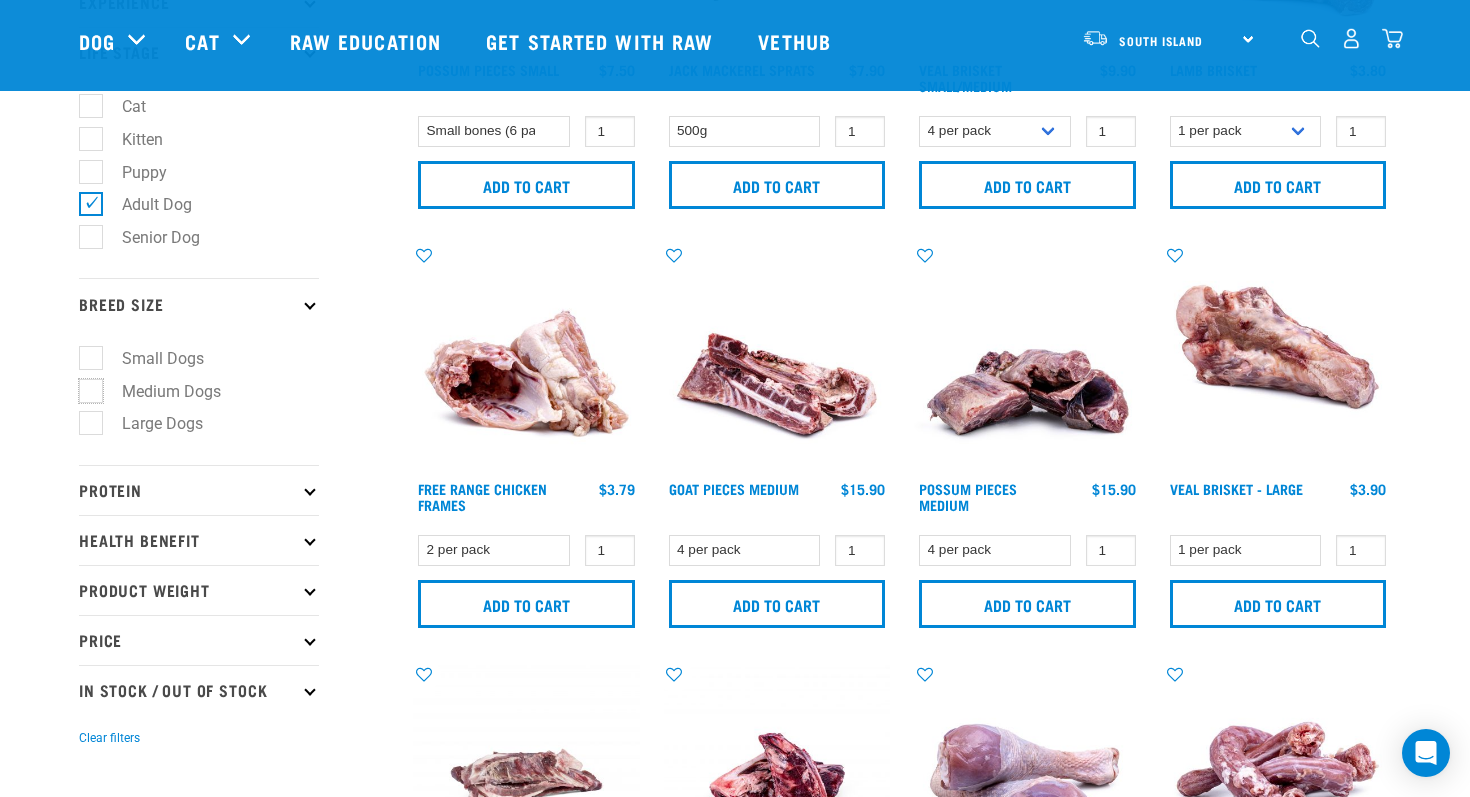 click on "Medium Dogs" at bounding box center (85, 387) 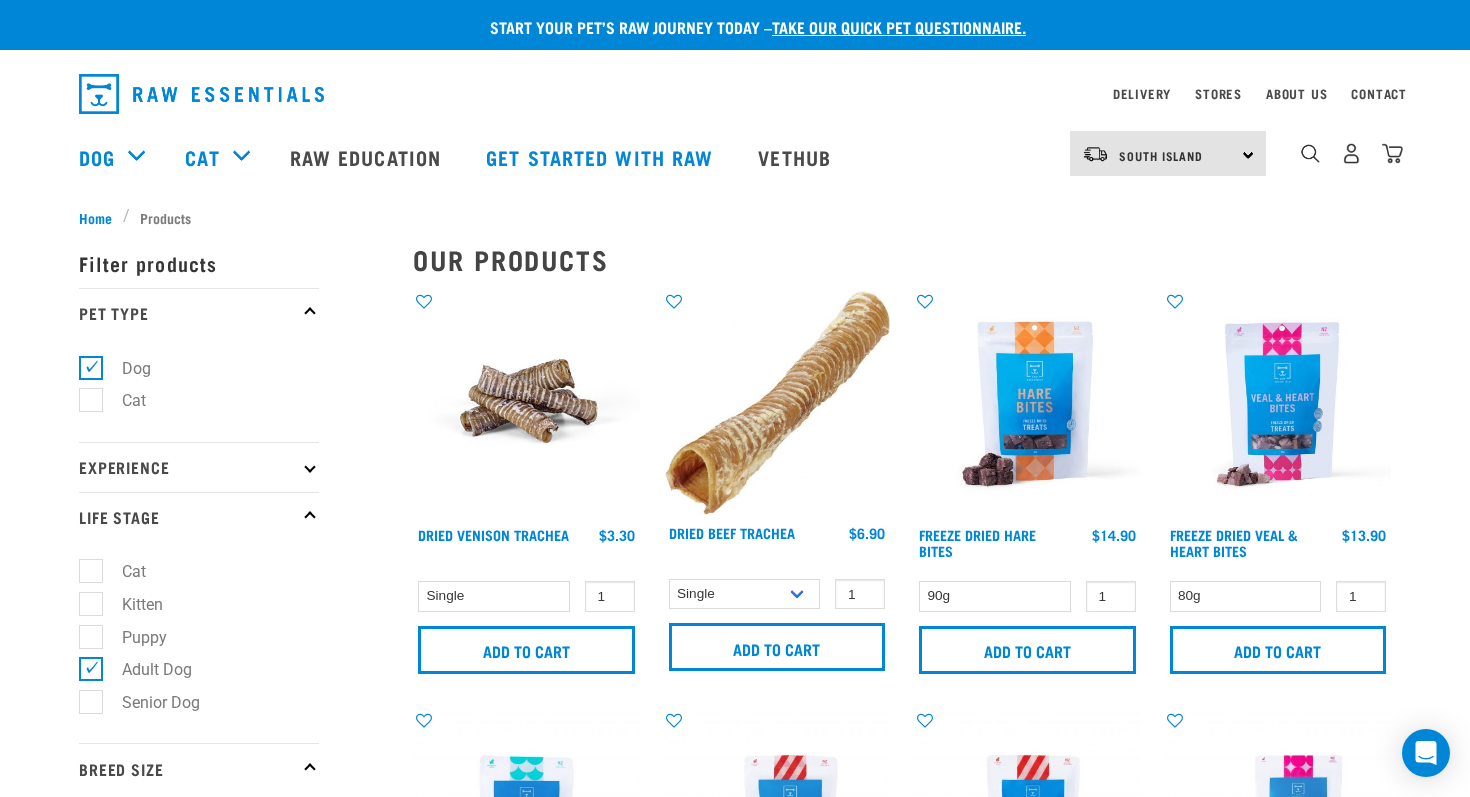 scroll, scrollTop: 0, scrollLeft: 0, axis: both 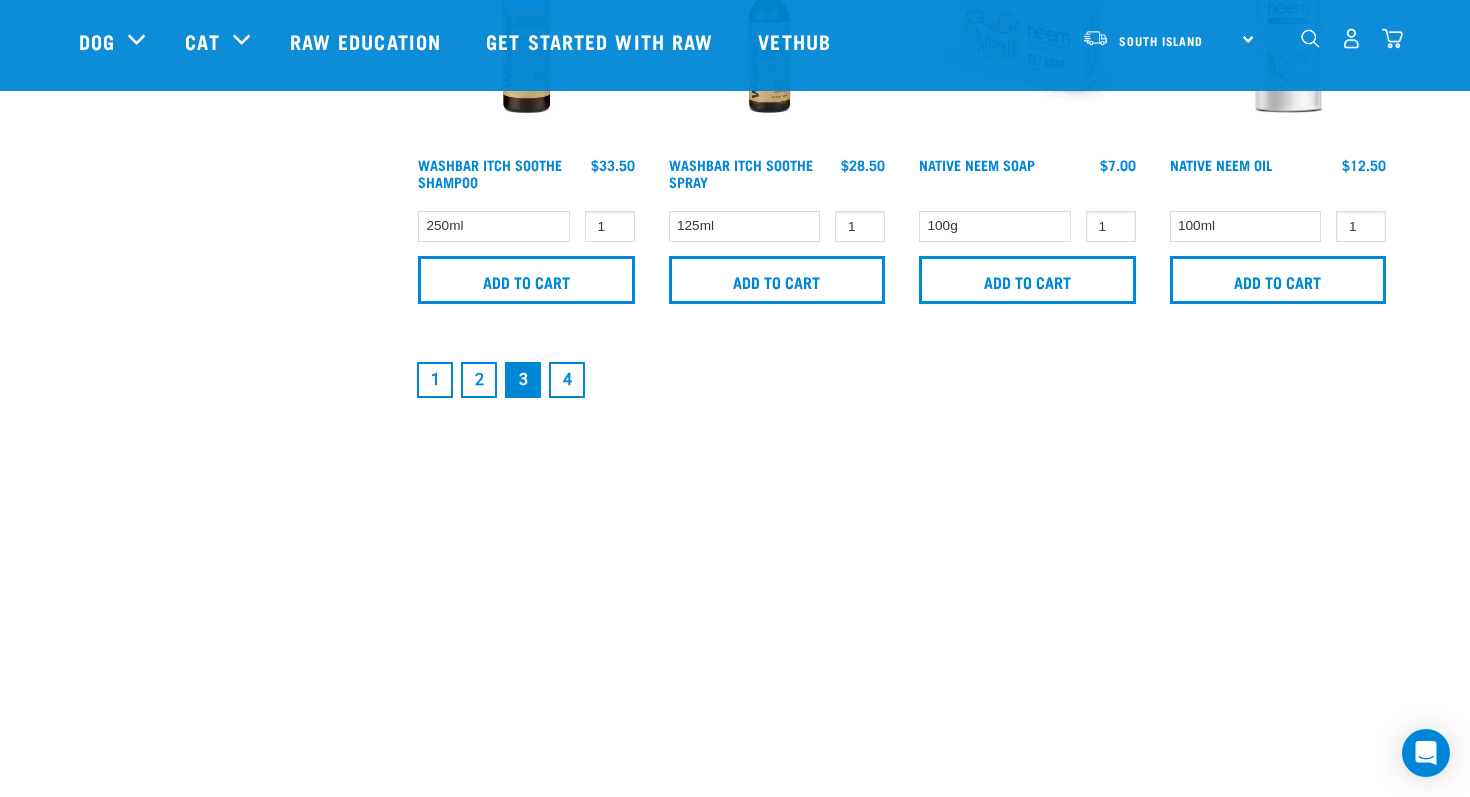 click on "1" at bounding box center (435, 380) 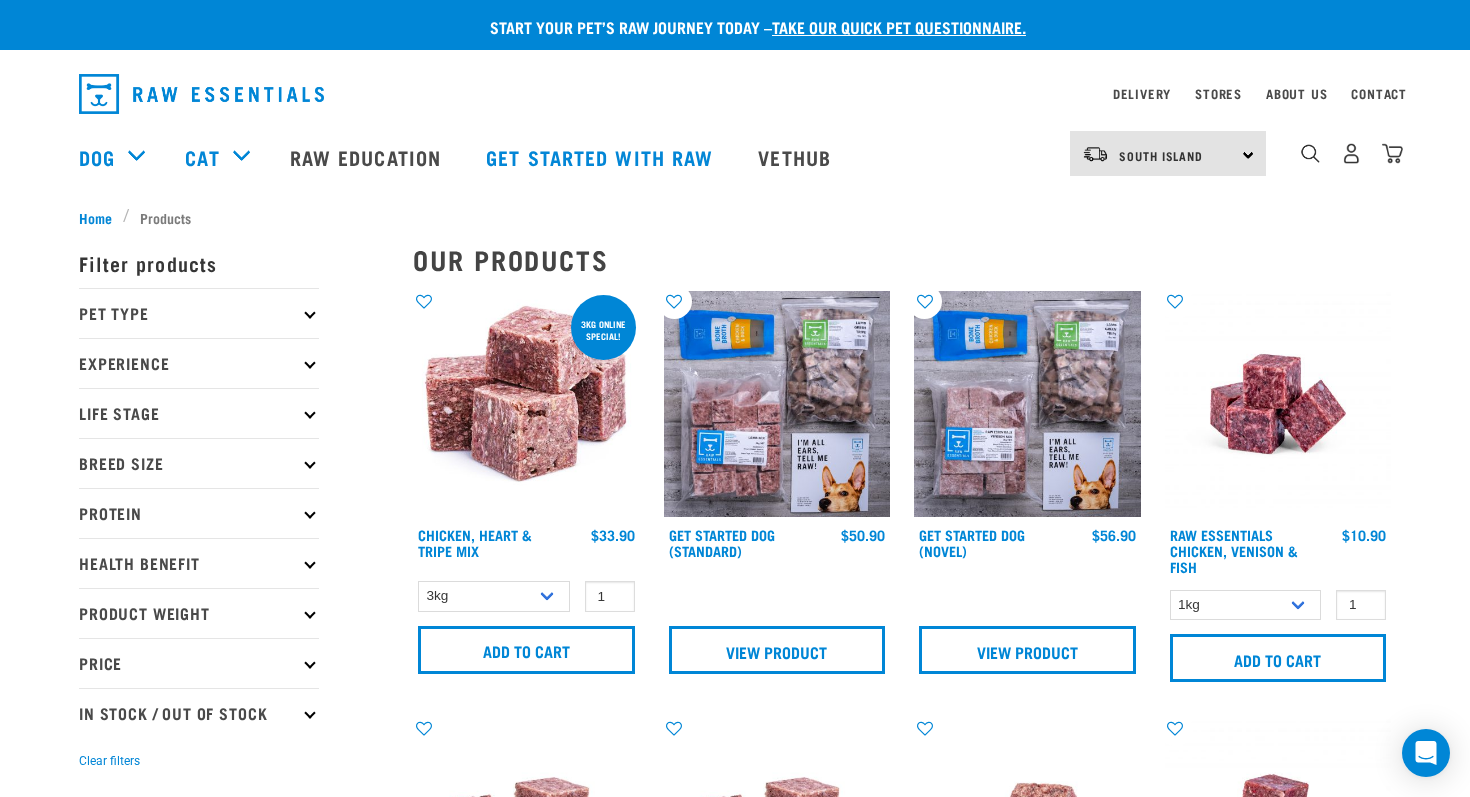 scroll, scrollTop: 0, scrollLeft: 0, axis: both 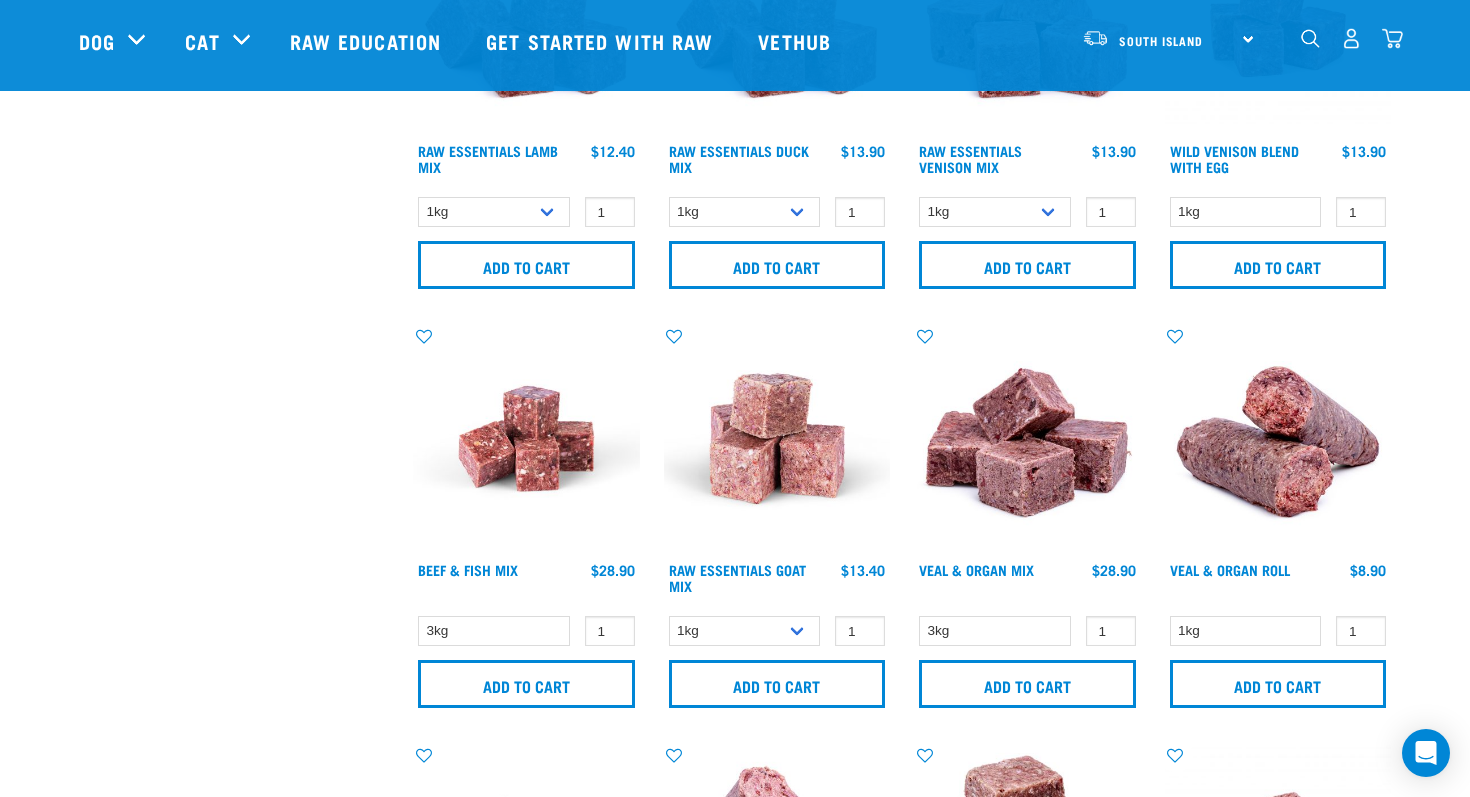 click at bounding box center [1351, 38] 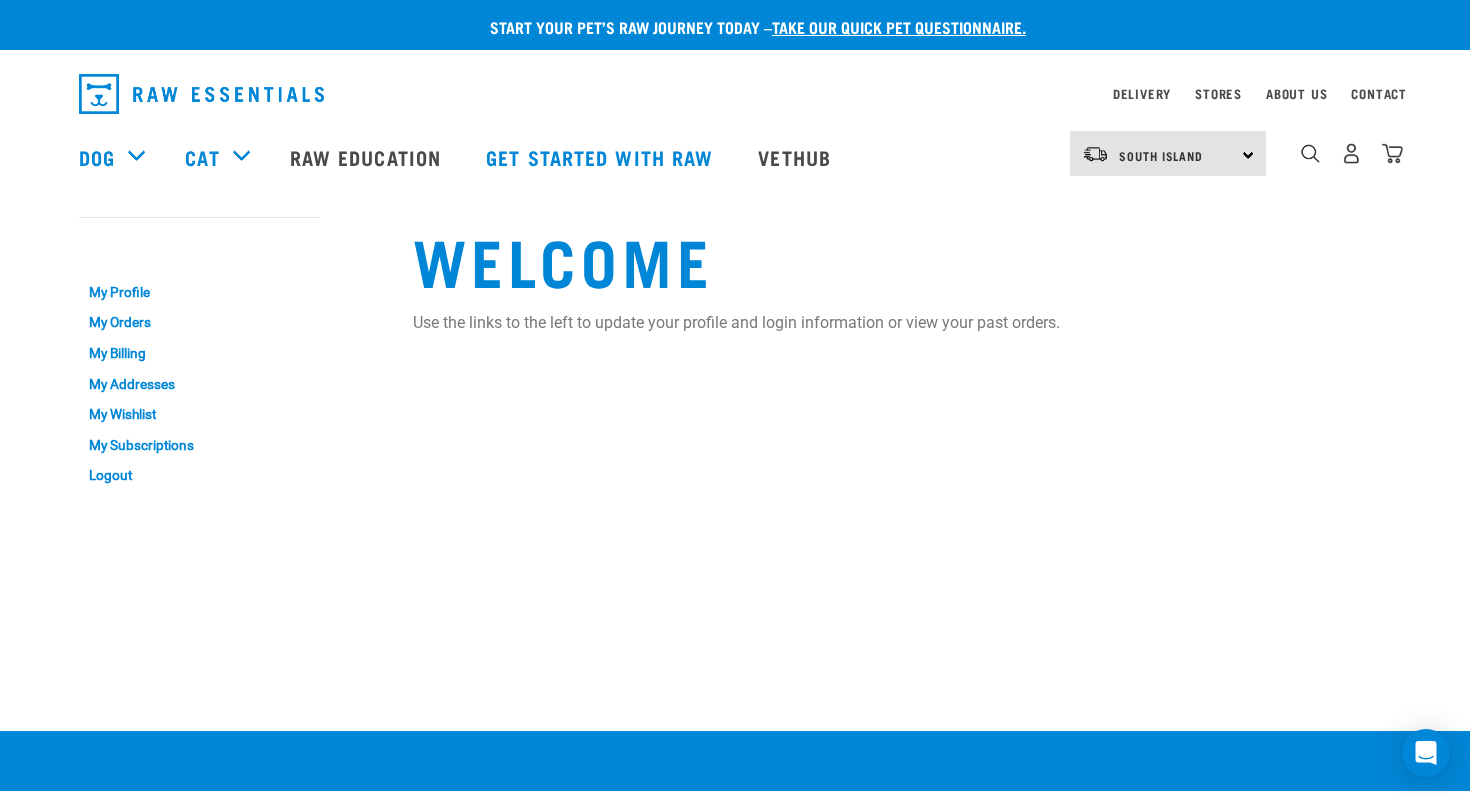 scroll, scrollTop: 0, scrollLeft: 0, axis: both 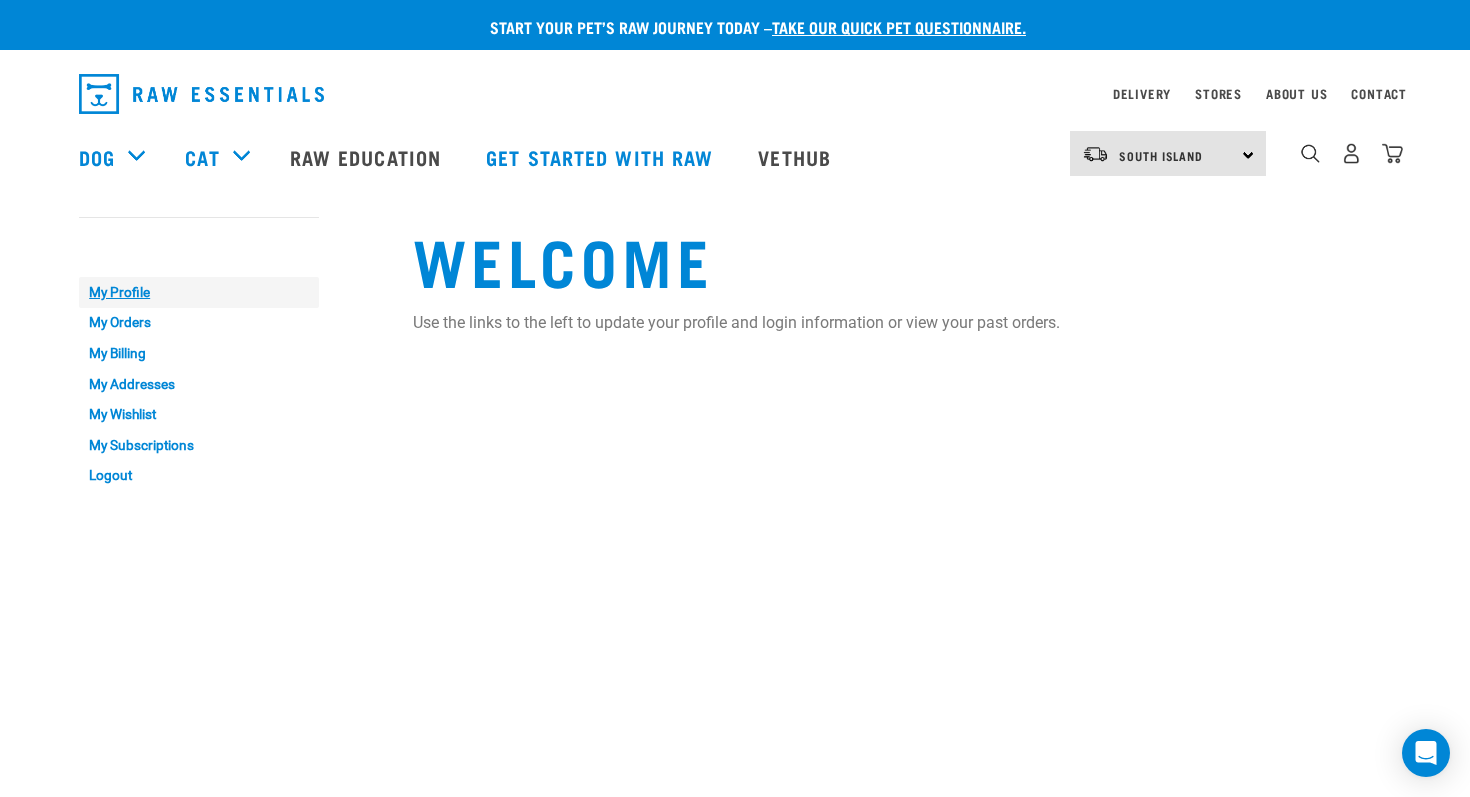 click on "My Profile" at bounding box center [199, 292] 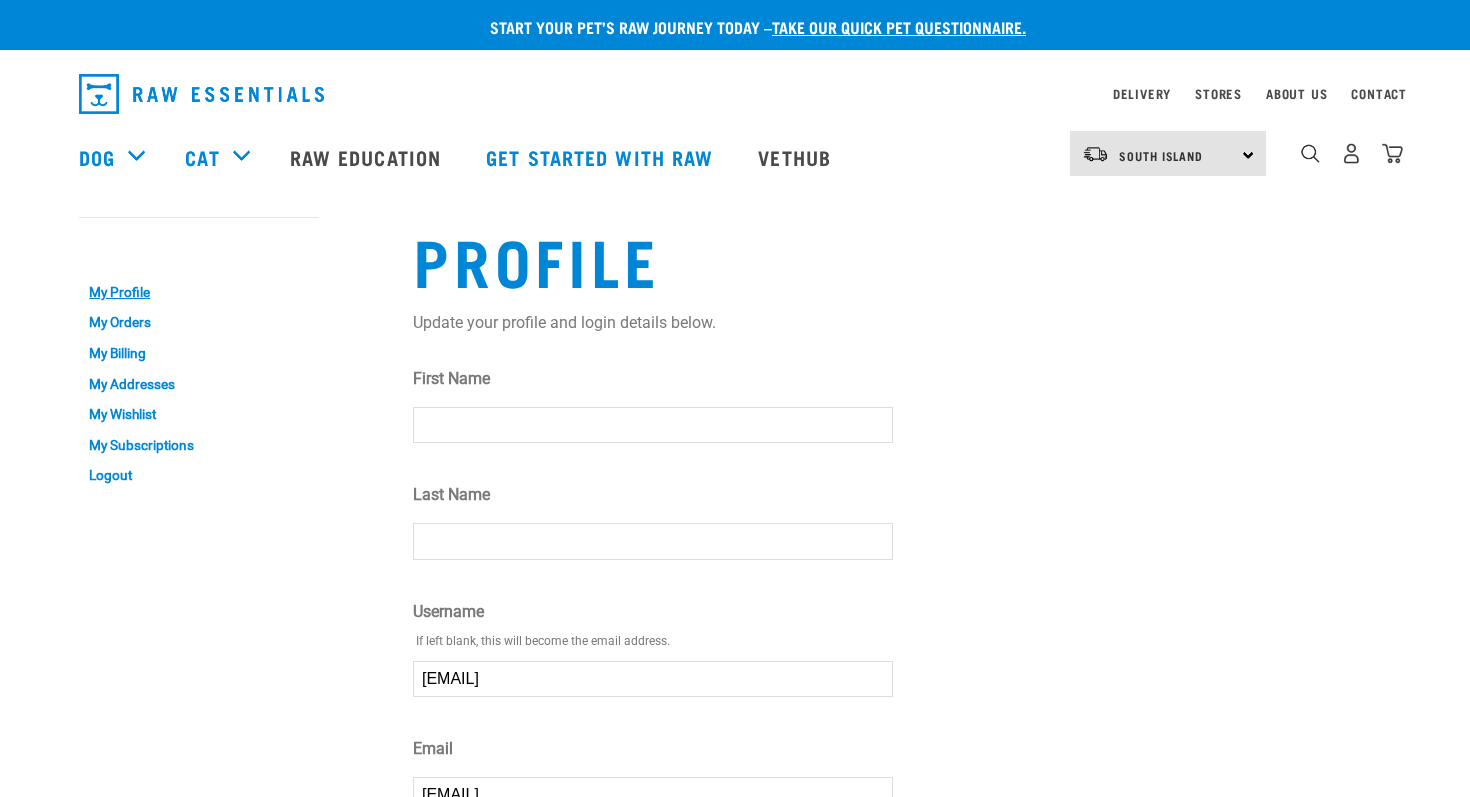 scroll, scrollTop: 0, scrollLeft: 0, axis: both 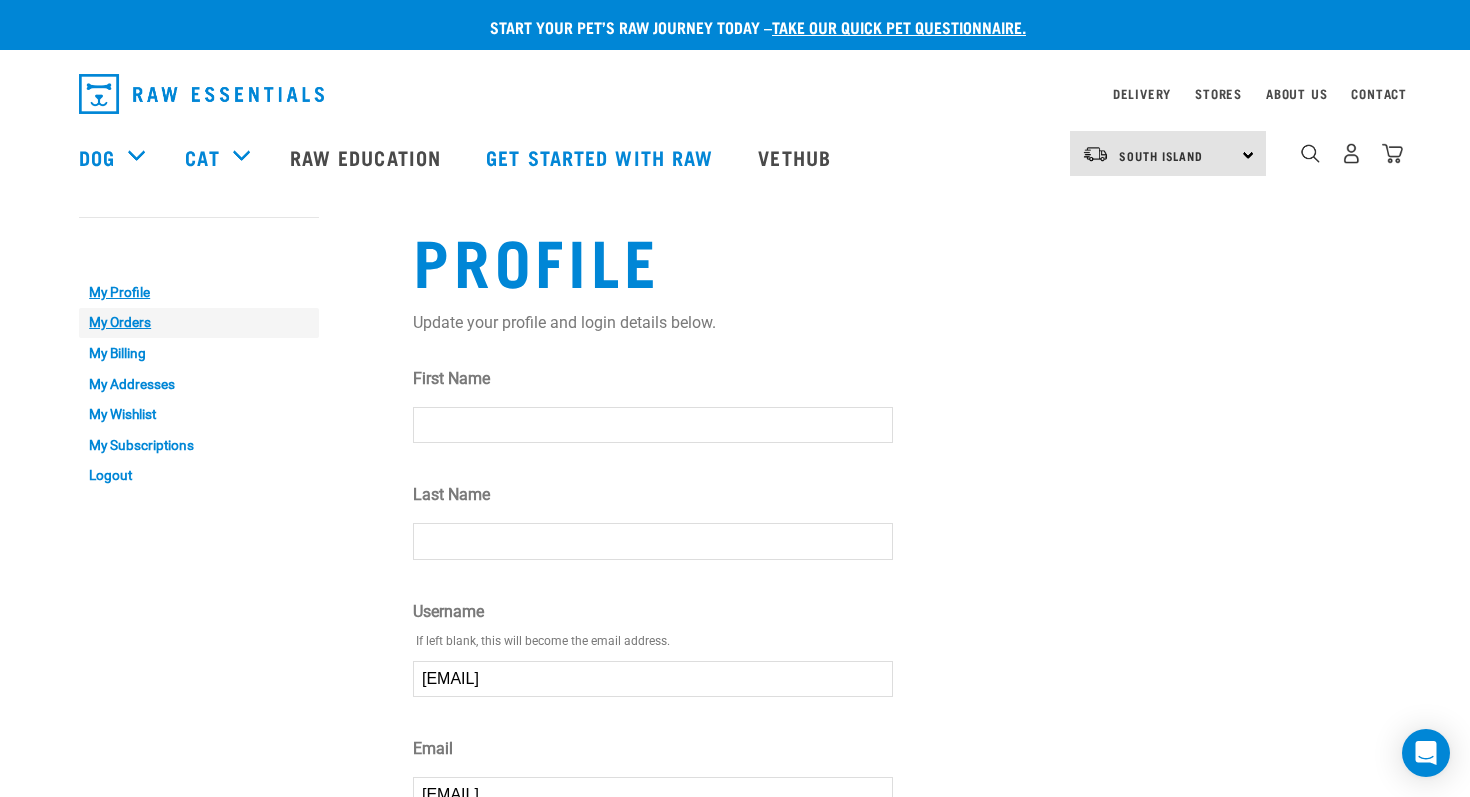 click on "My Orders" at bounding box center [199, 323] 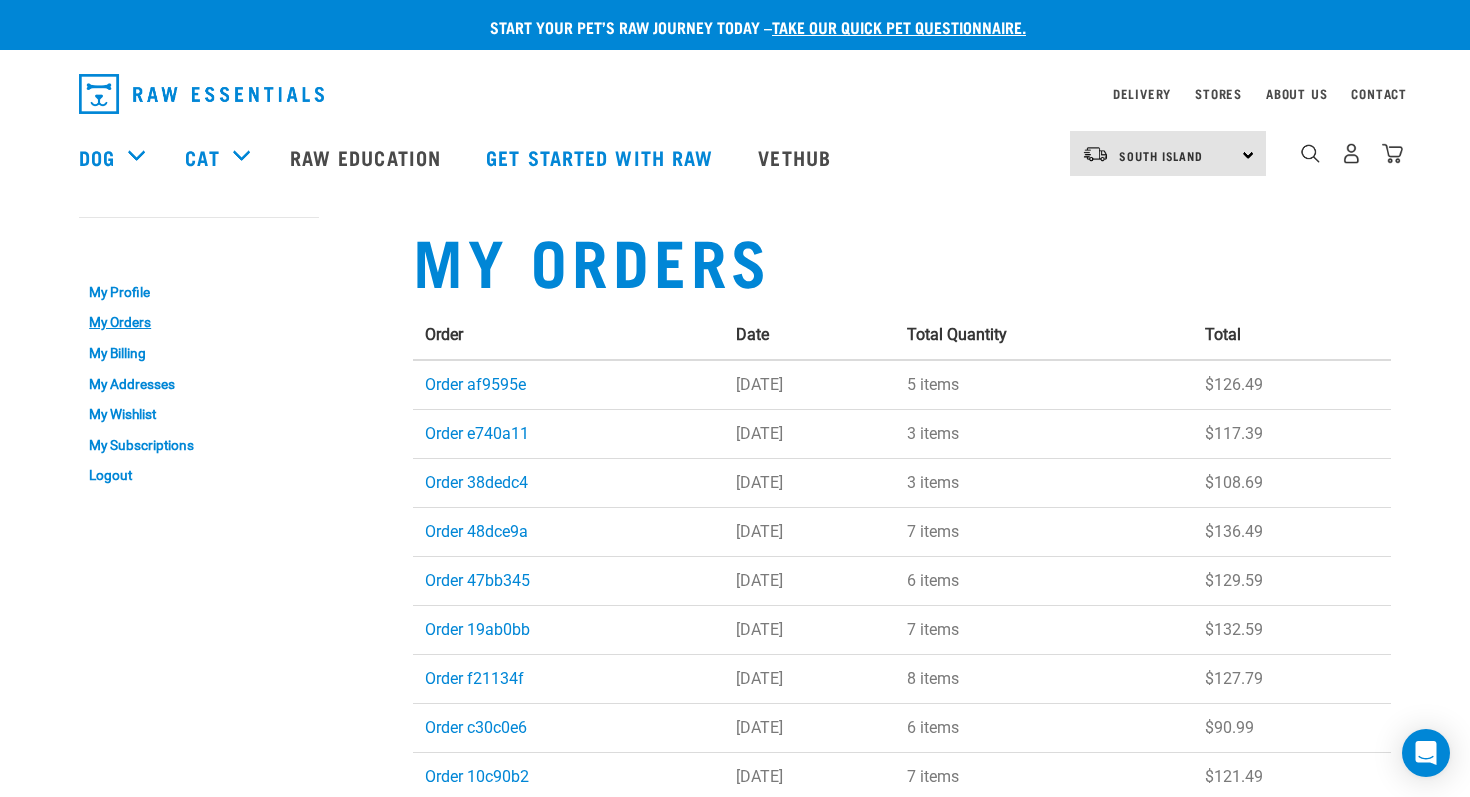 scroll, scrollTop: 0, scrollLeft: 0, axis: both 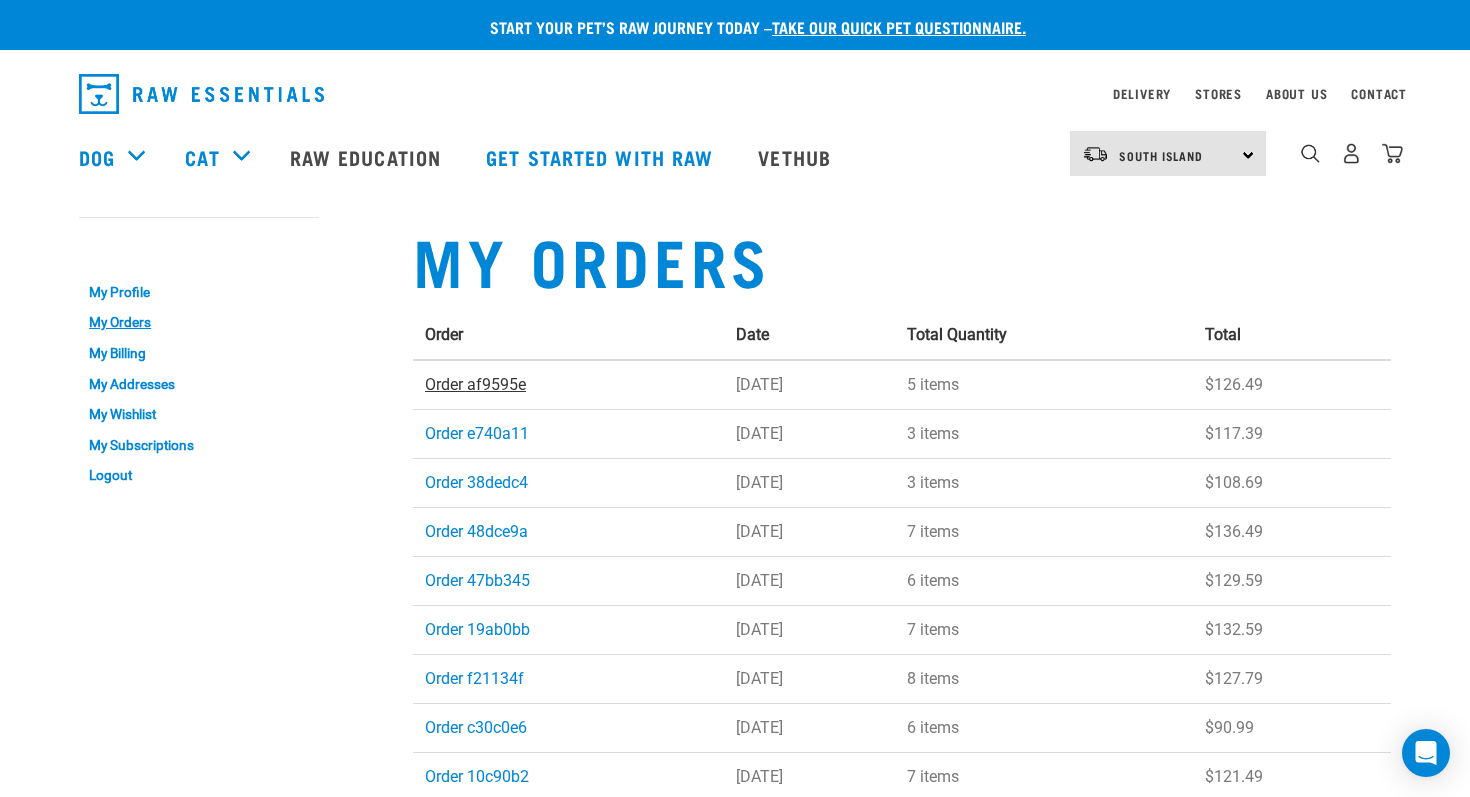 click on "Order af9595e" at bounding box center [475, 384] 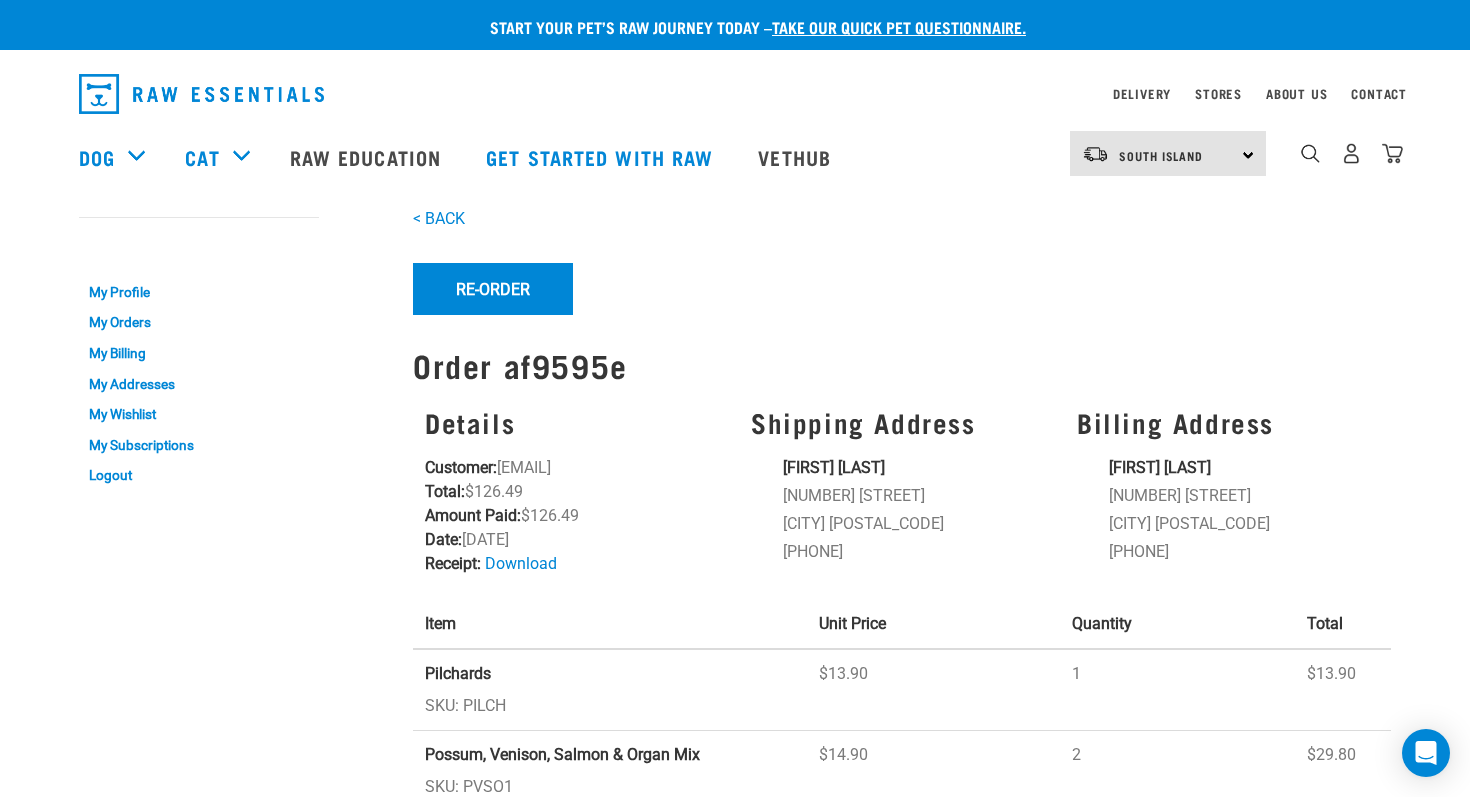 scroll, scrollTop: 0, scrollLeft: 0, axis: both 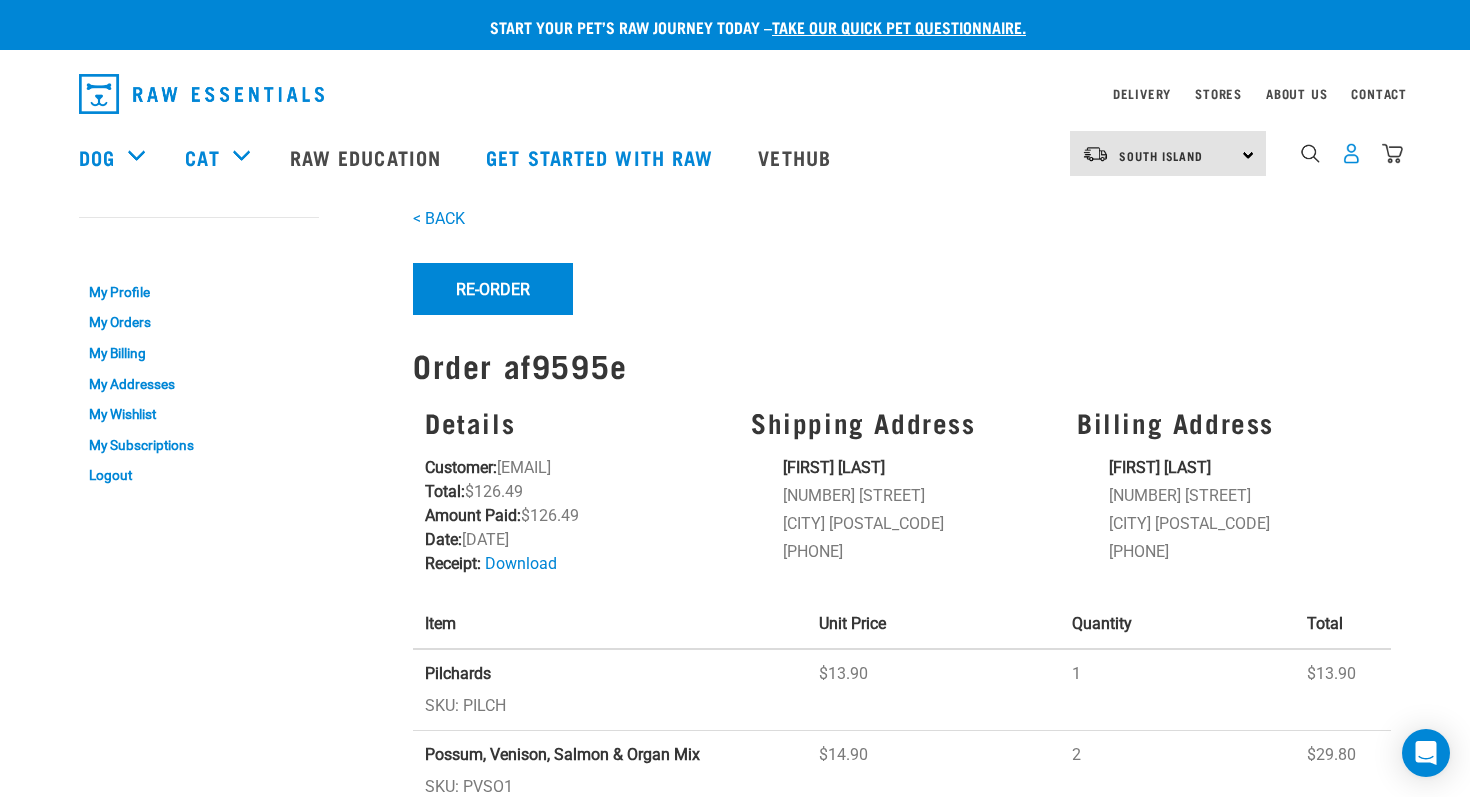 click at bounding box center [1351, 153] 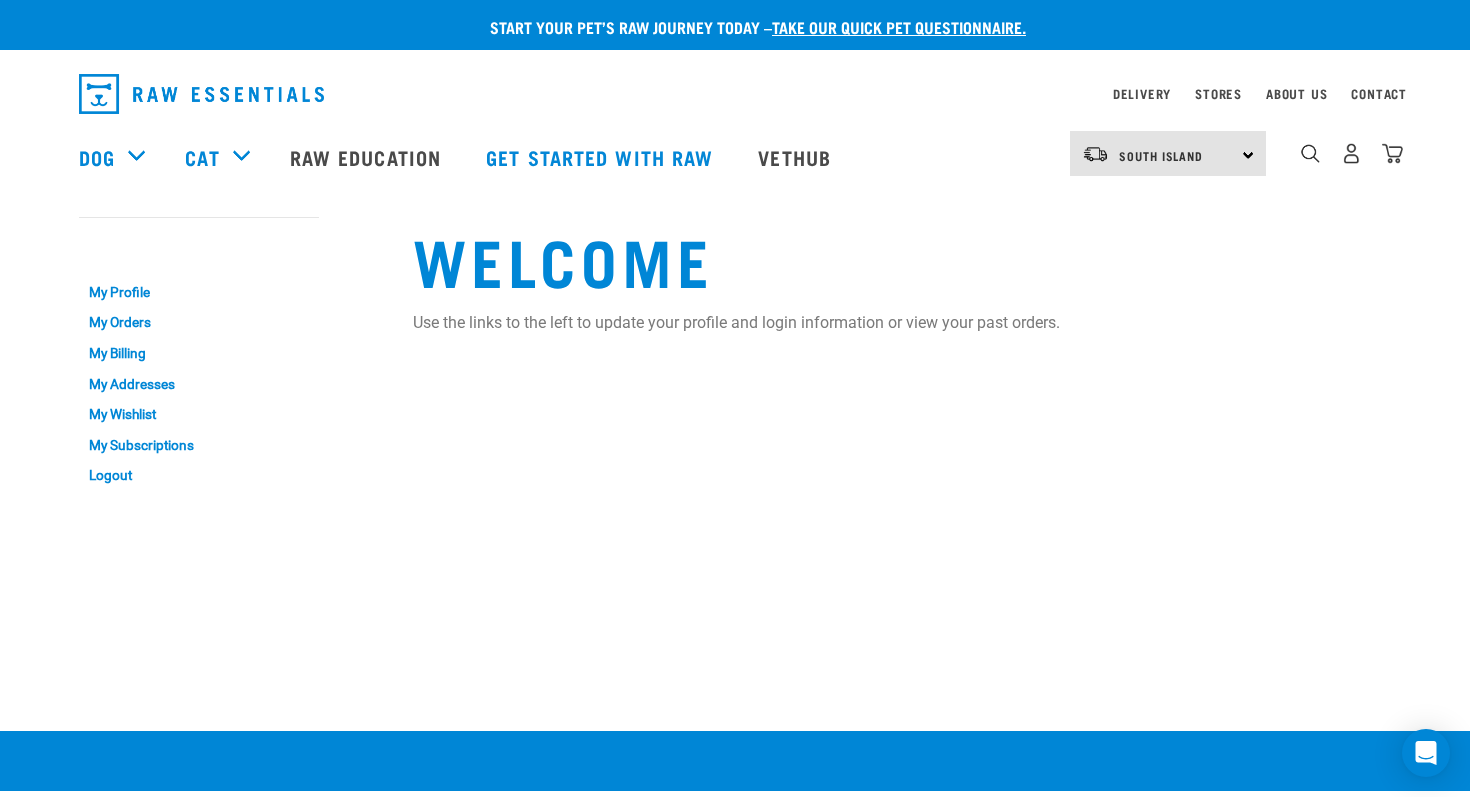 scroll, scrollTop: 0, scrollLeft: 0, axis: both 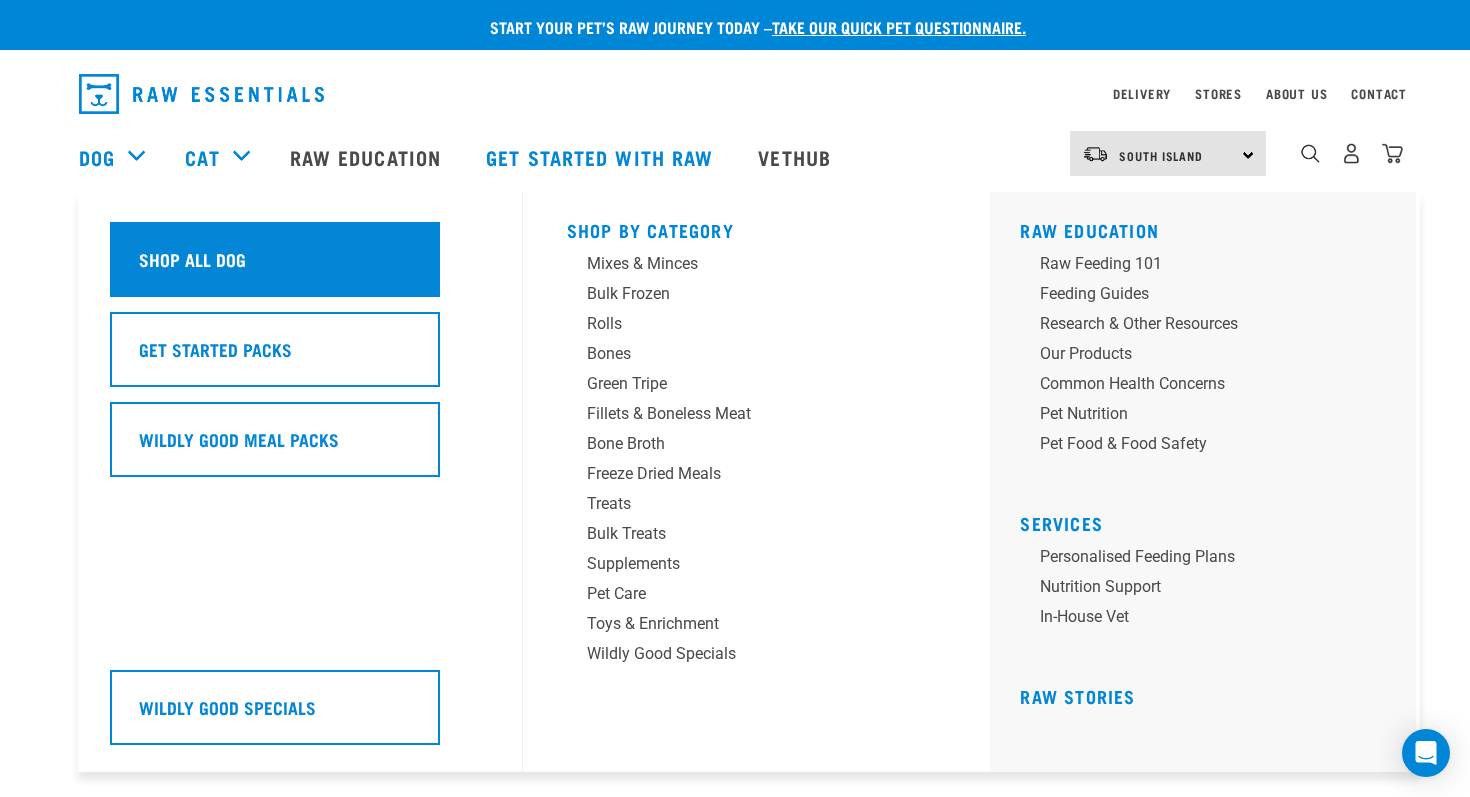 click on "Shop All Dog" at bounding box center (275, 259) 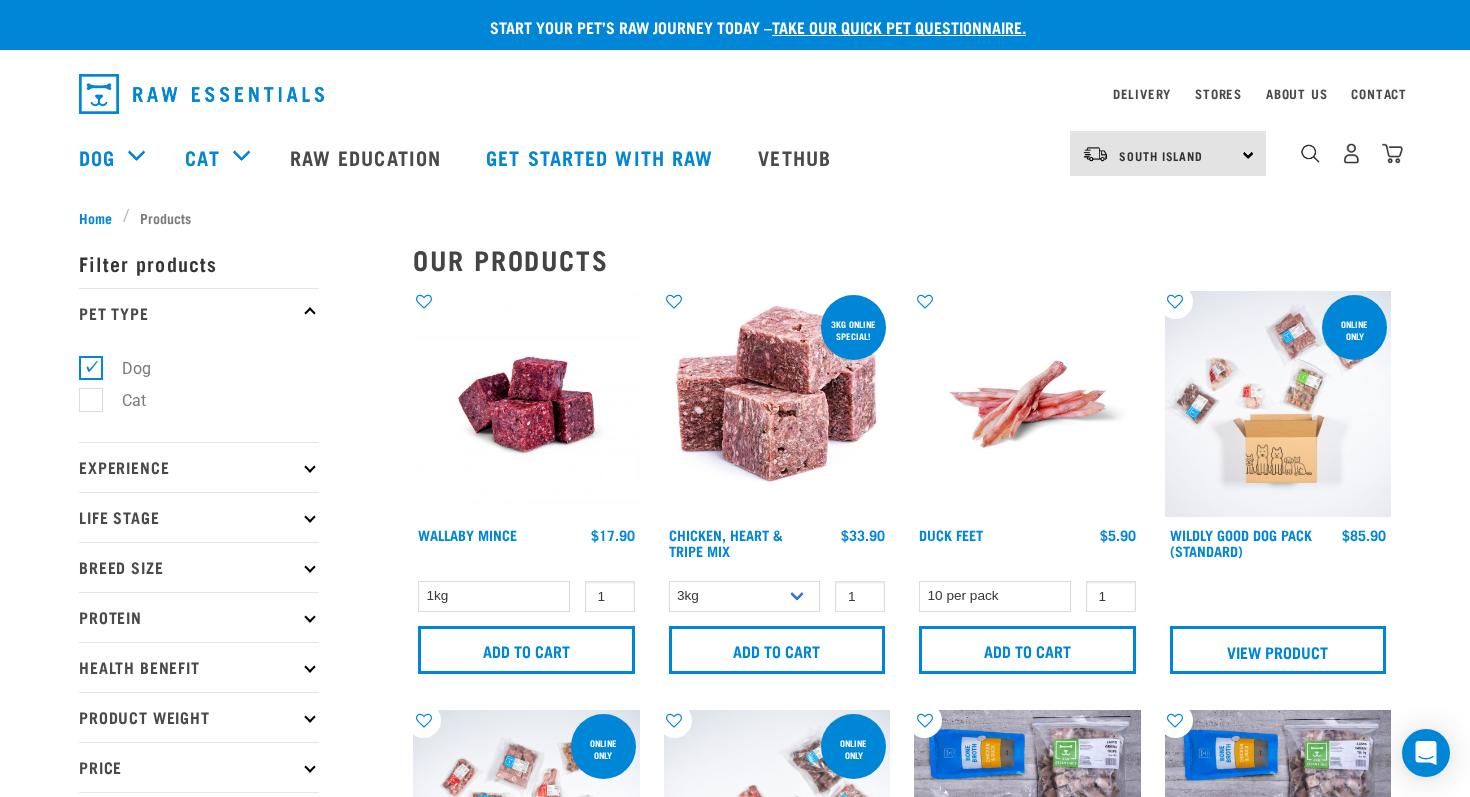 scroll, scrollTop: 0, scrollLeft: 0, axis: both 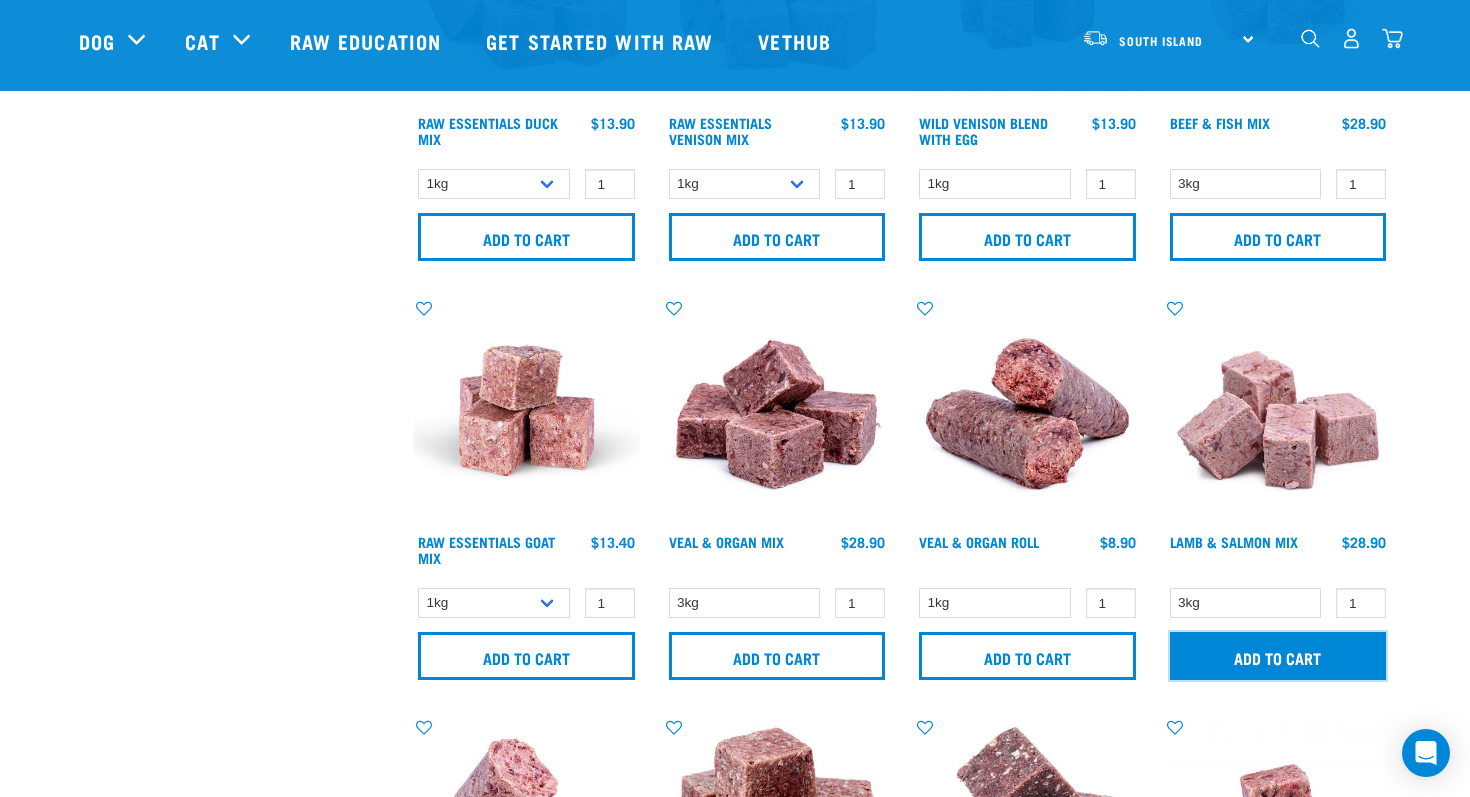 click on "Add to cart" at bounding box center [1278, 656] 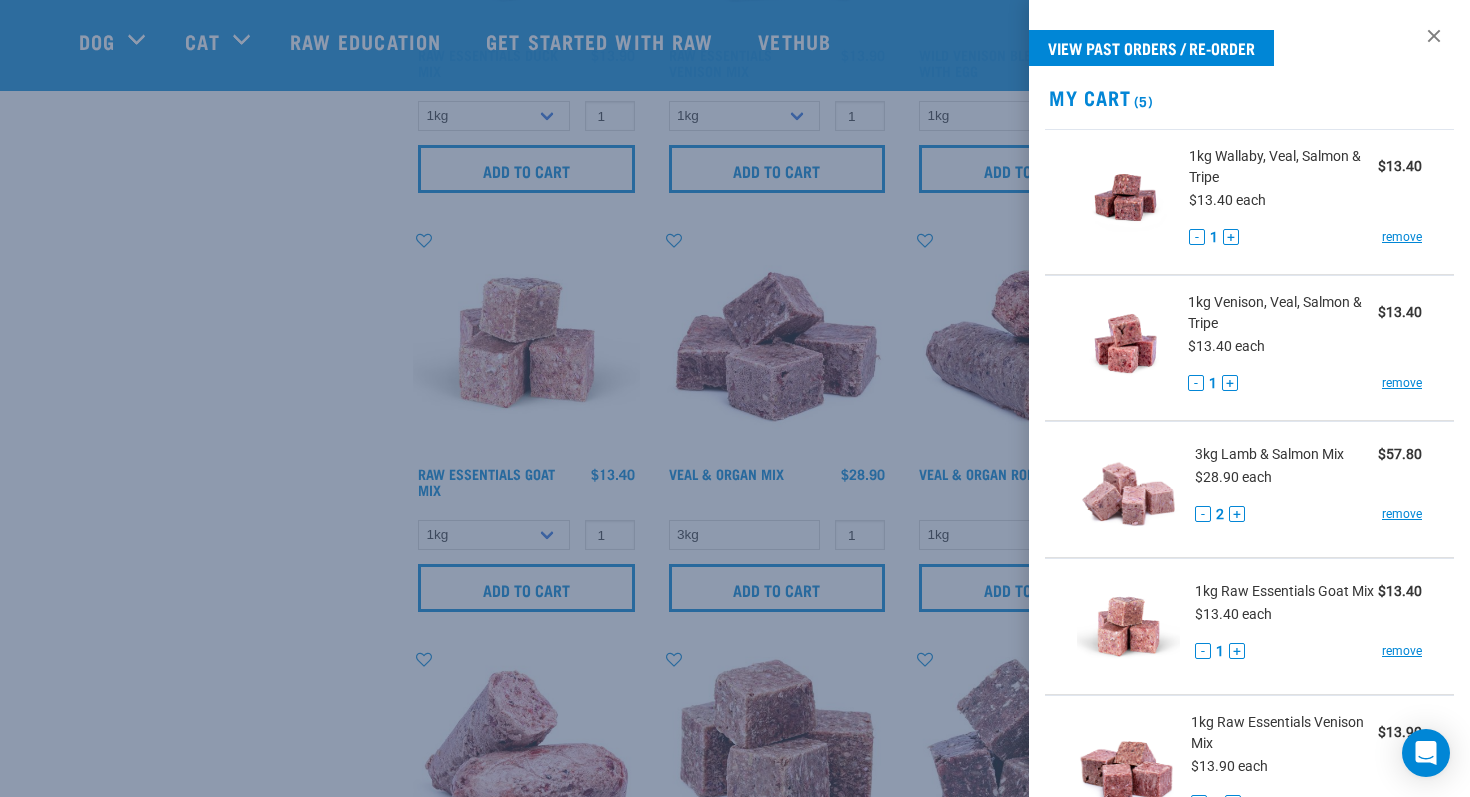 scroll, scrollTop: 1604, scrollLeft: 0, axis: vertical 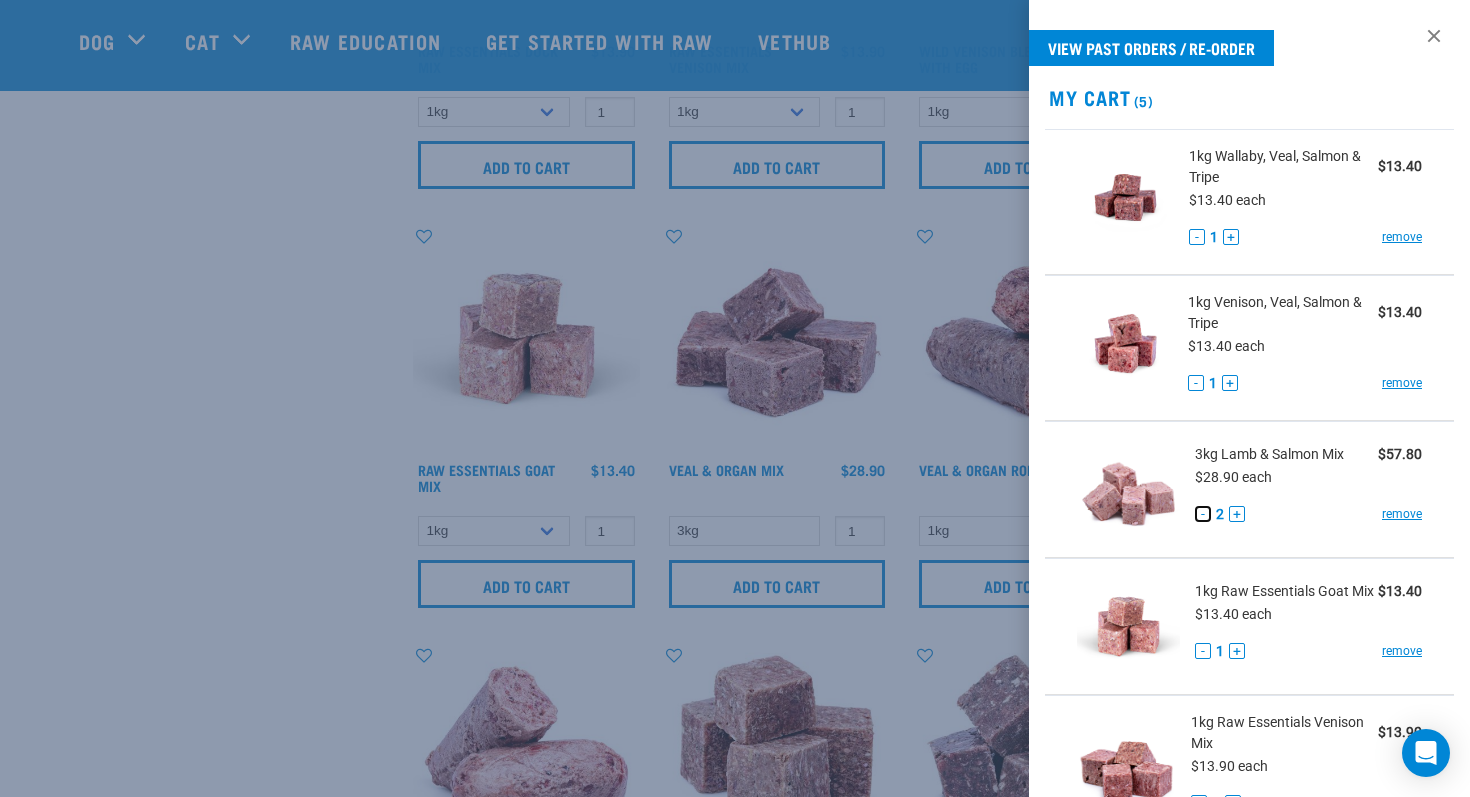 click on "-" at bounding box center (1203, 514) 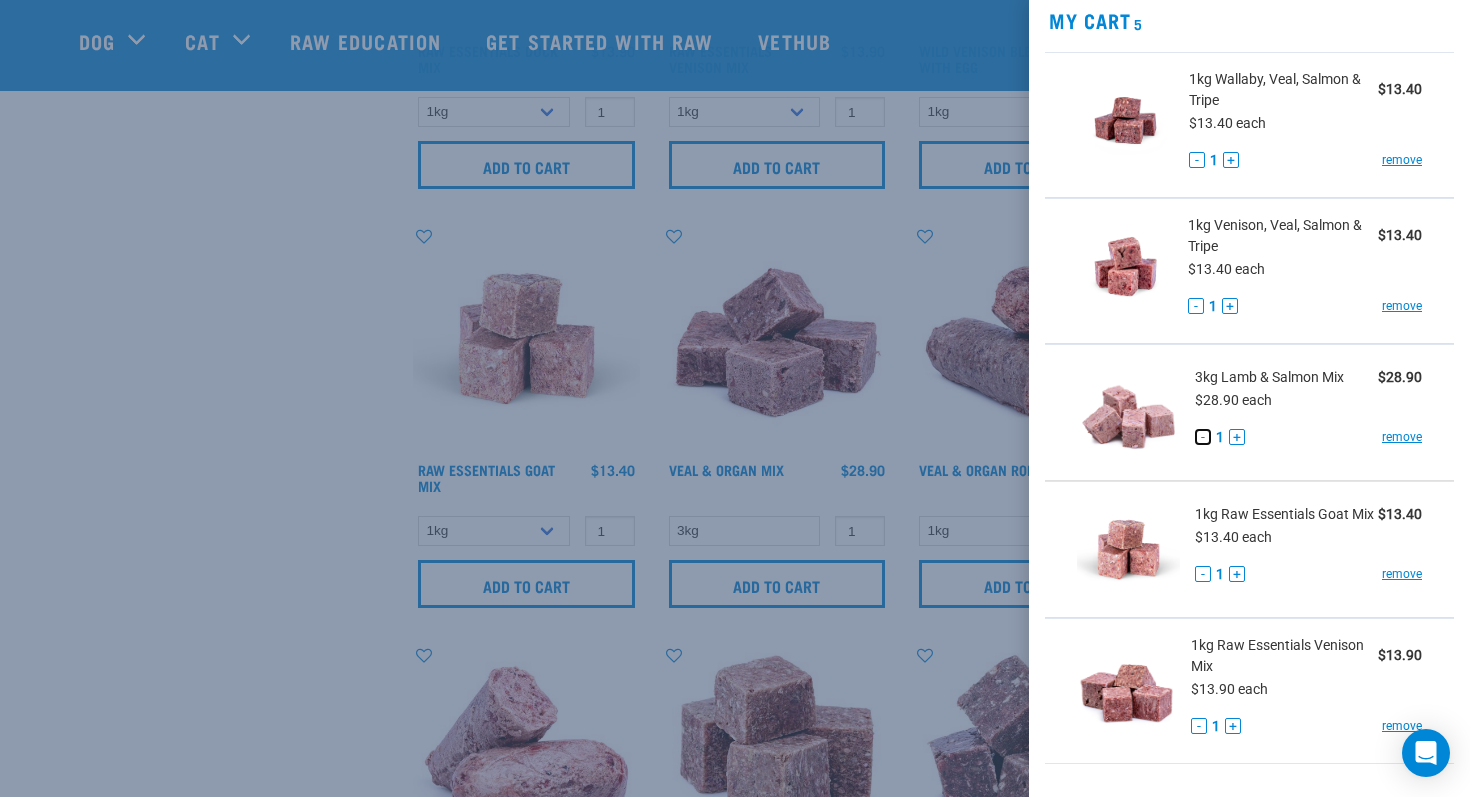 scroll, scrollTop: 85, scrollLeft: 0, axis: vertical 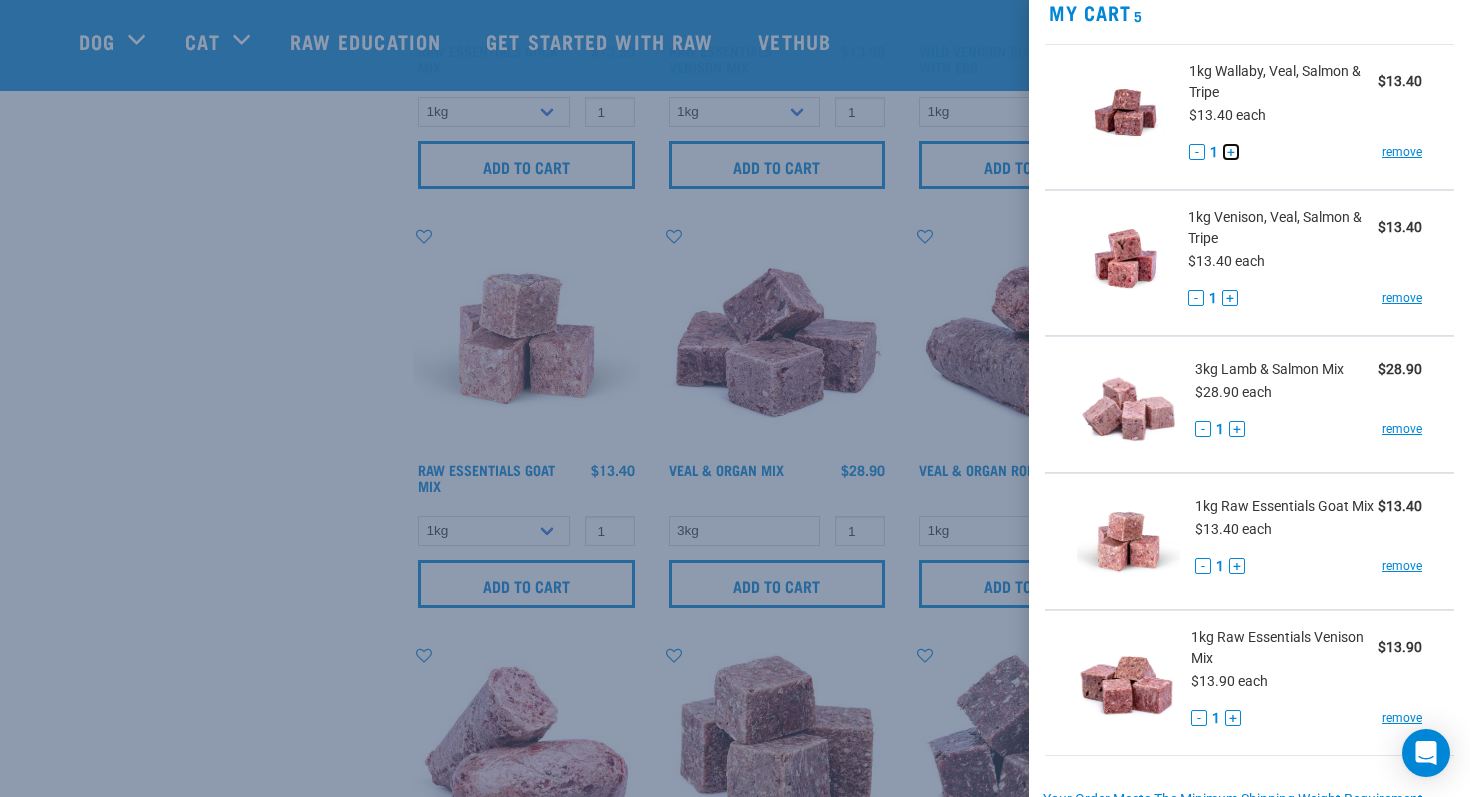click on "+" at bounding box center [1231, 152] 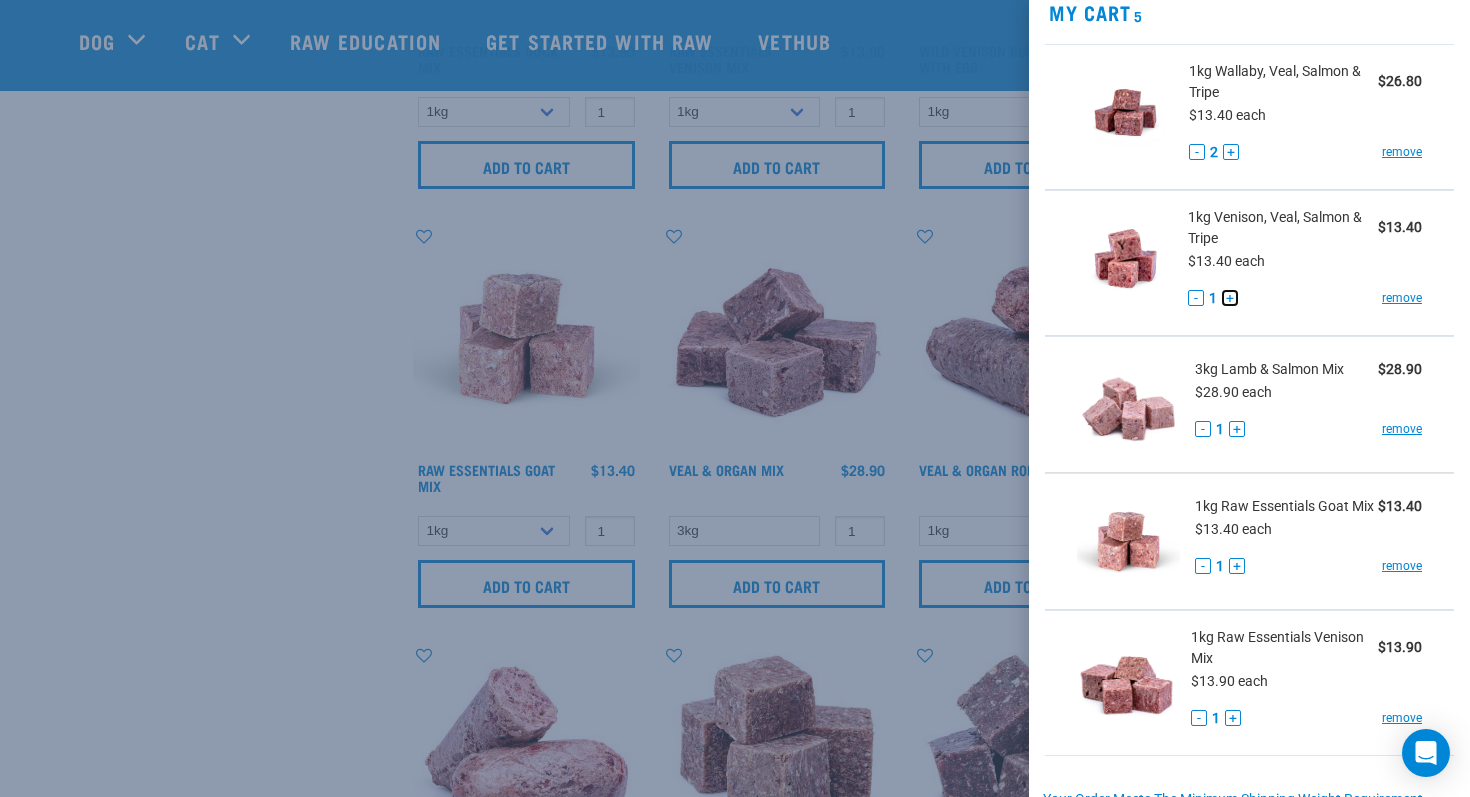 click on "+" at bounding box center [1230, 298] 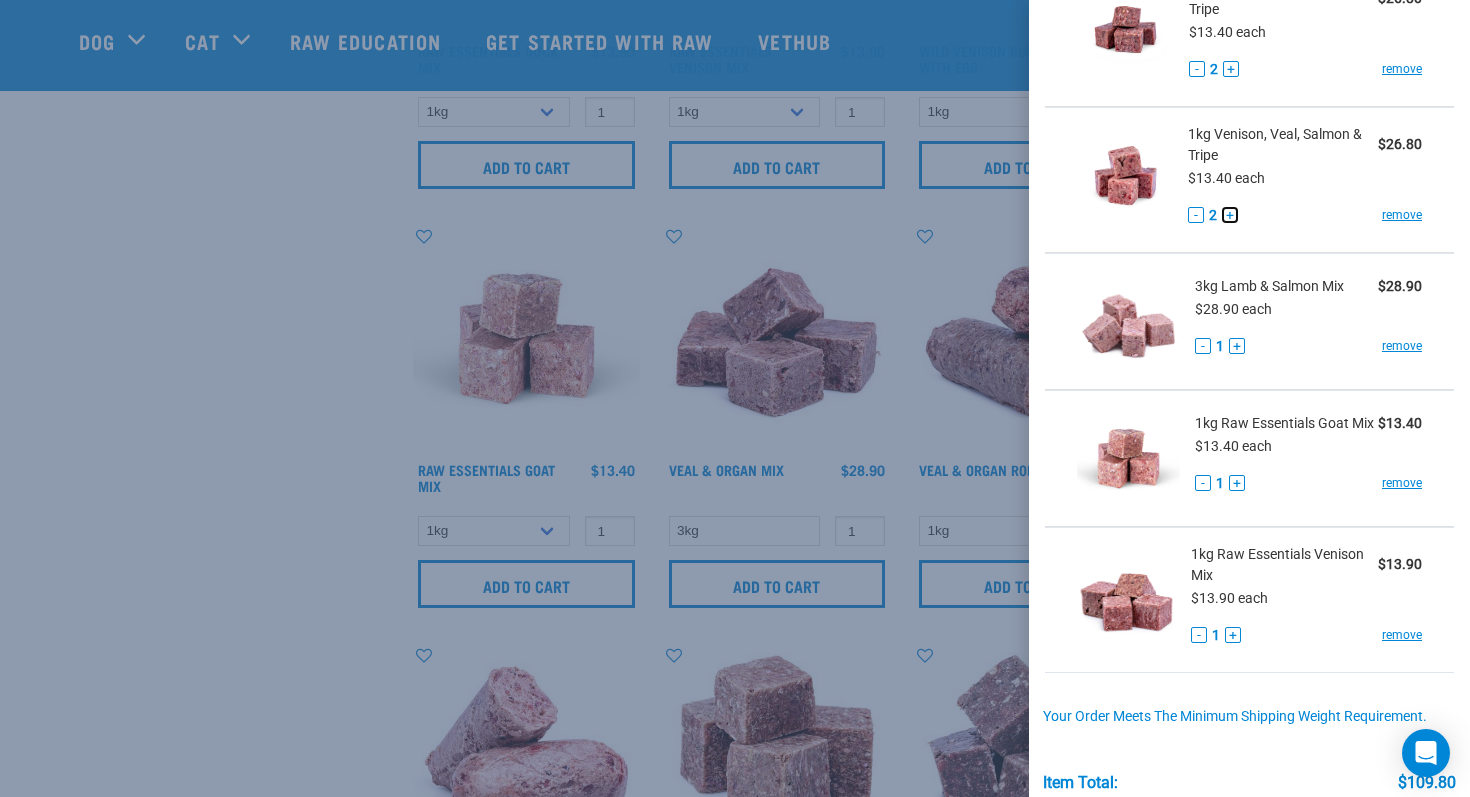 scroll, scrollTop: 167, scrollLeft: 0, axis: vertical 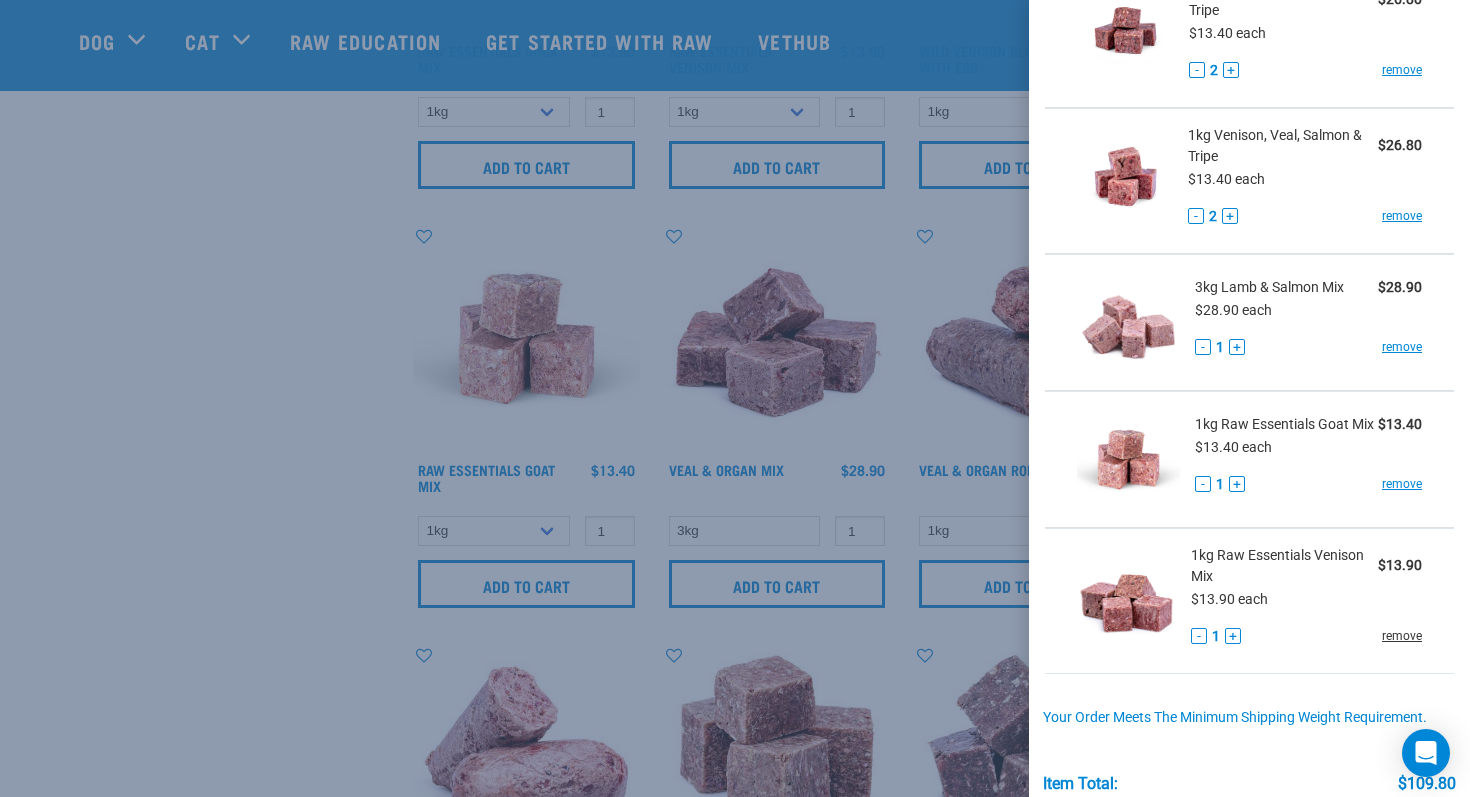 click on "remove" at bounding box center [1402, 636] 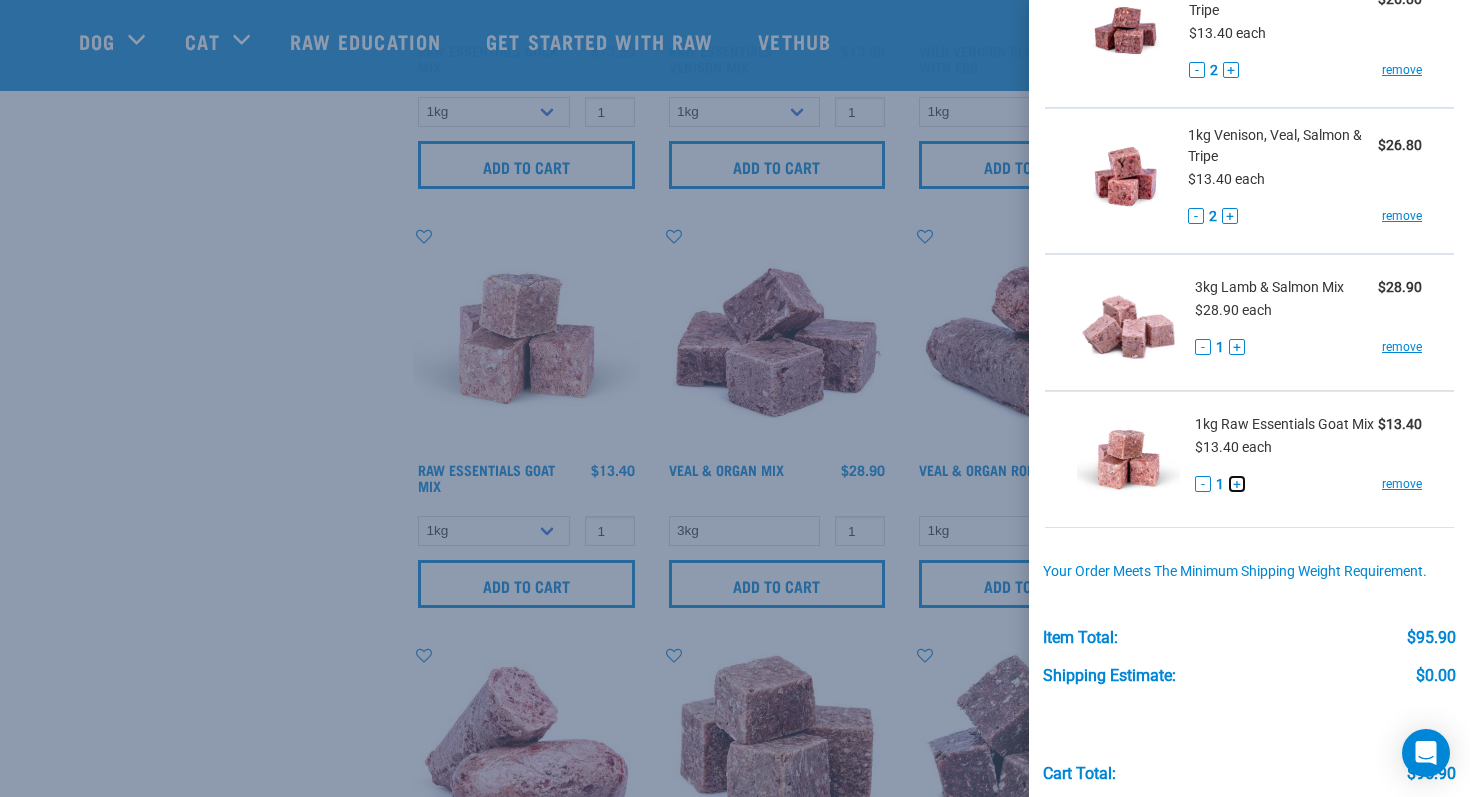 click on "+" at bounding box center (1237, 484) 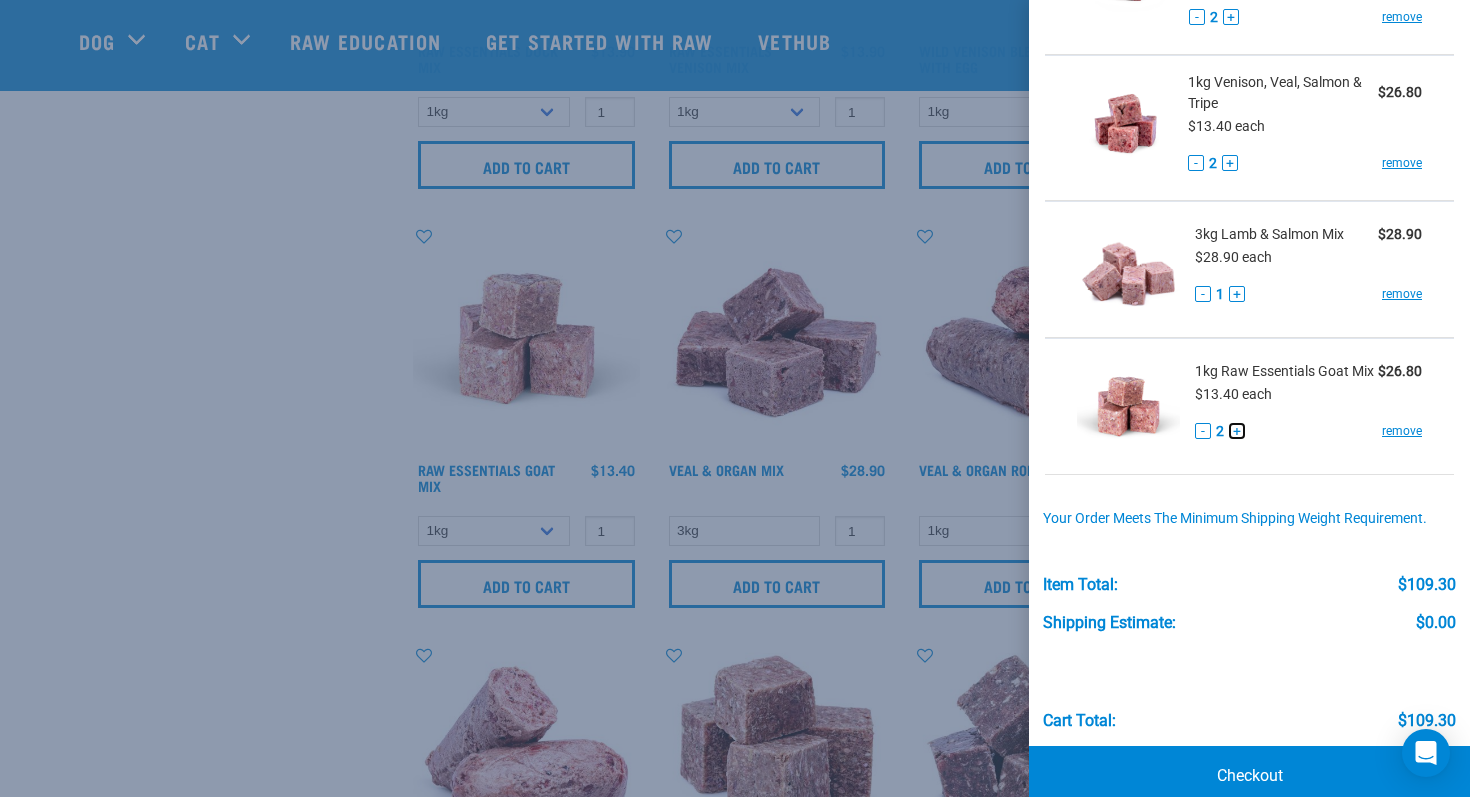scroll, scrollTop: 253, scrollLeft: 0, axis: vertical 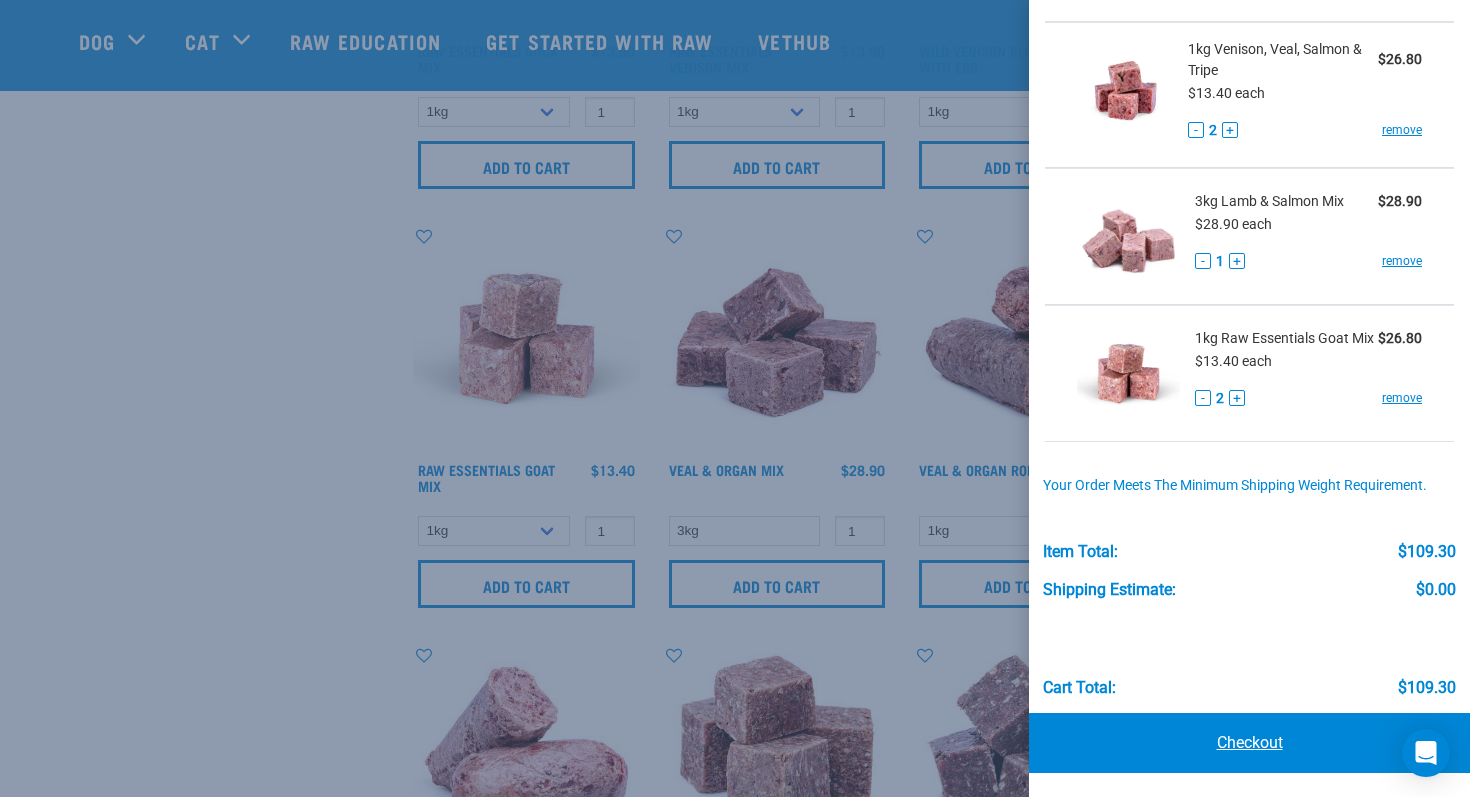 click on "Checkout" at bounding box center (1249, 743) 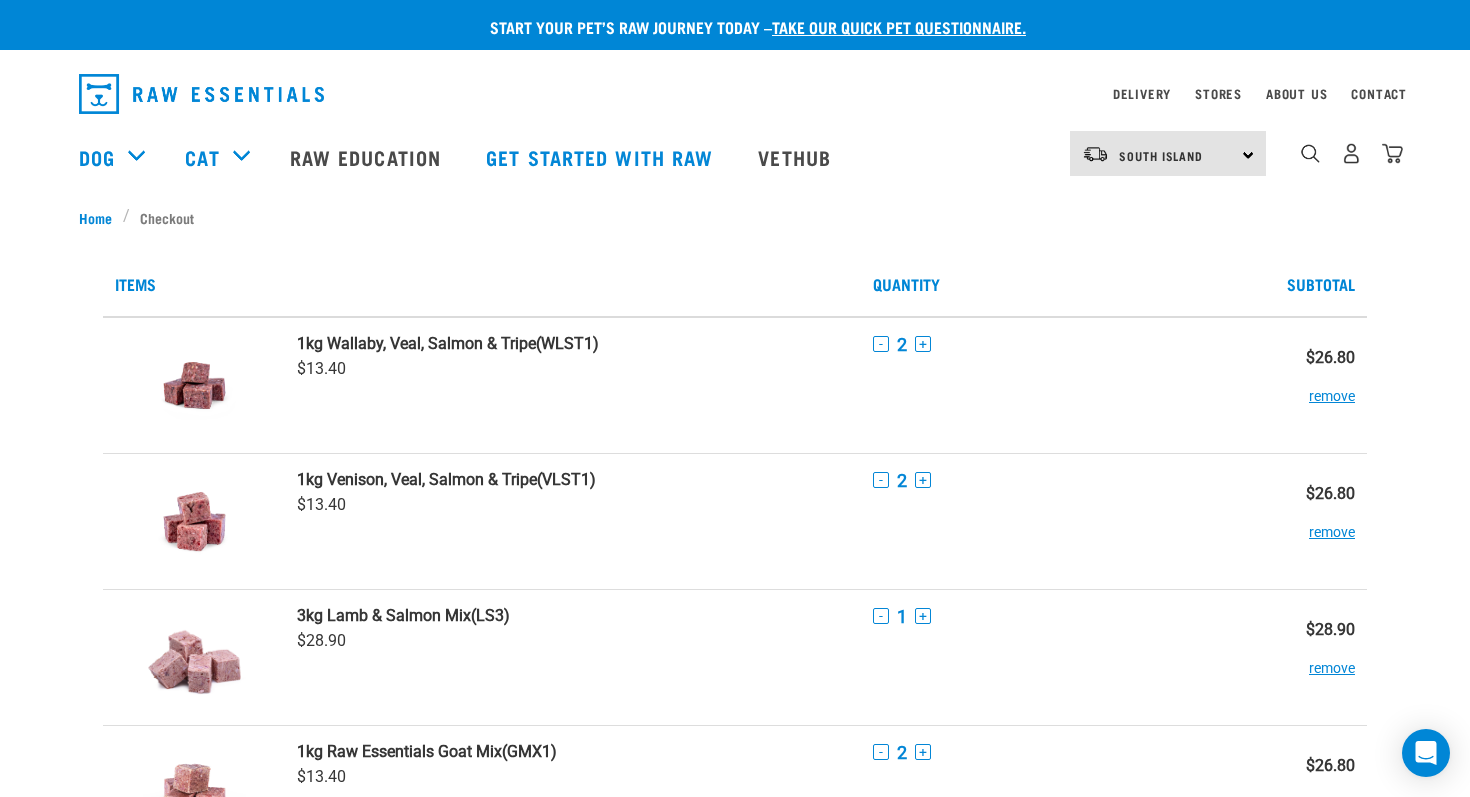 scroll, scrollTop: 0, scrollLeft: 0, axis: both 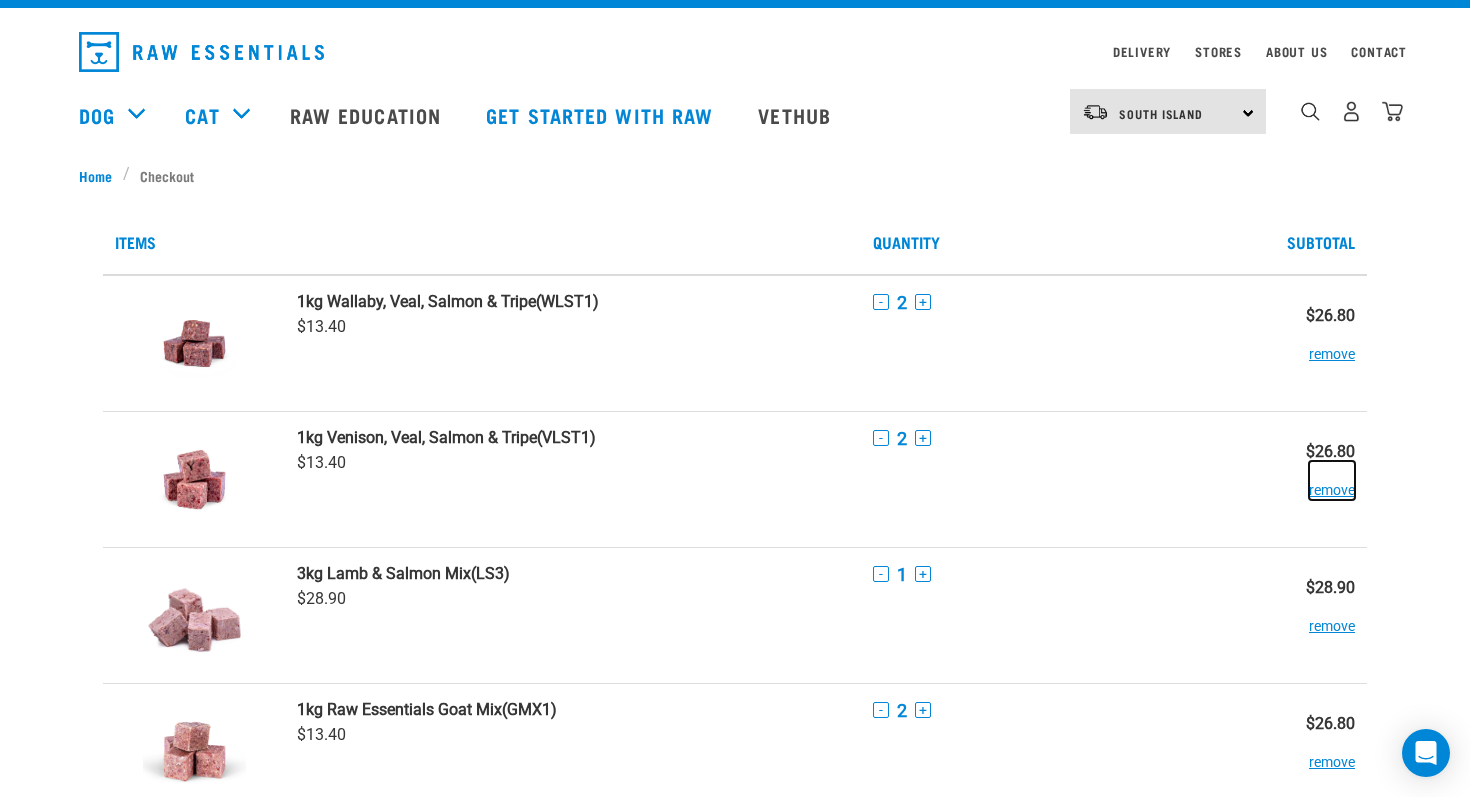 click on "remove" at bounding box center [1332, 480] 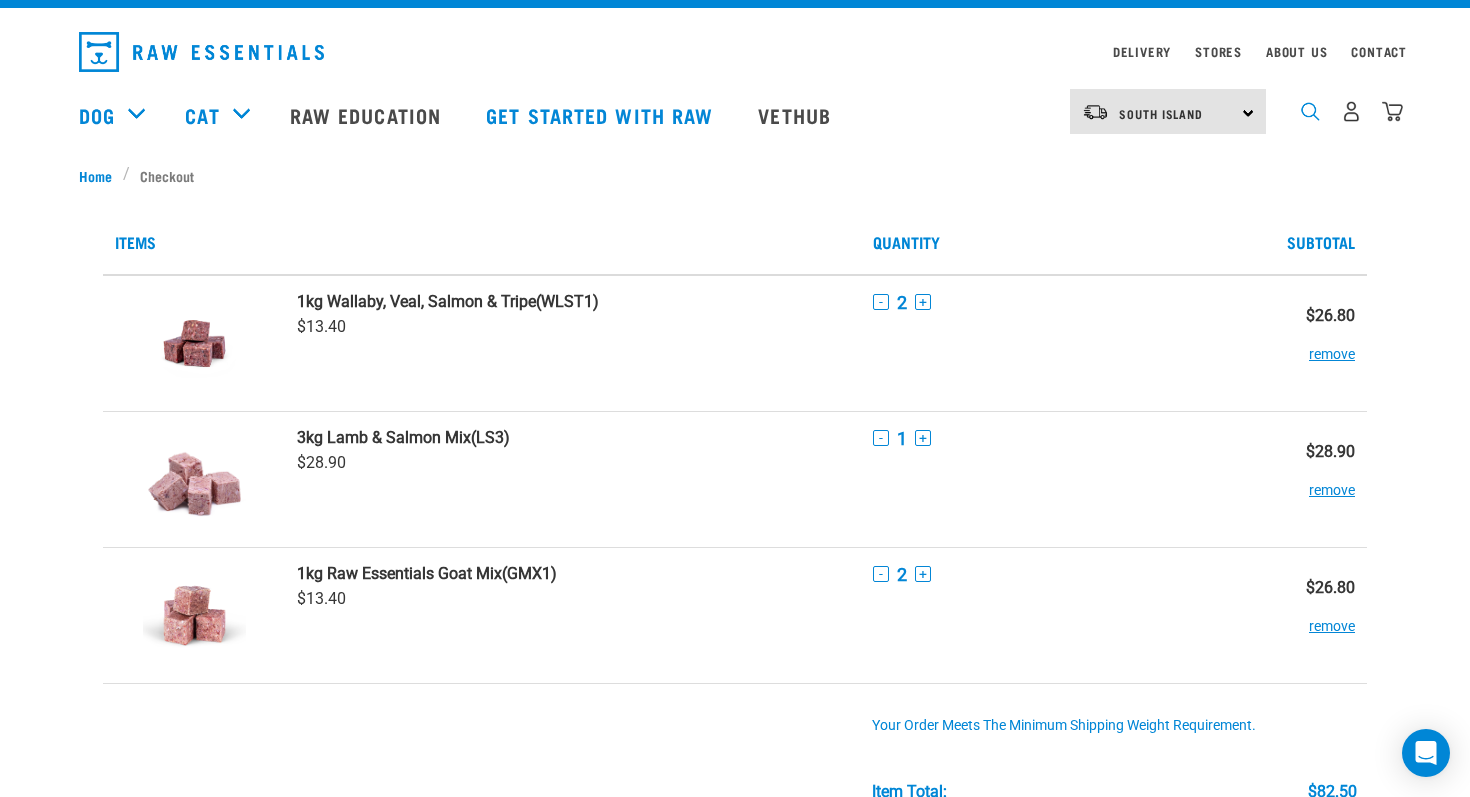 click at bounding box center (1310, 111) 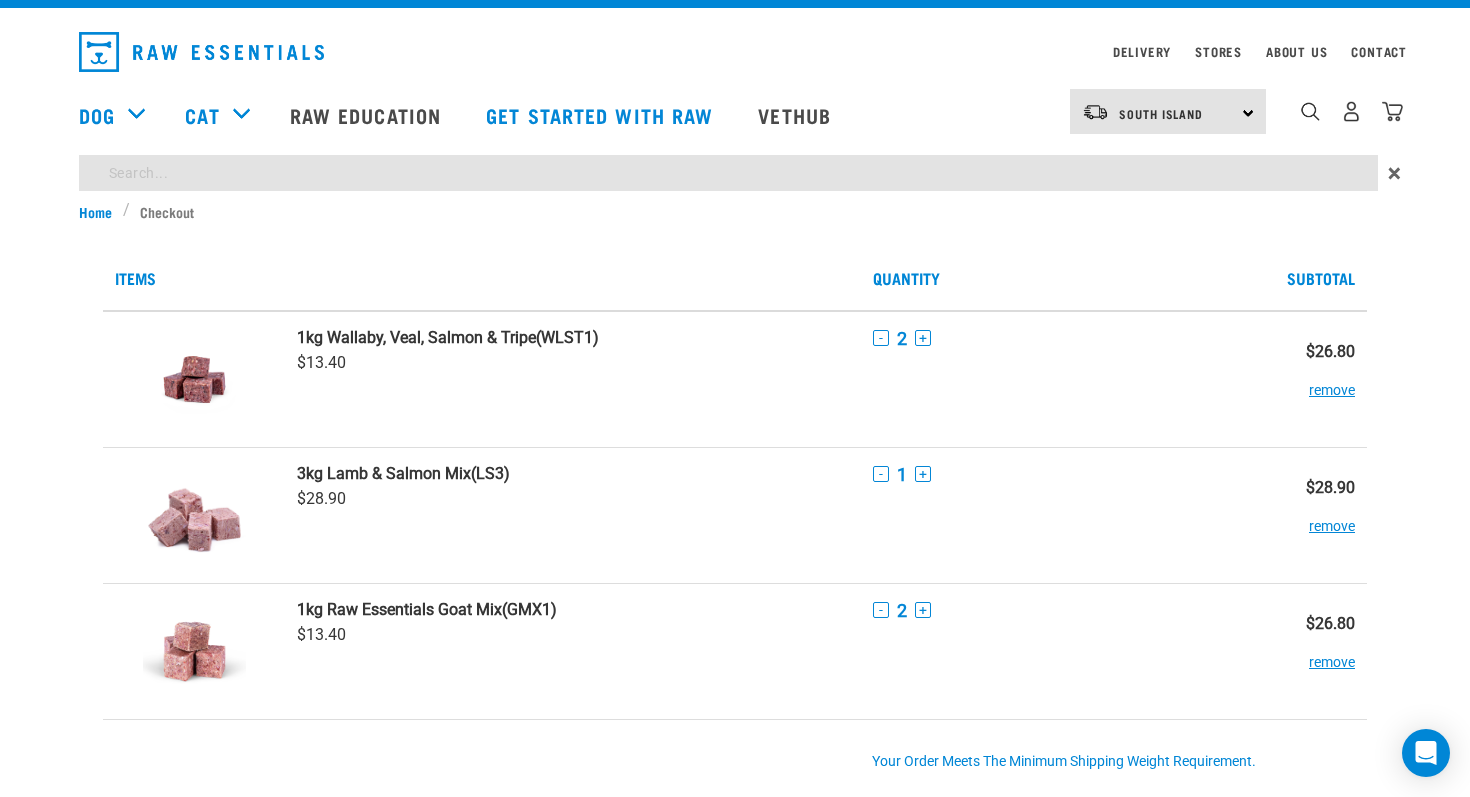 scroll, scrollTop: 0, scrollLeft: 0, axis: both 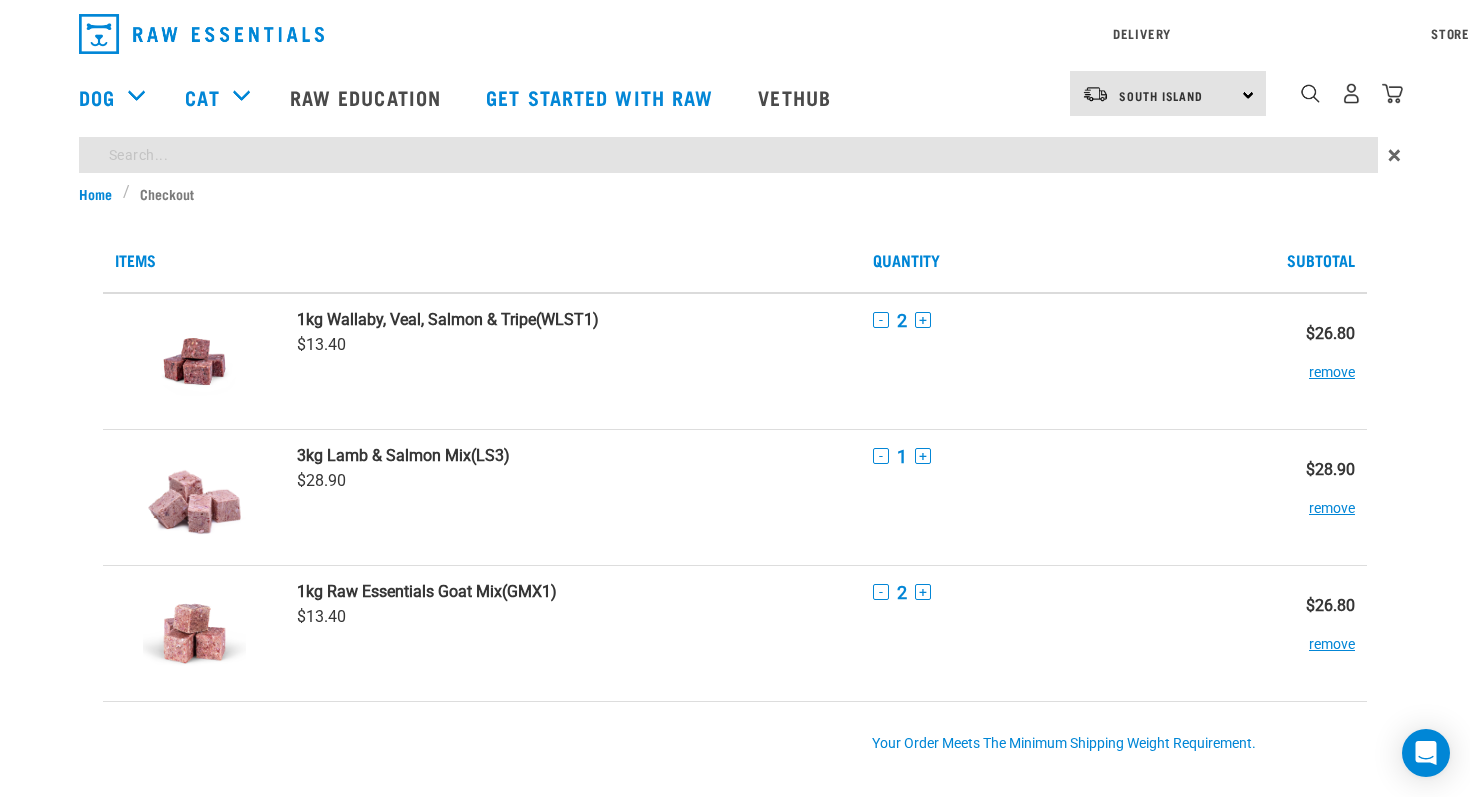 click at bounding box center (728, 155) 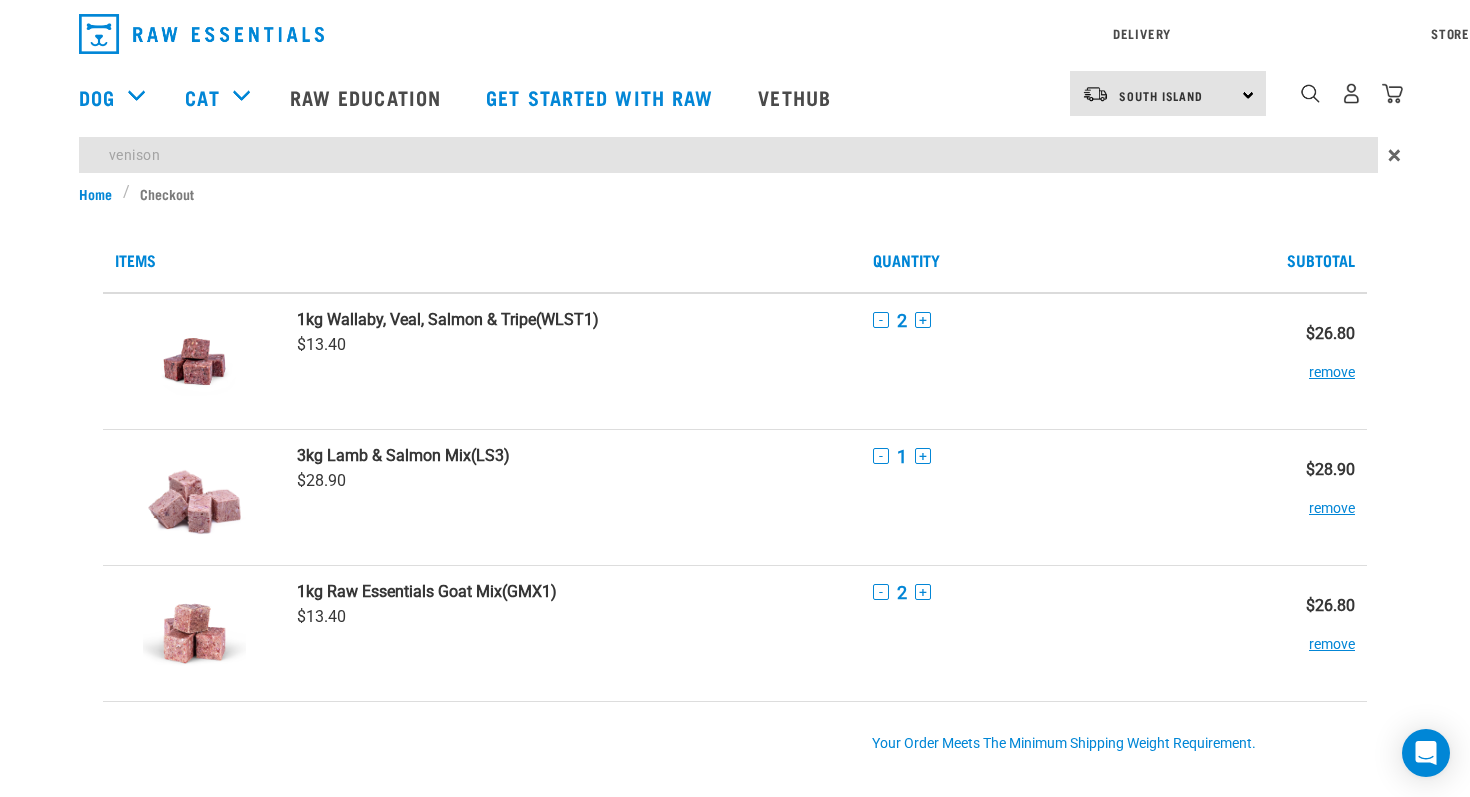 type on "venison" 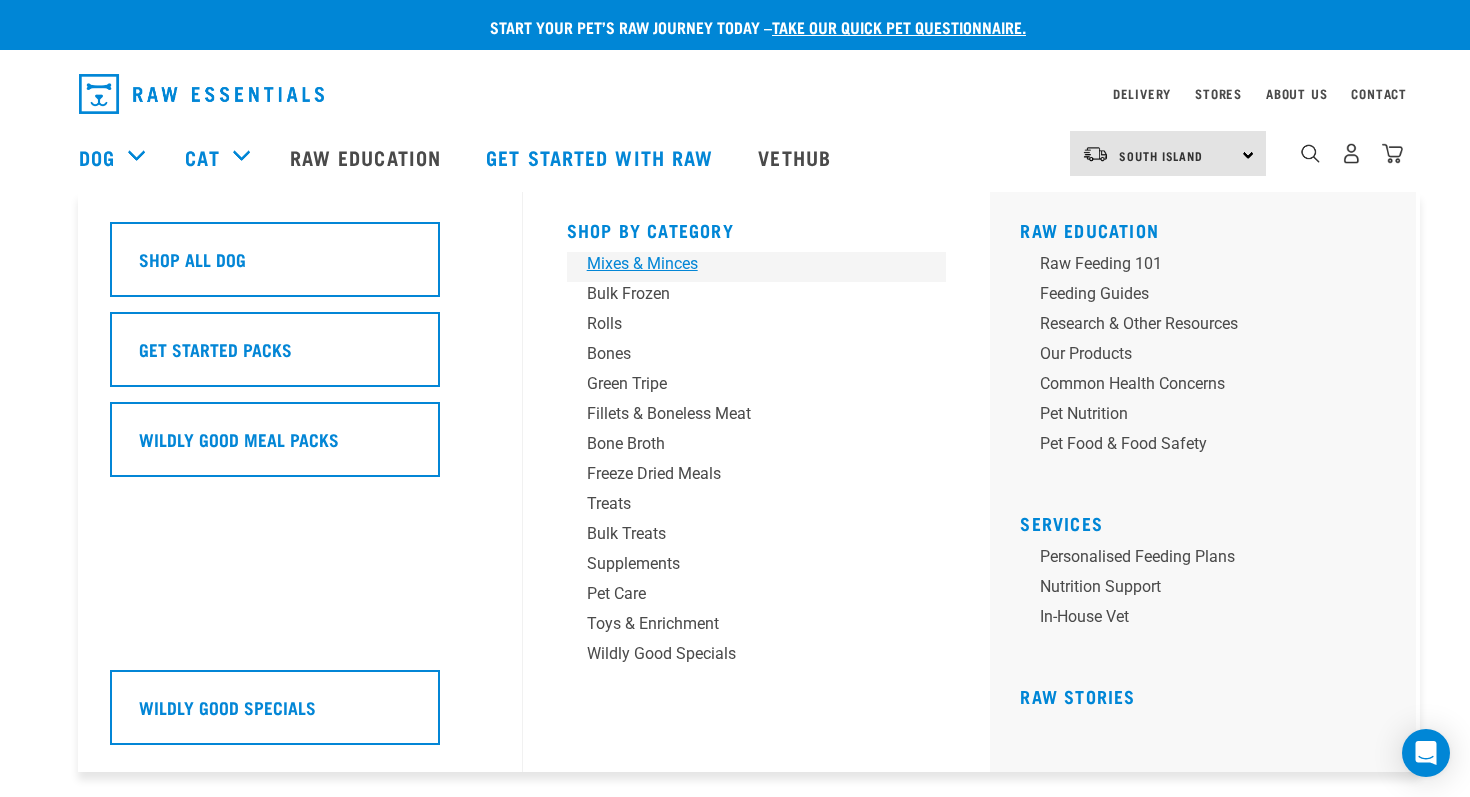 click on "Shop By Category
Mixes & Minces
Bulk Frozen
Rolls
Bones
Green Tripe
Bone Broth Treats" at bounding box center (757, 482) 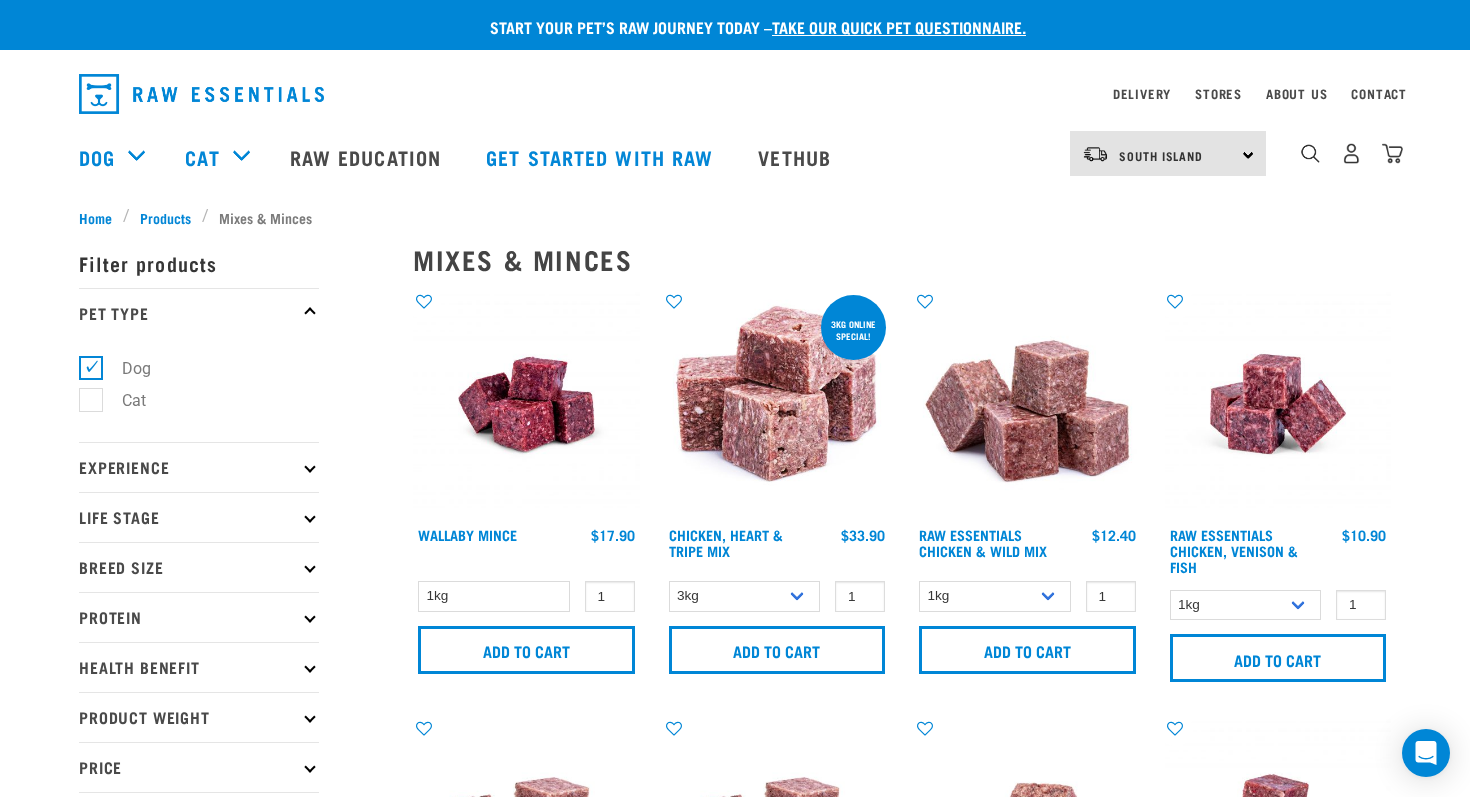 scroll, scrollTop: 0, scrollLeft: 0, axis: both 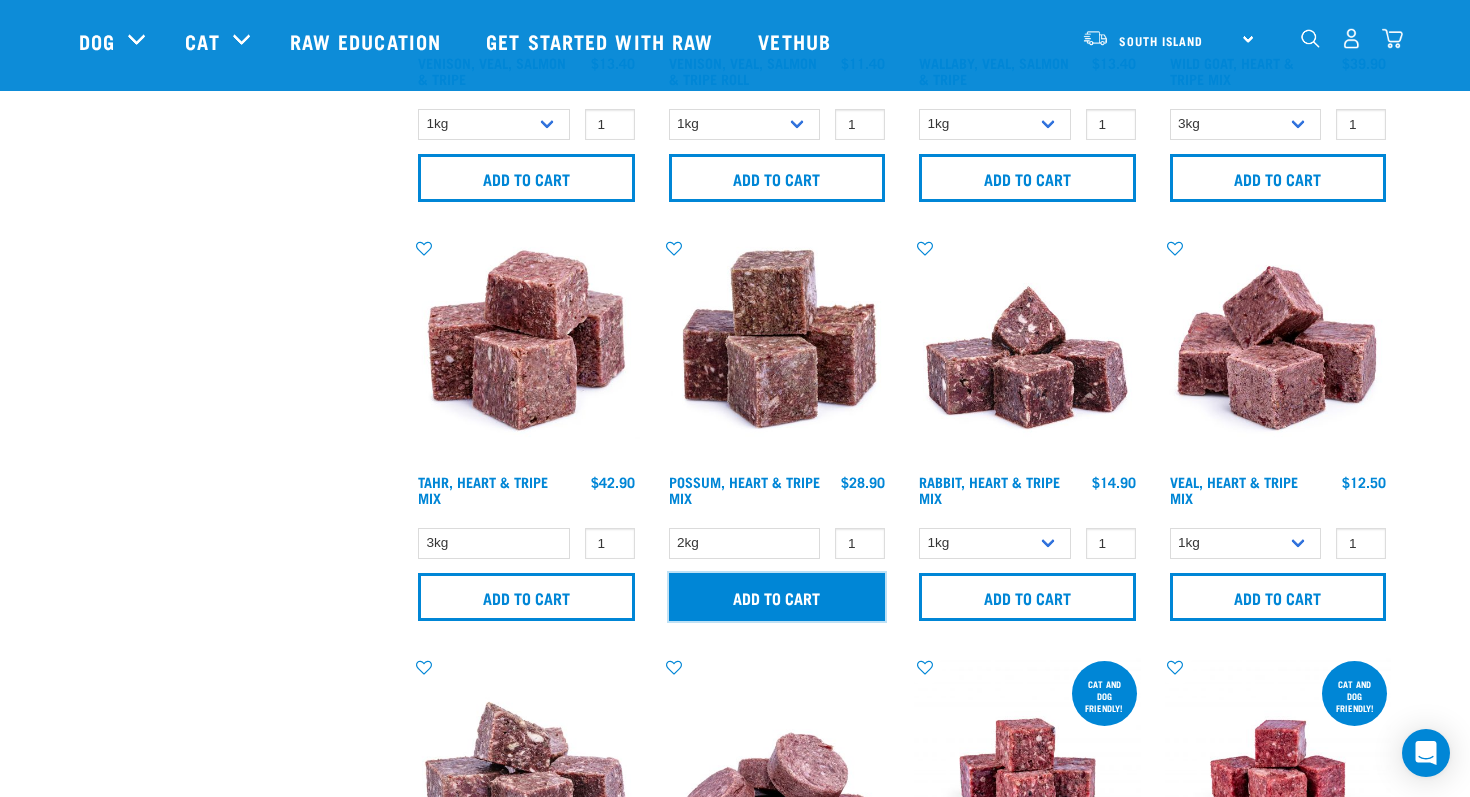 click on "Add to cart" at bounding box center [777, 597] 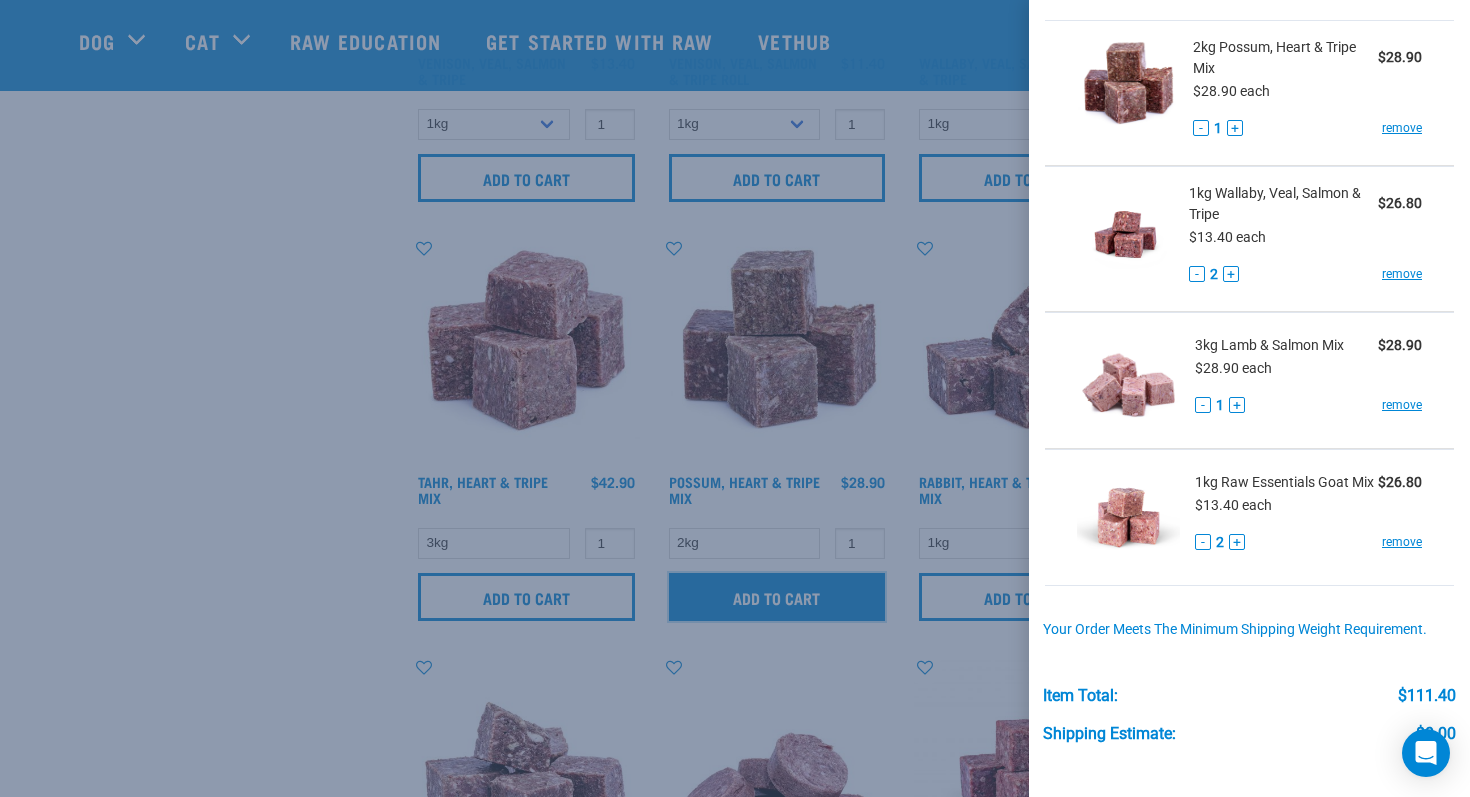 scroll, scrollTop: 108, scrollLeft: 0, axis: vertical 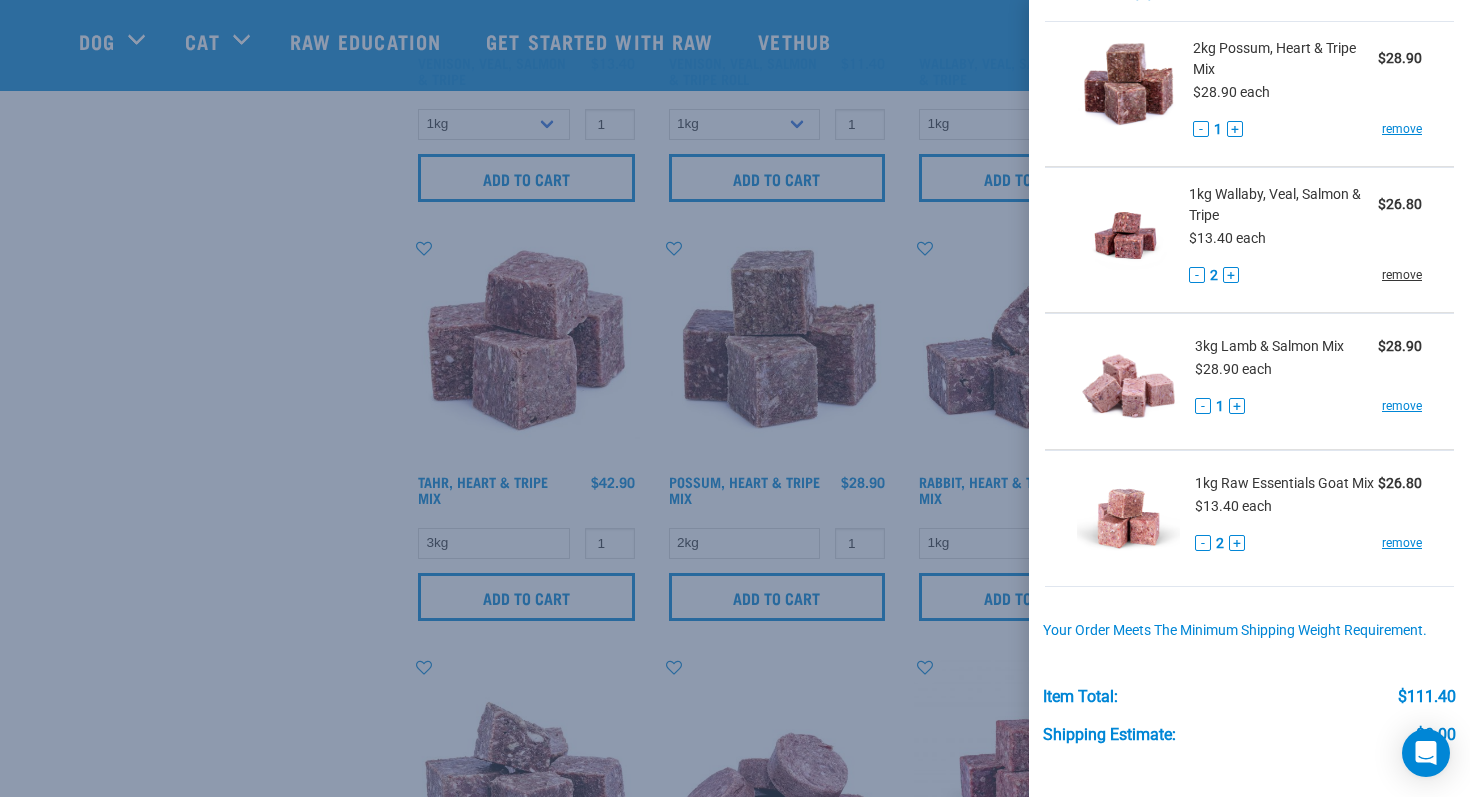 click on "remove" at bounding box center (1402, 275) 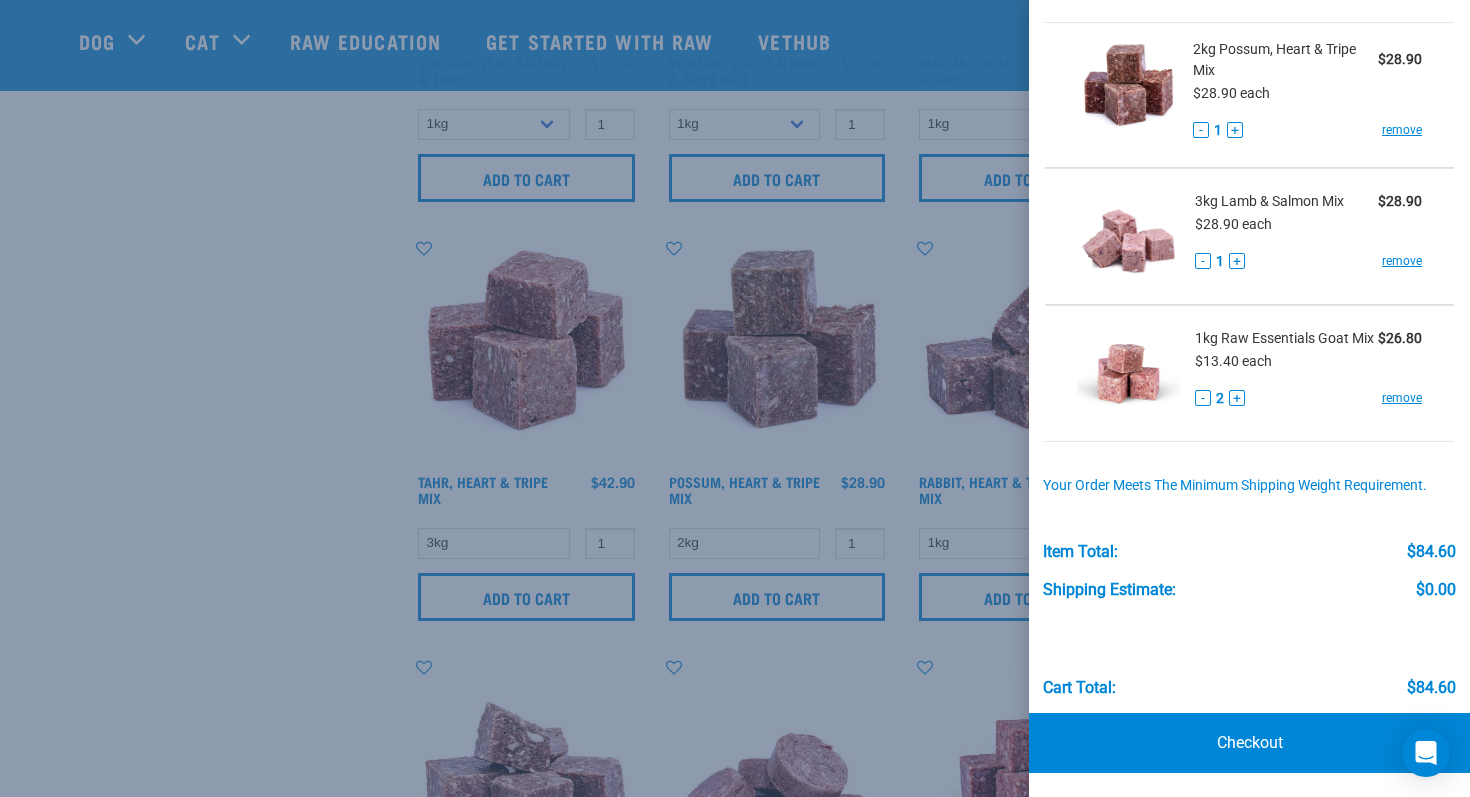 scroll, scrollTop: 107, scrollLeft: 0, axis: vertical 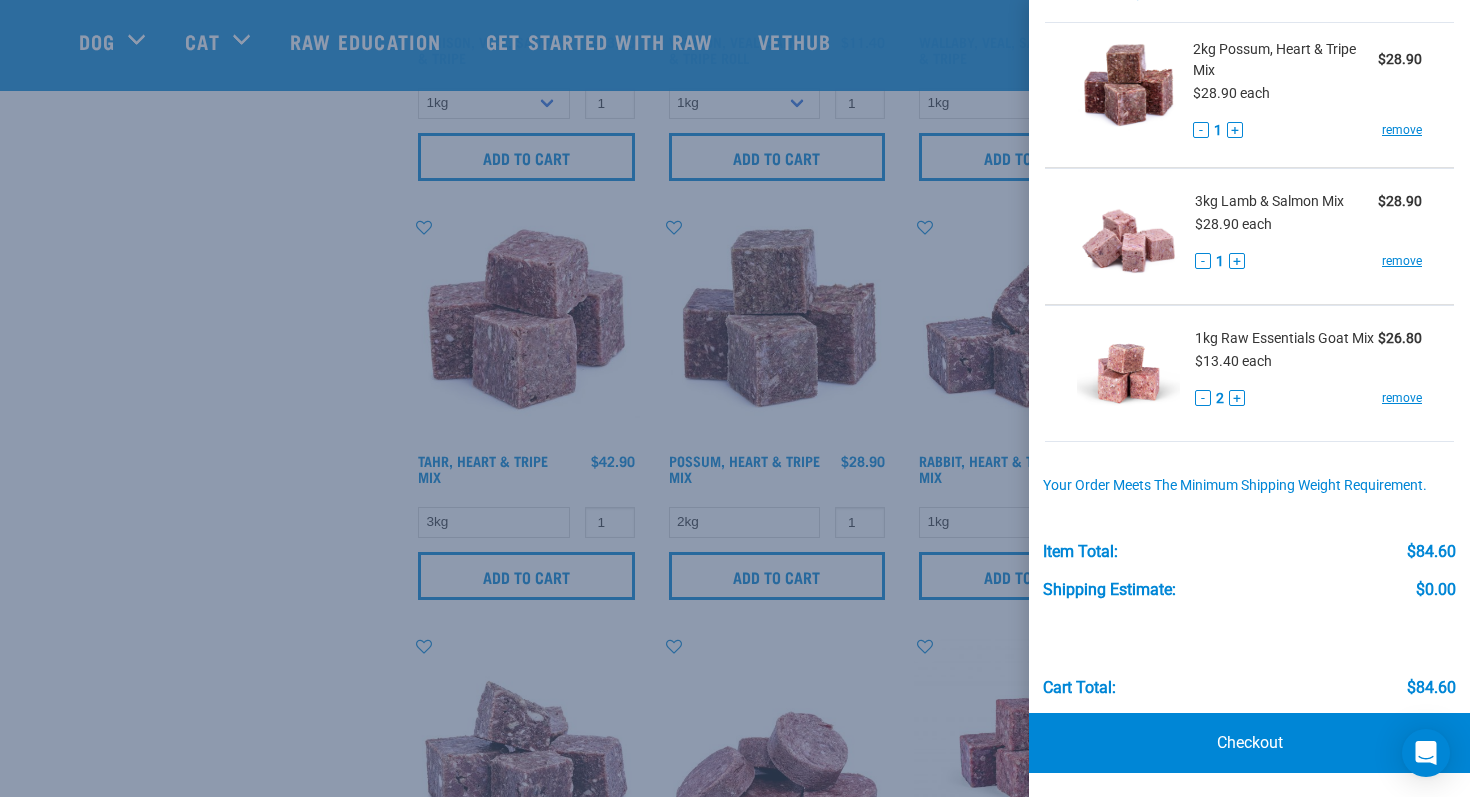 click at bounding box center [735, 398] 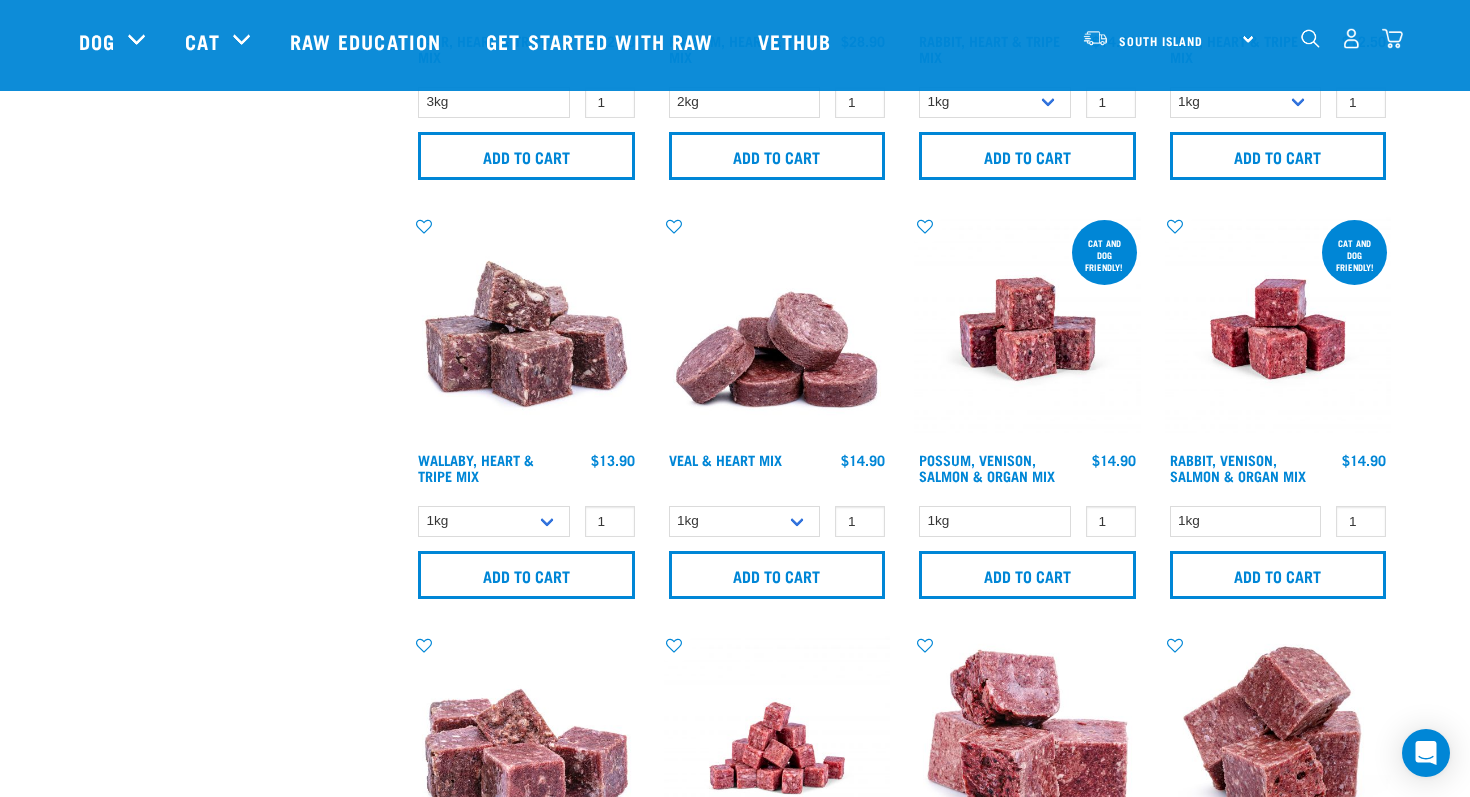 scroll, scrollTop: 2458, scrollLeft: 0, axis: vertical 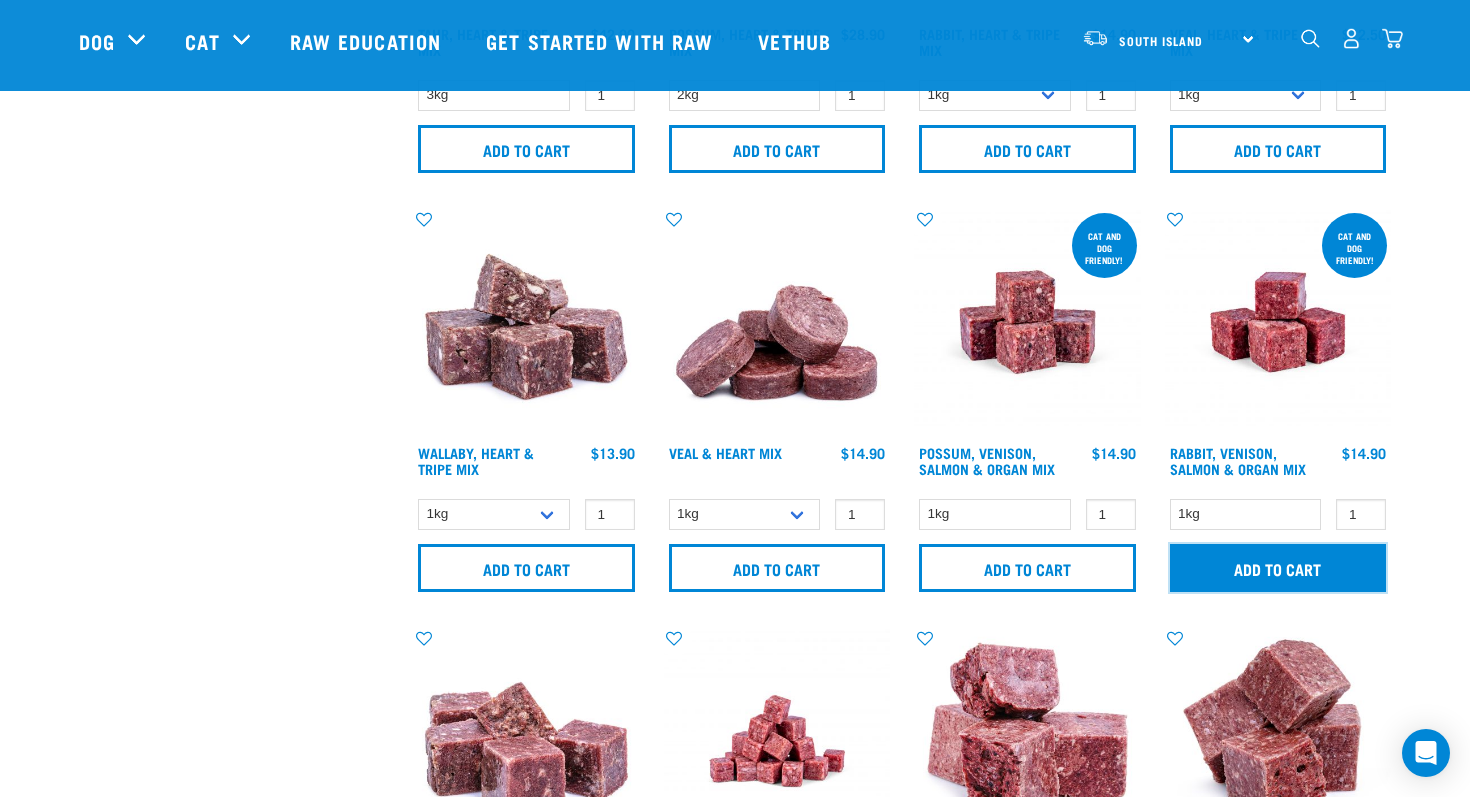 click on "Add to cart" at bounding box center [1278, 568] 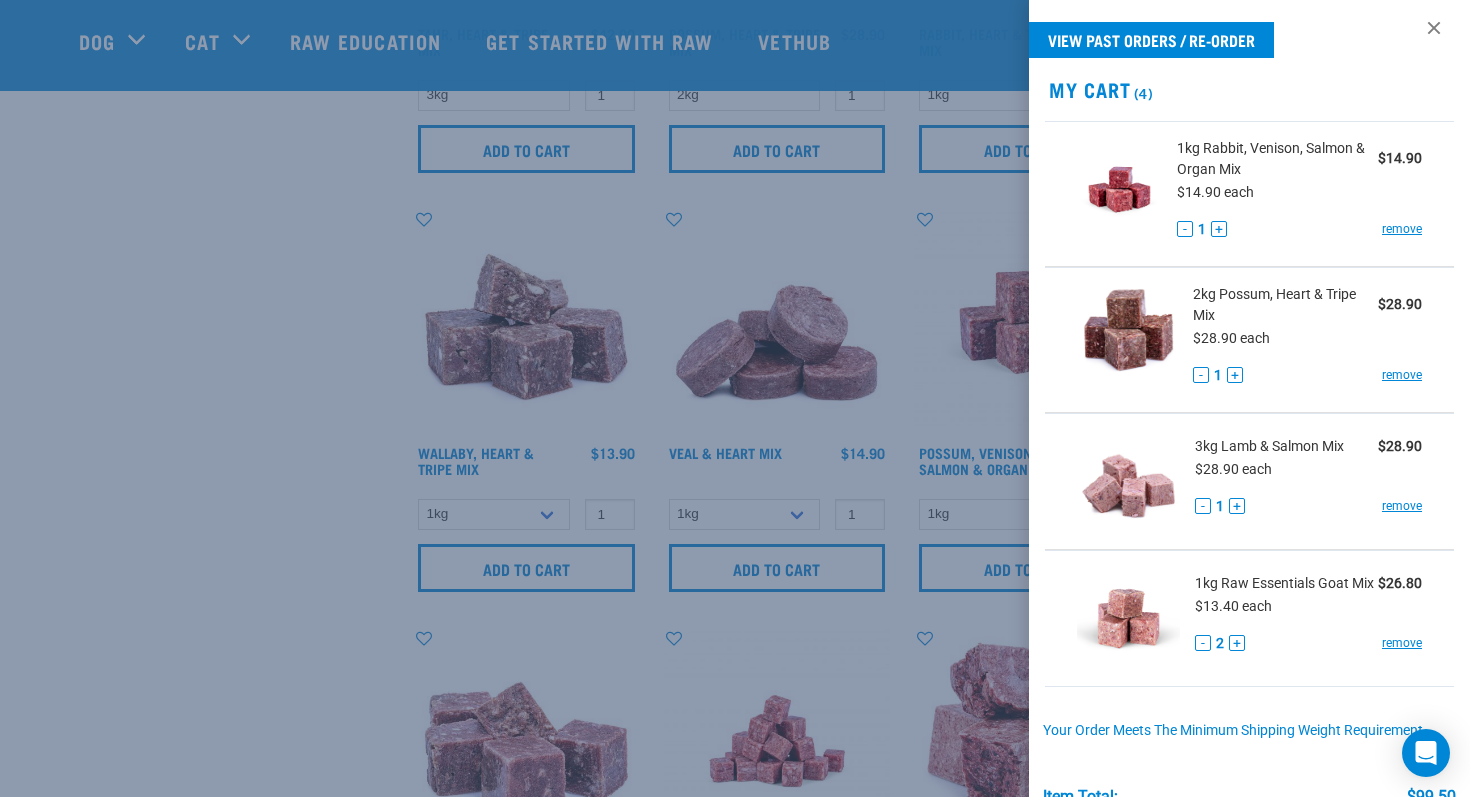 scroll, scrollTop: 0, scrollLeft: 0, axis: both 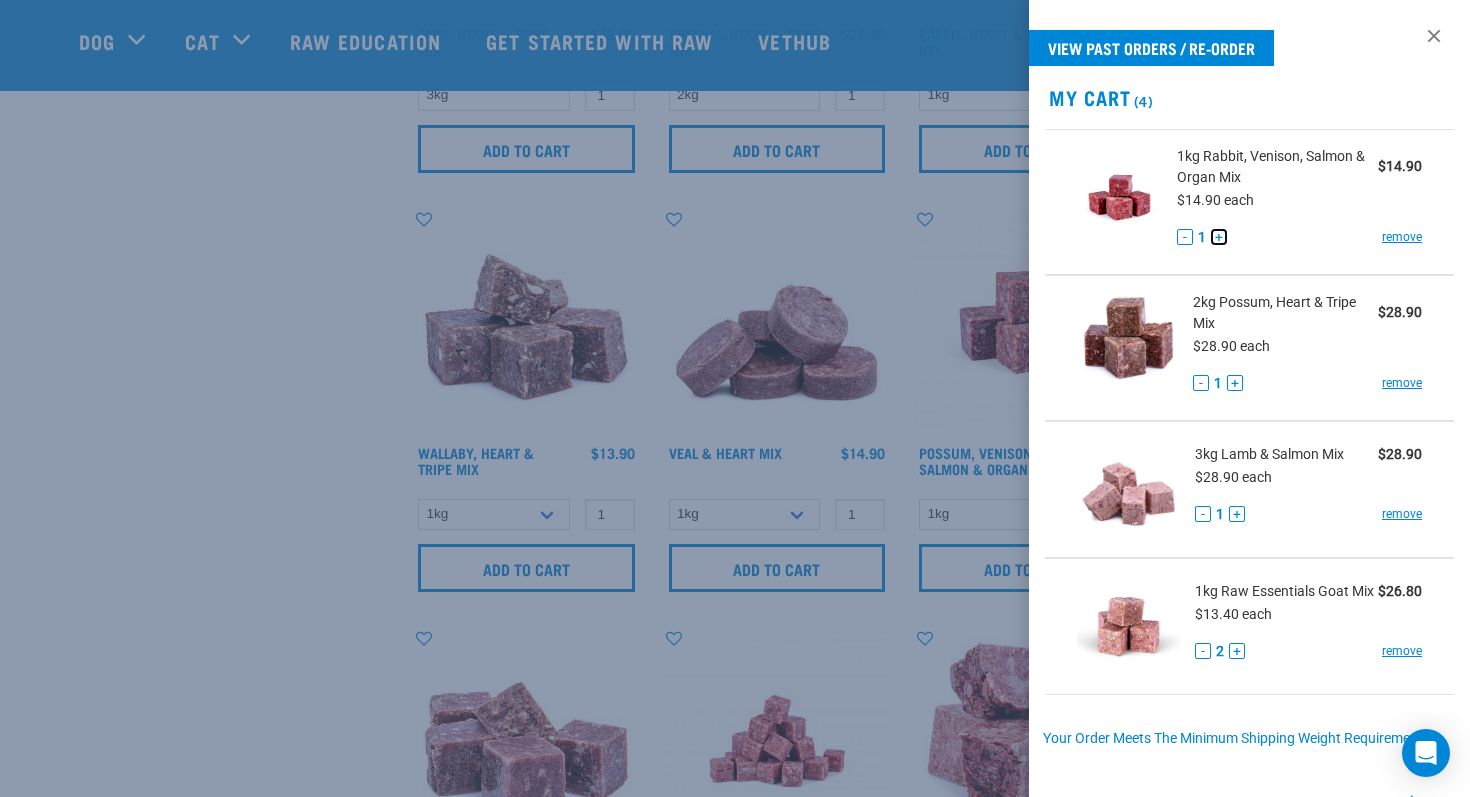 click on "+" at bounding box center (1219, 237) 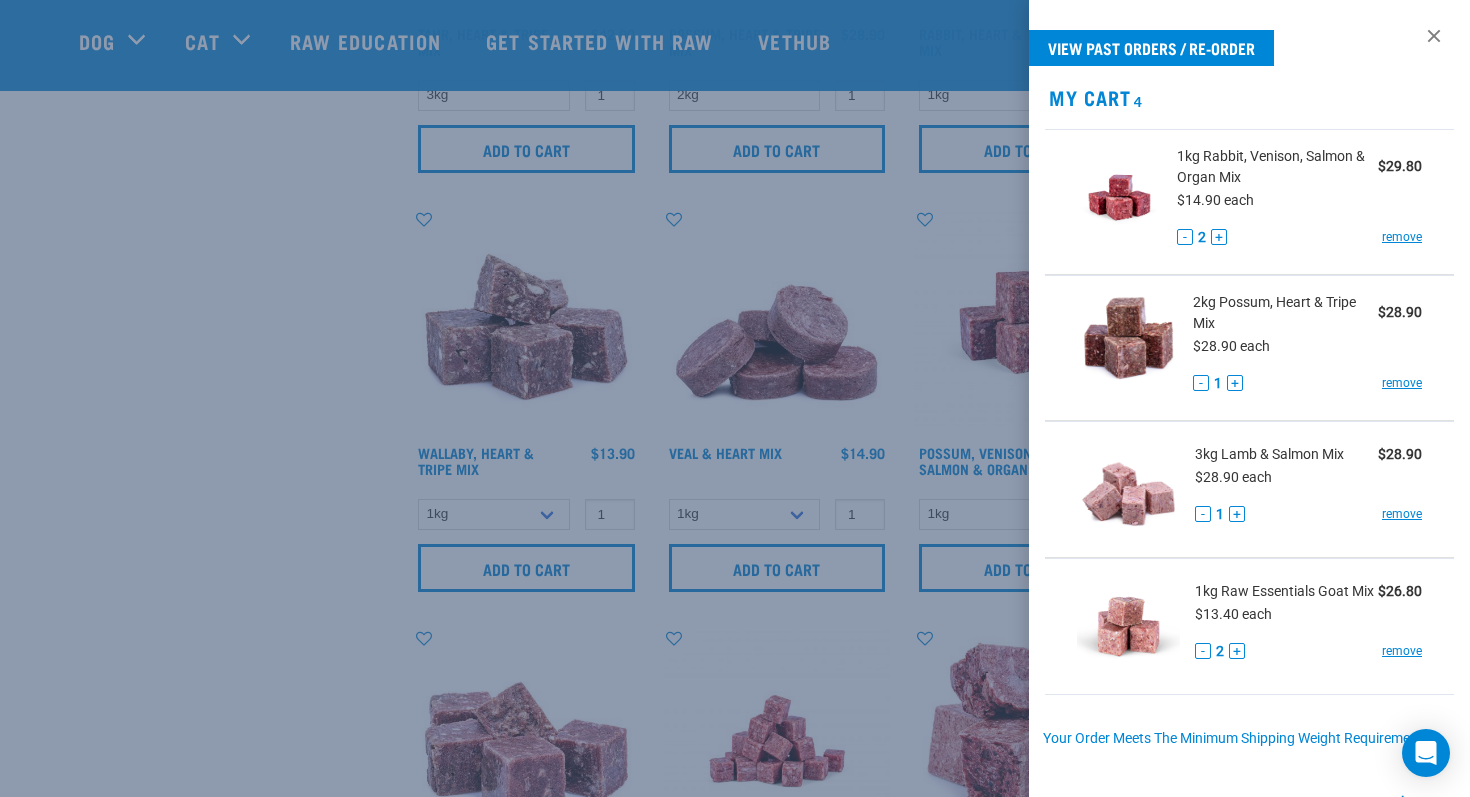 click at bounding box center [735, 398] 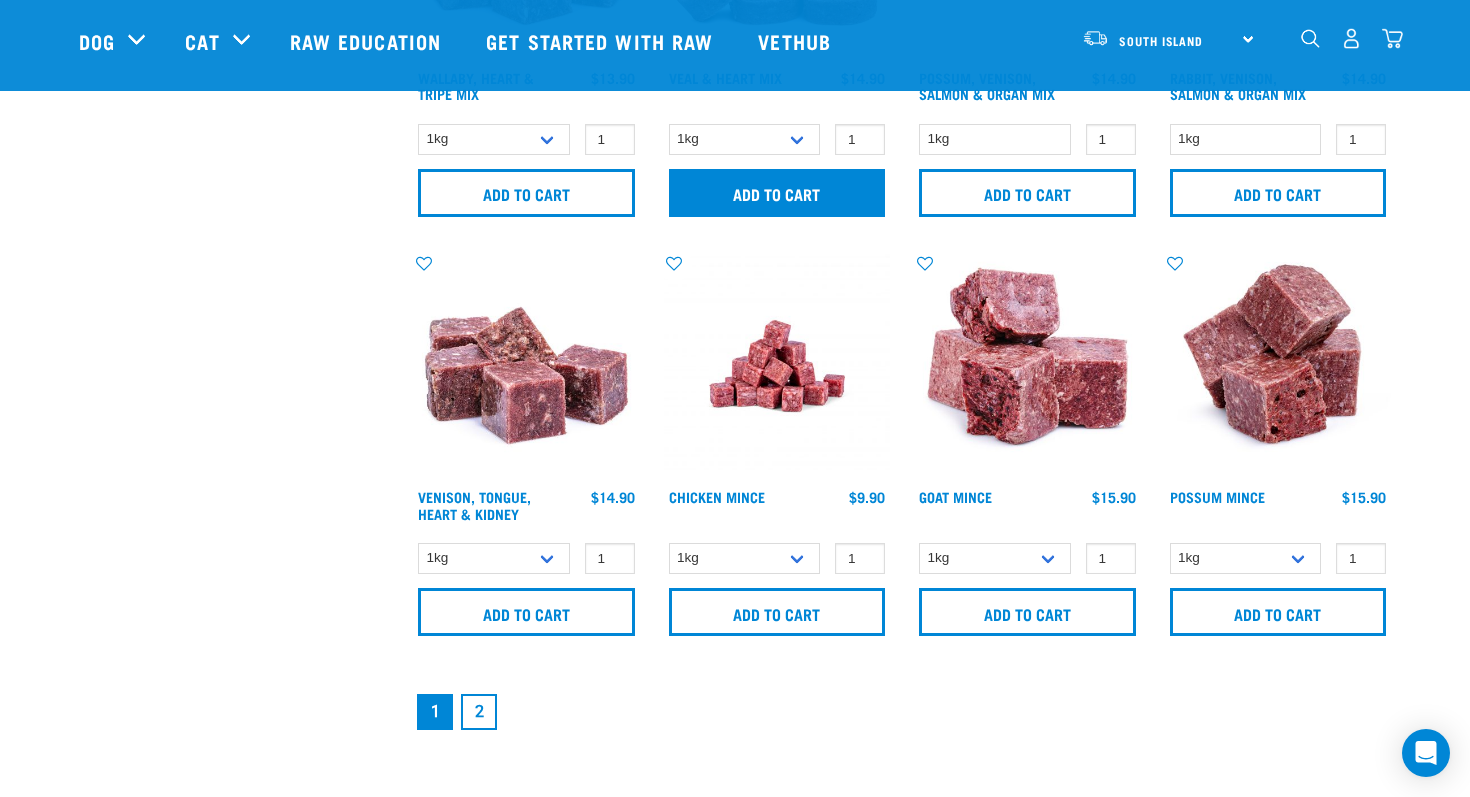 scroll, scrollTop: 2834, scrollLeft: 0, axis: vertical 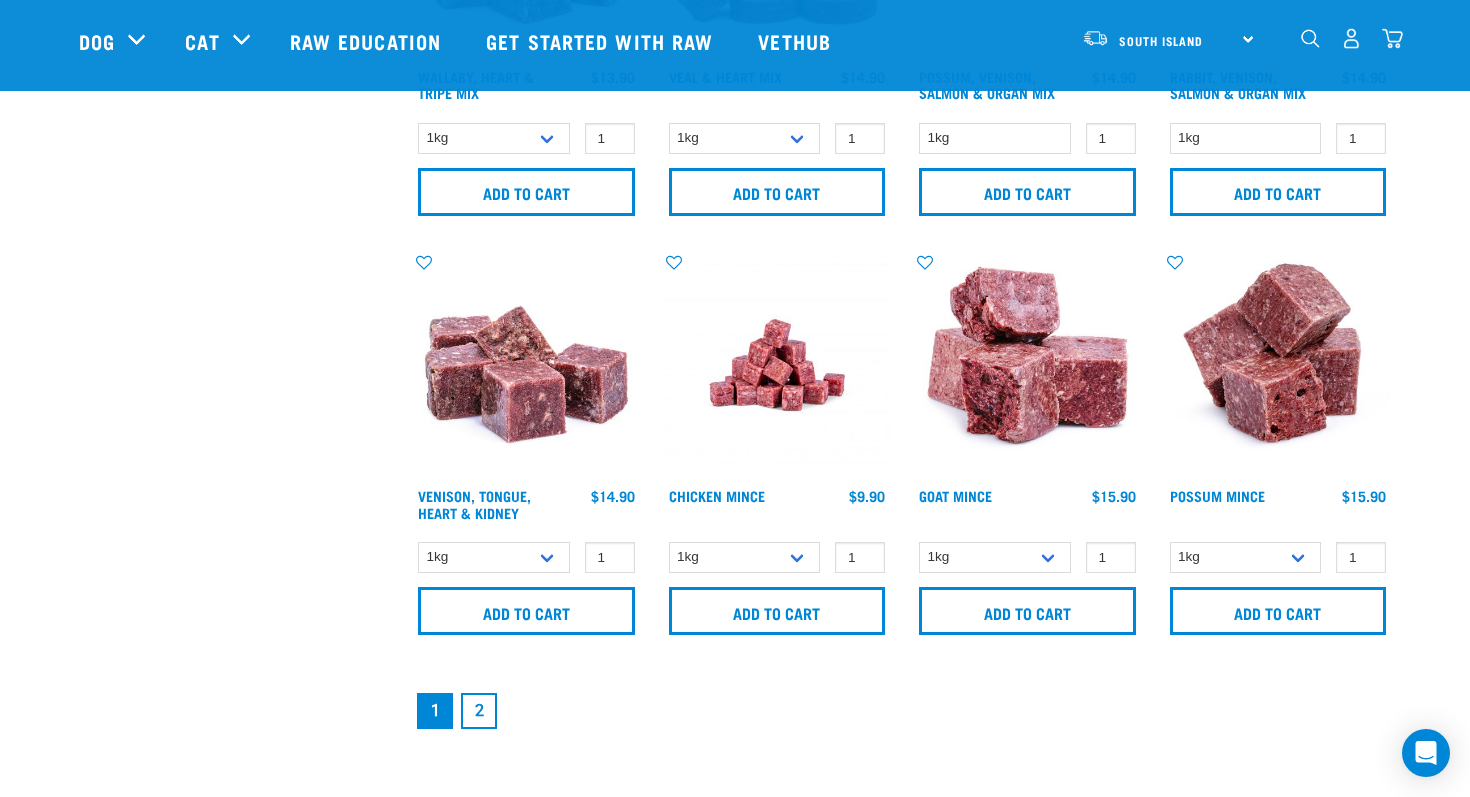 click on "2" at bounding box center [479, 711] 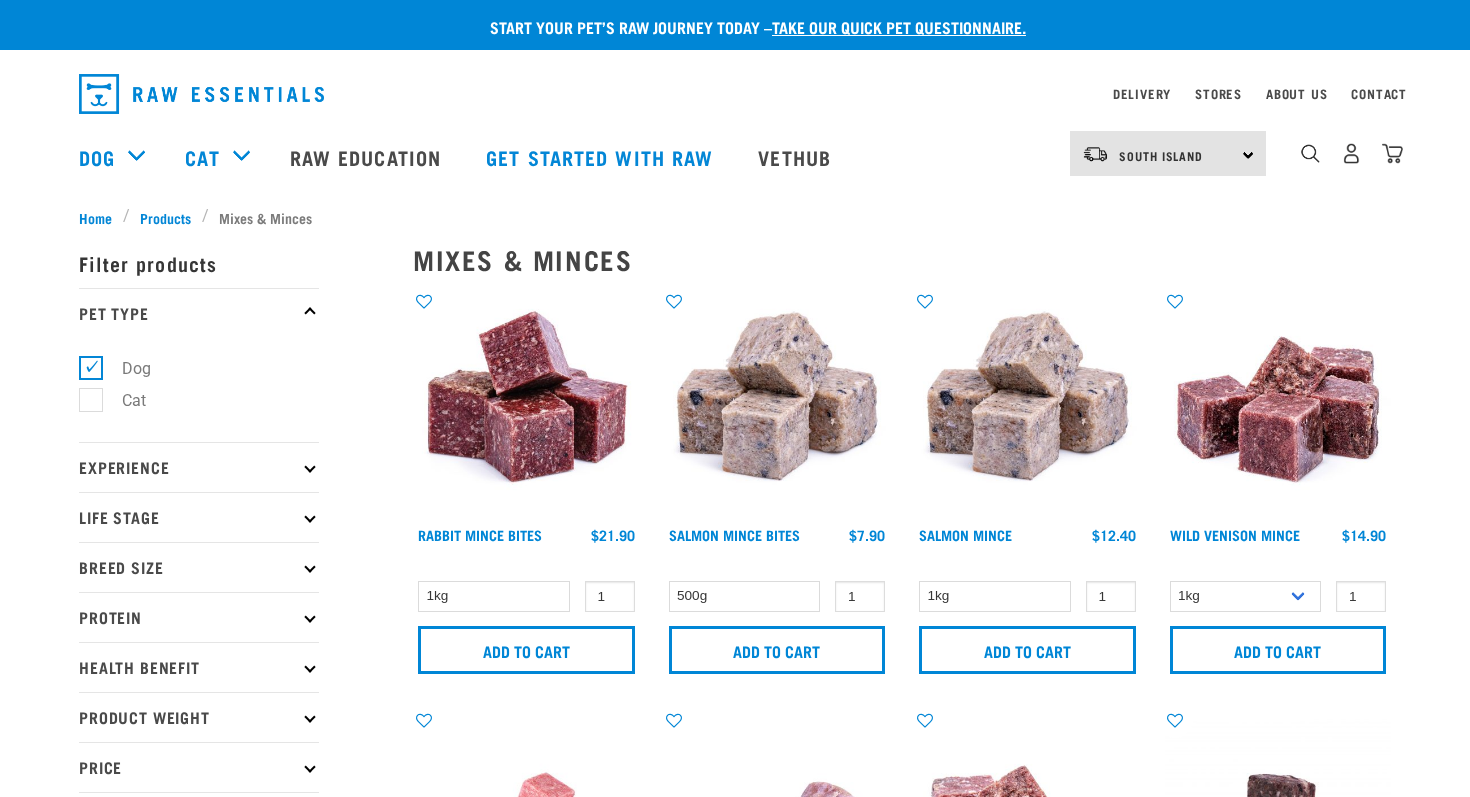 scroll, scrollTop: 0, scrollLeft: 0, axis: both 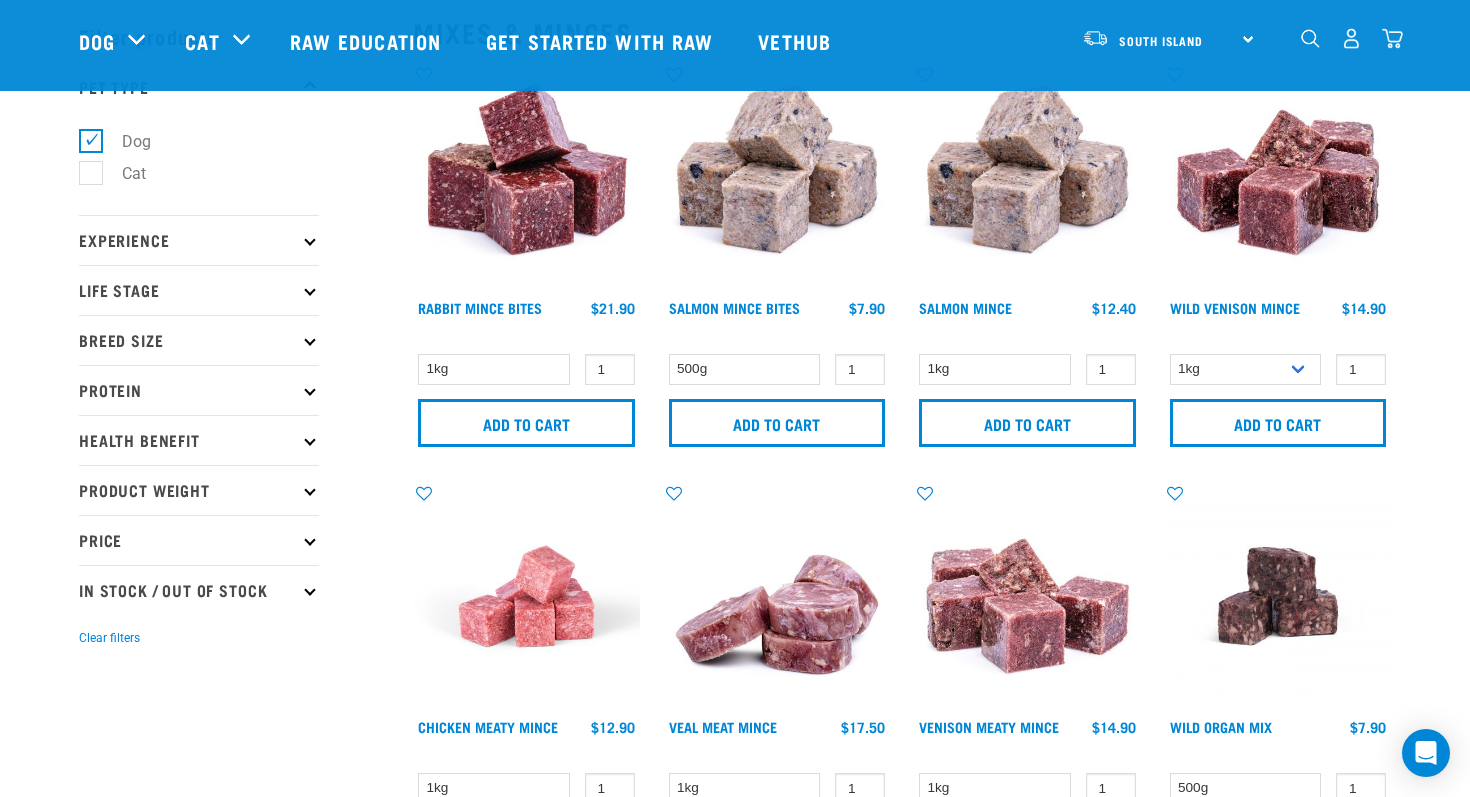 click at bounding box center (1392, 38) 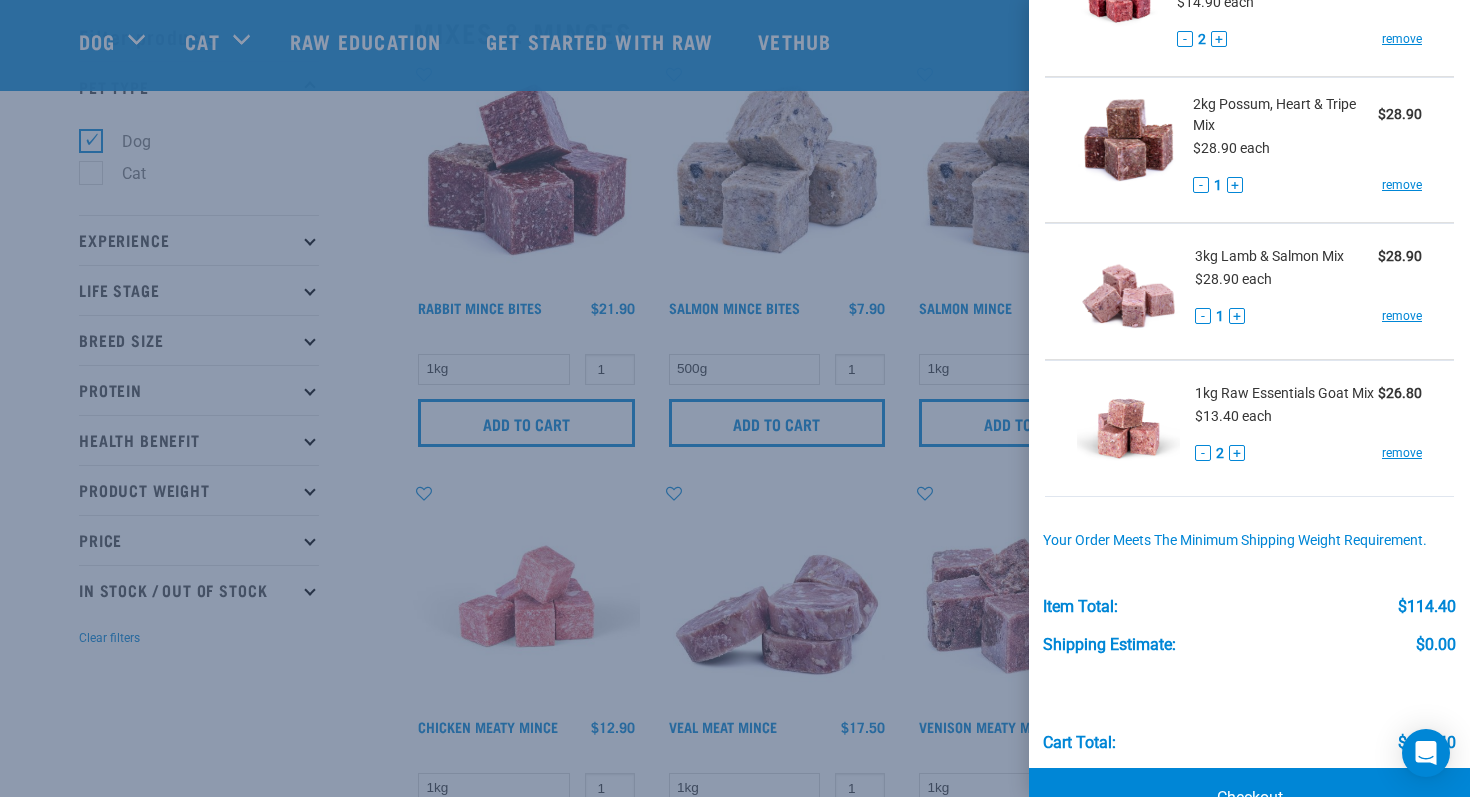 scroll, scrollTop: 253, scrollLeft: 0, axis: vertical 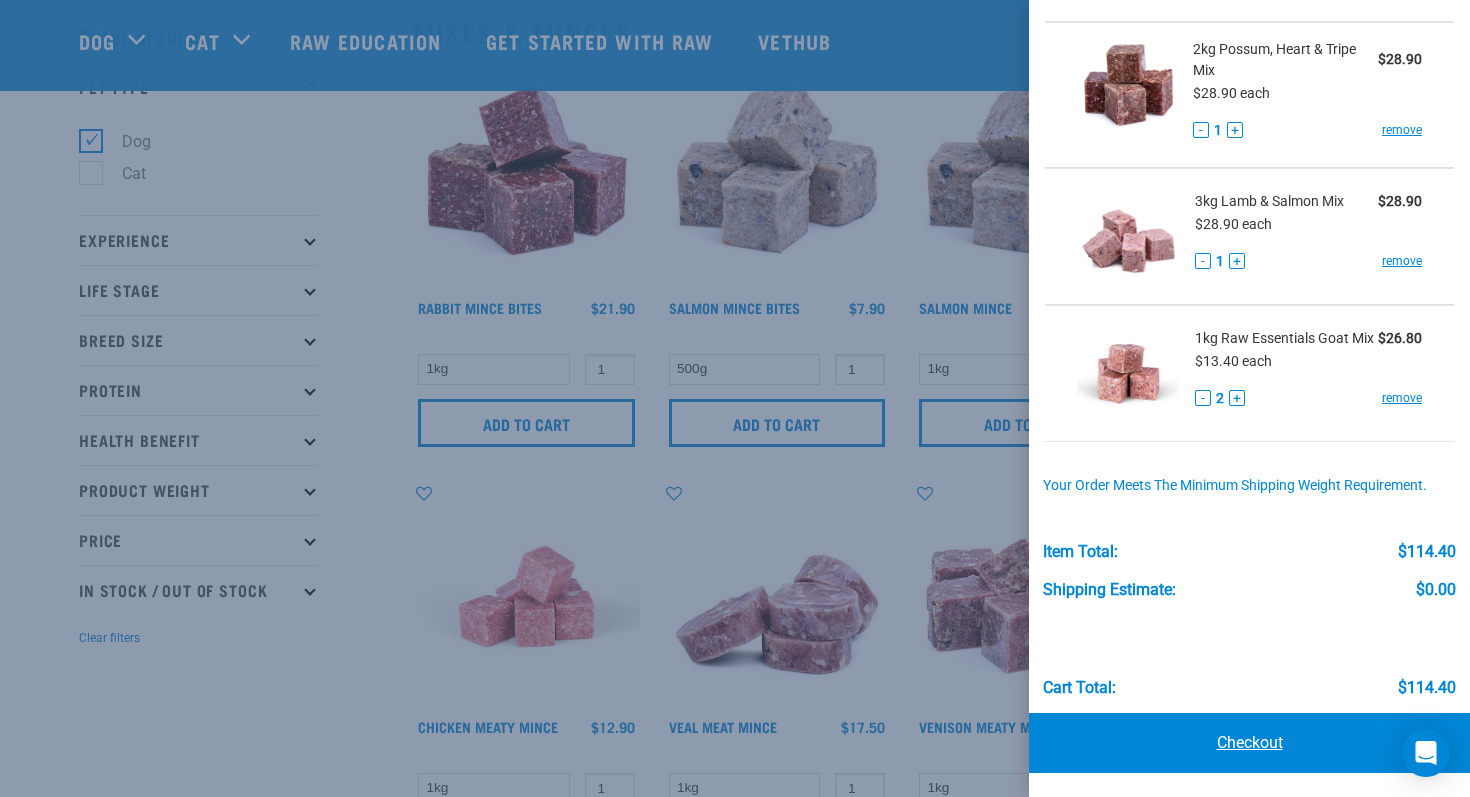 click on "Checkout" at bounding box center [1249, 743] 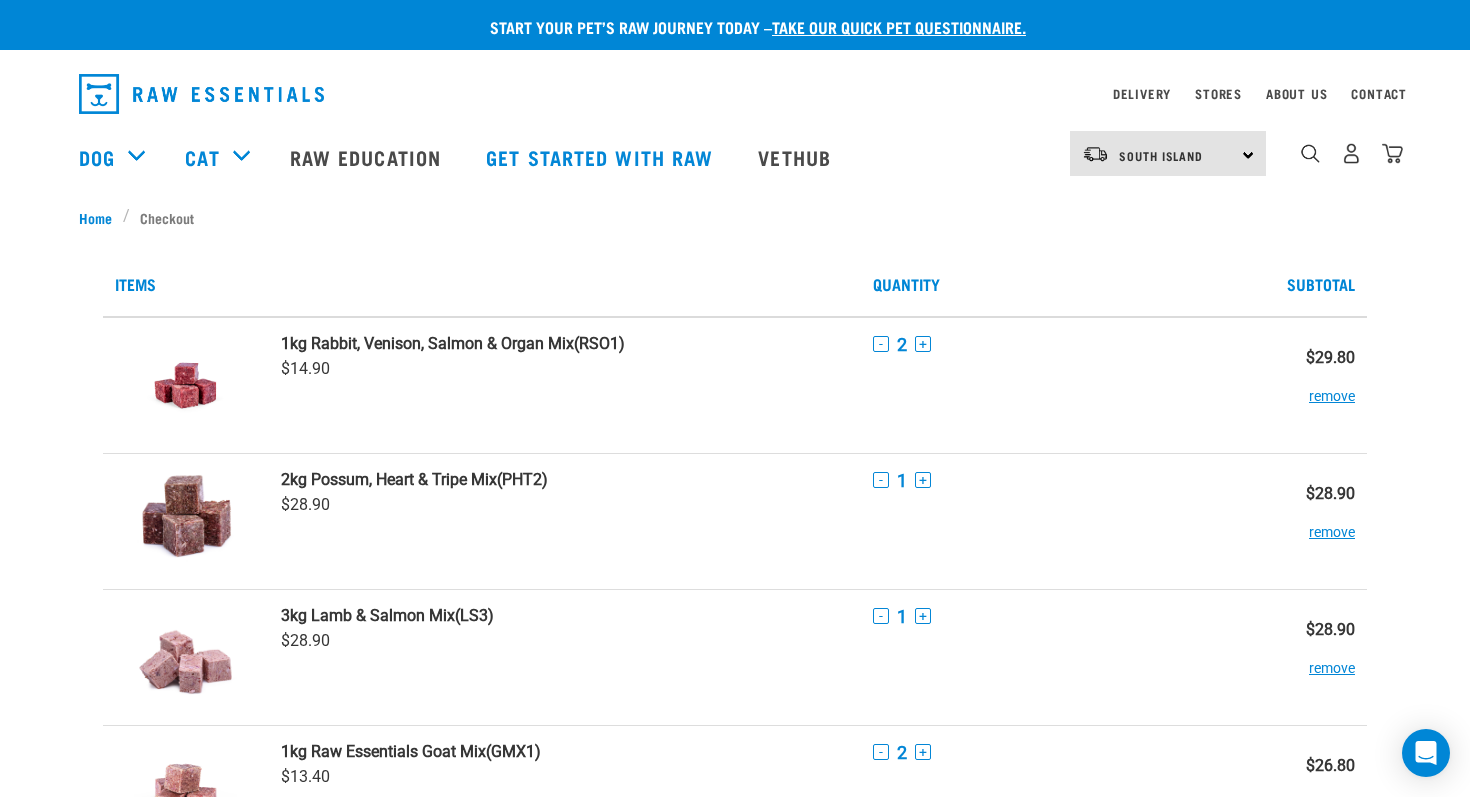 scroll, scrollTop: 0, scrollLeft: 0, axis: both 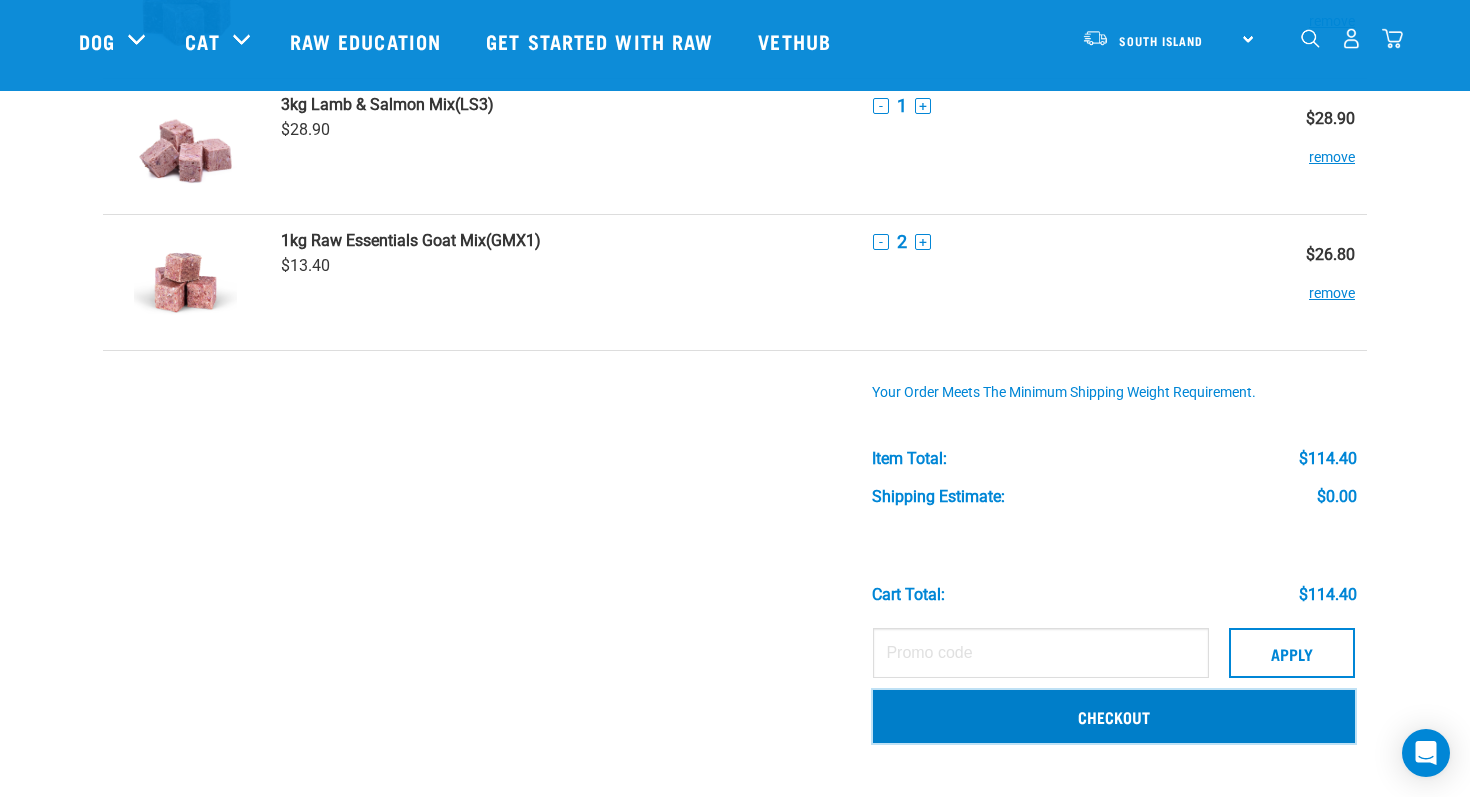 click on "Checkout" at bounding box center (1114, 716) 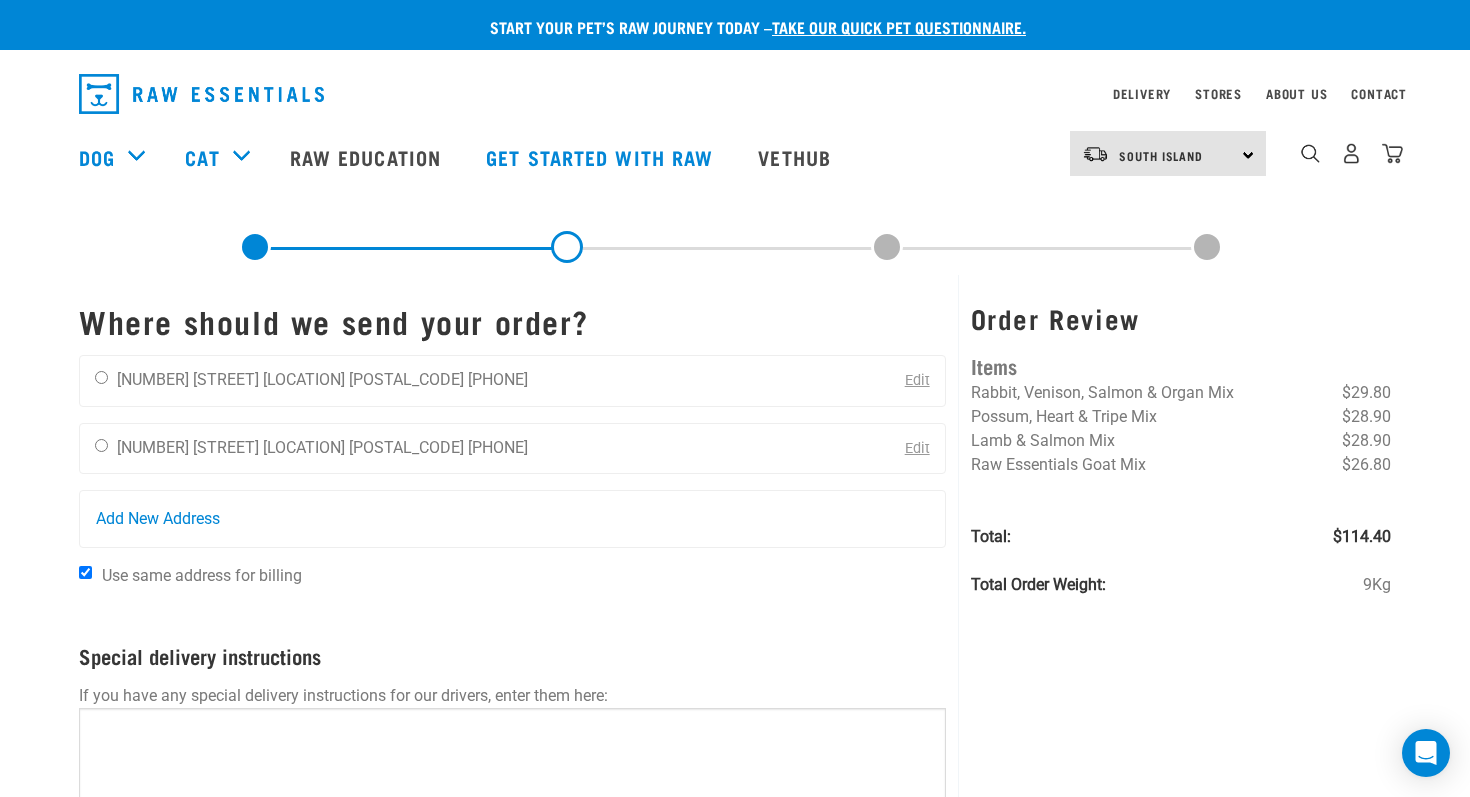 scroll, scrollTop: 0, scrollLeft: 0, axis: both 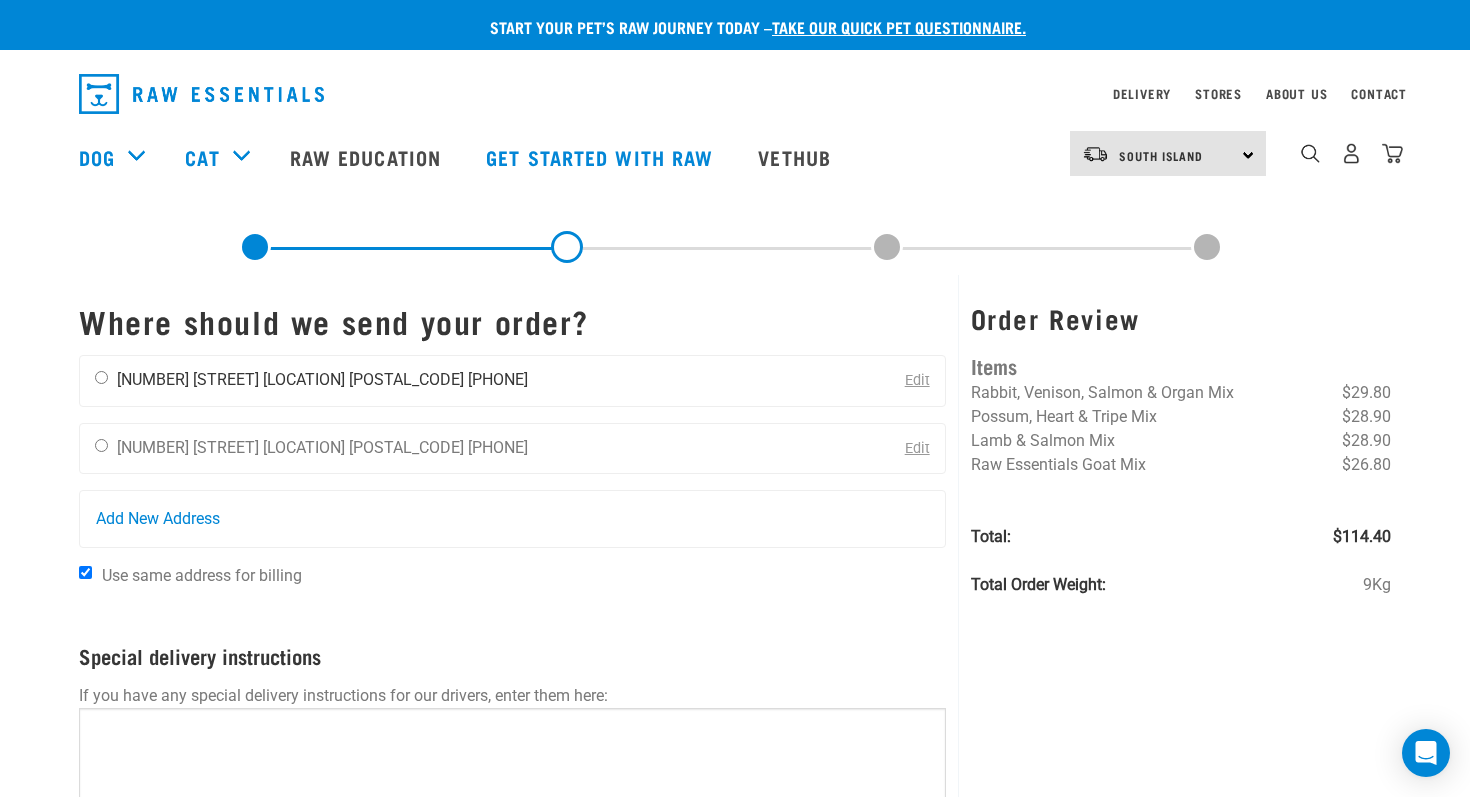 click at bounding box center [101, 377] 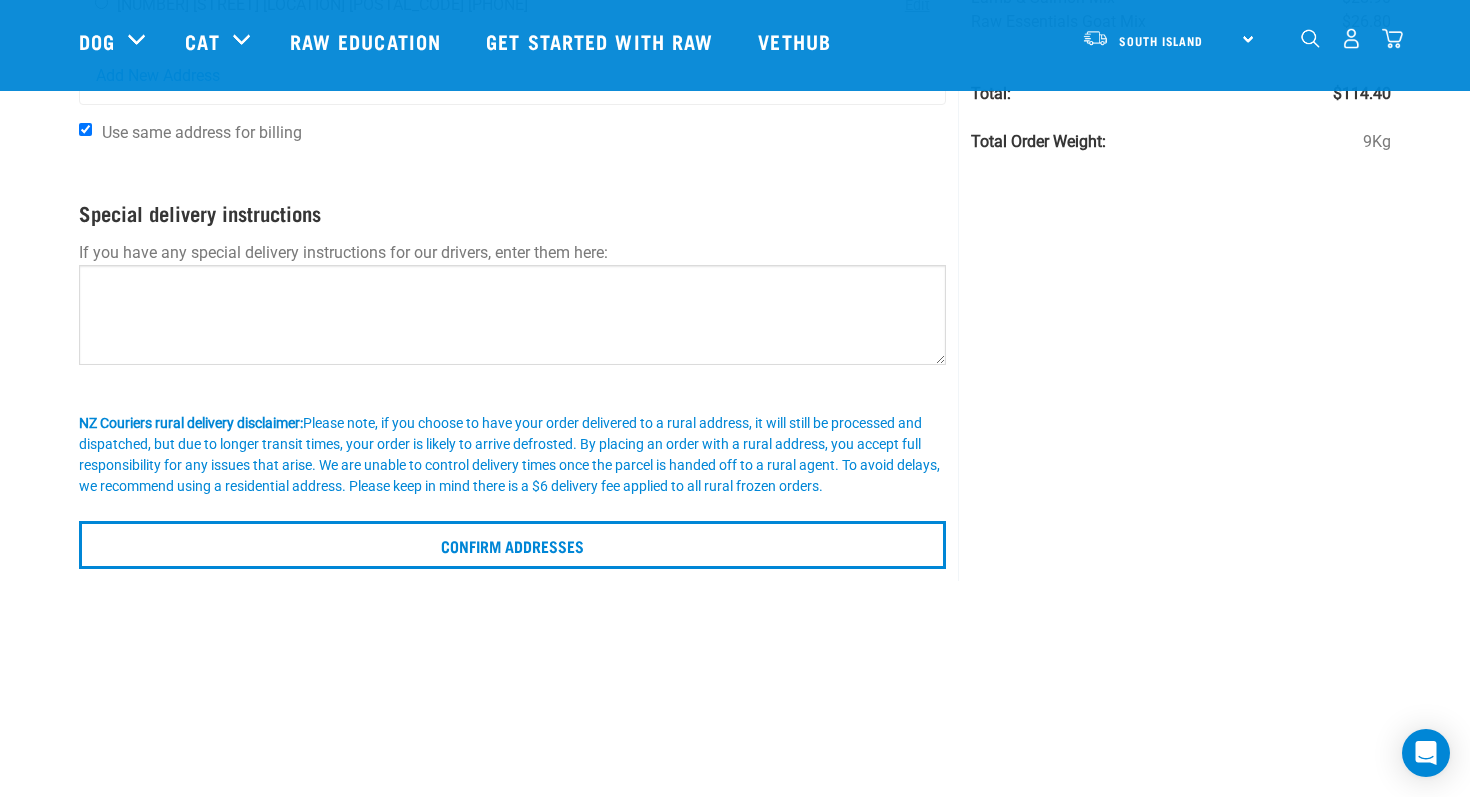 scroll, scrollTop: 299, scrollLeft: 0, axis: vertical 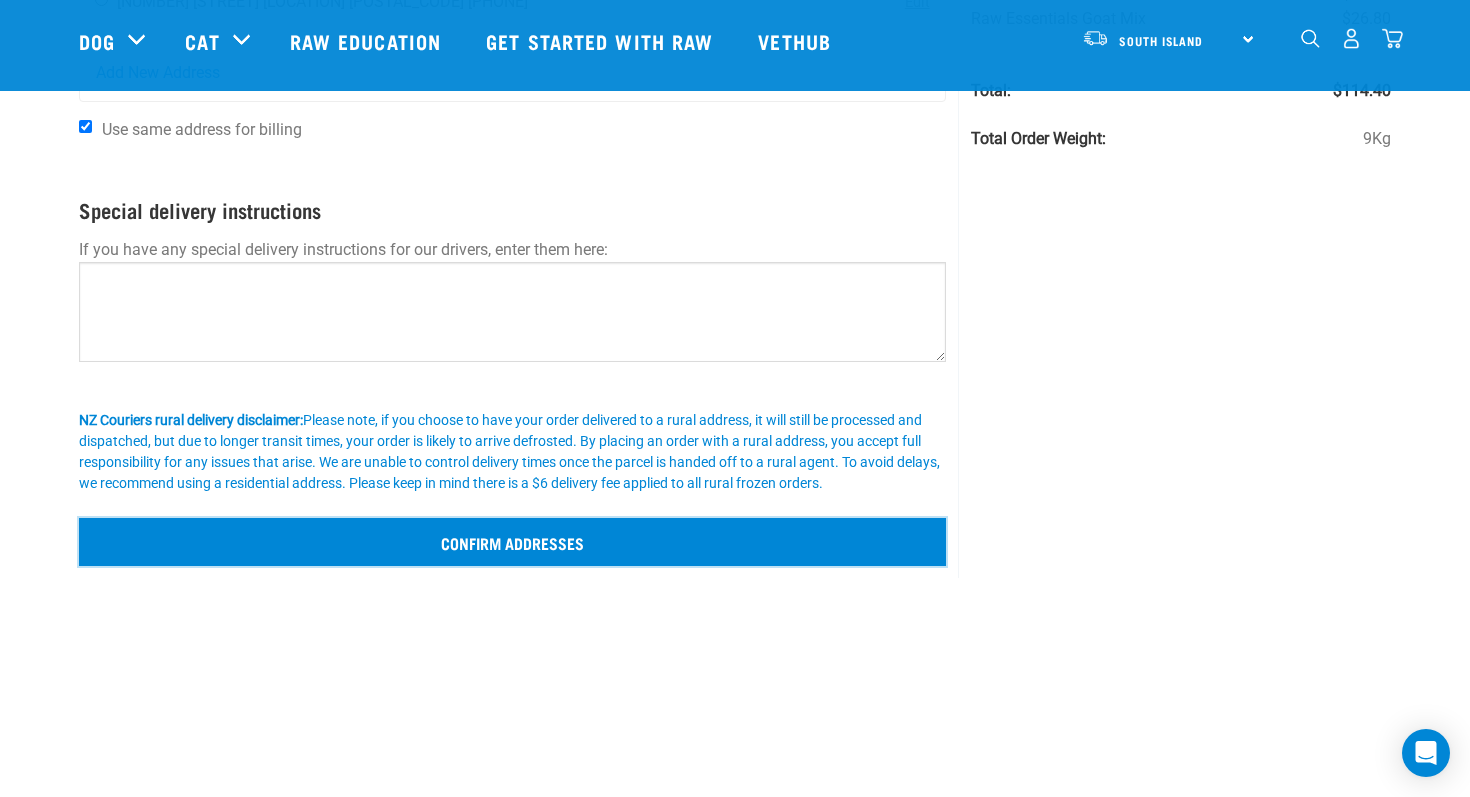 click on "Confirm addresses" at bounding box center (512, 542) 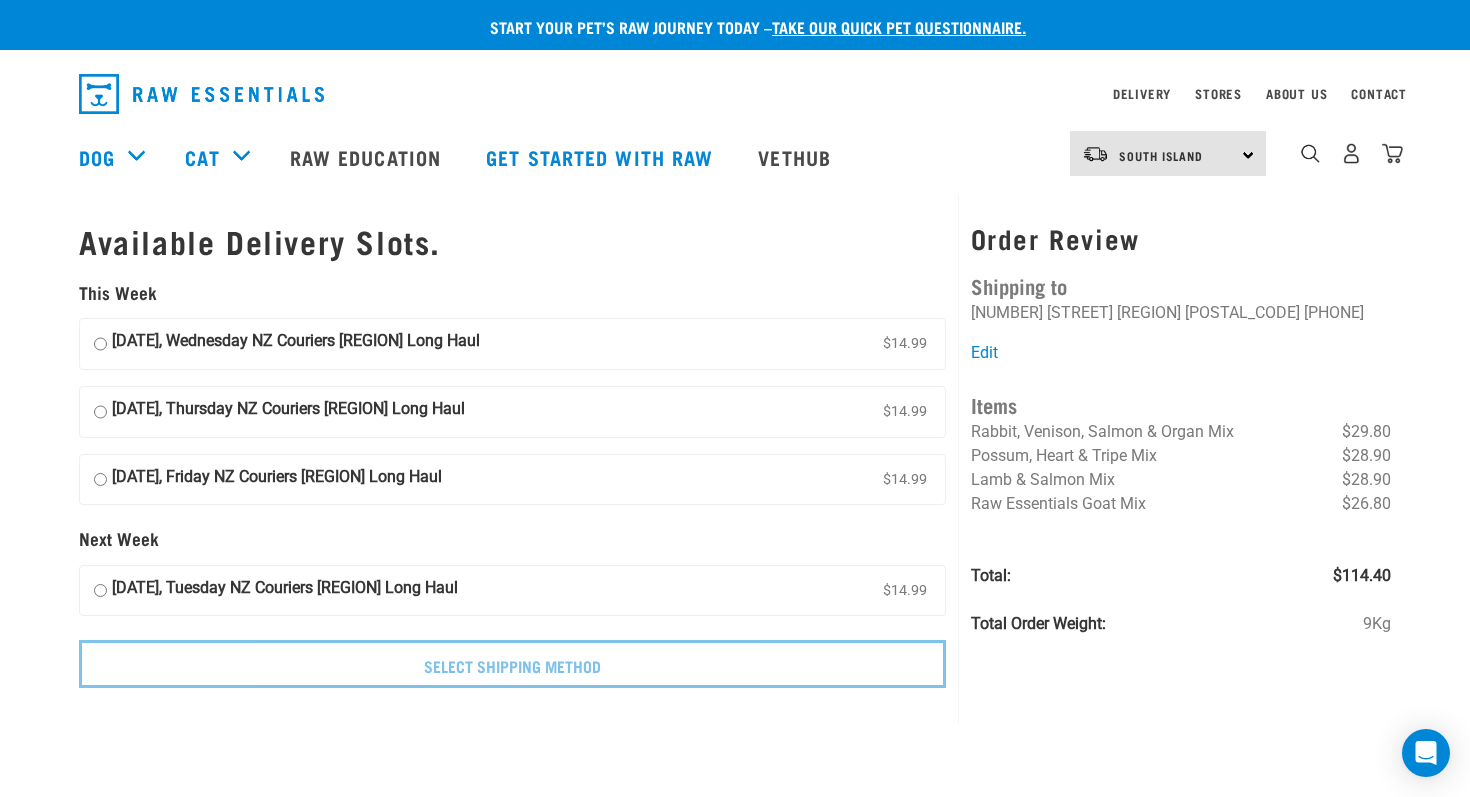 scroll, scrollTop: 0, scrollLeft: 0, axis: both 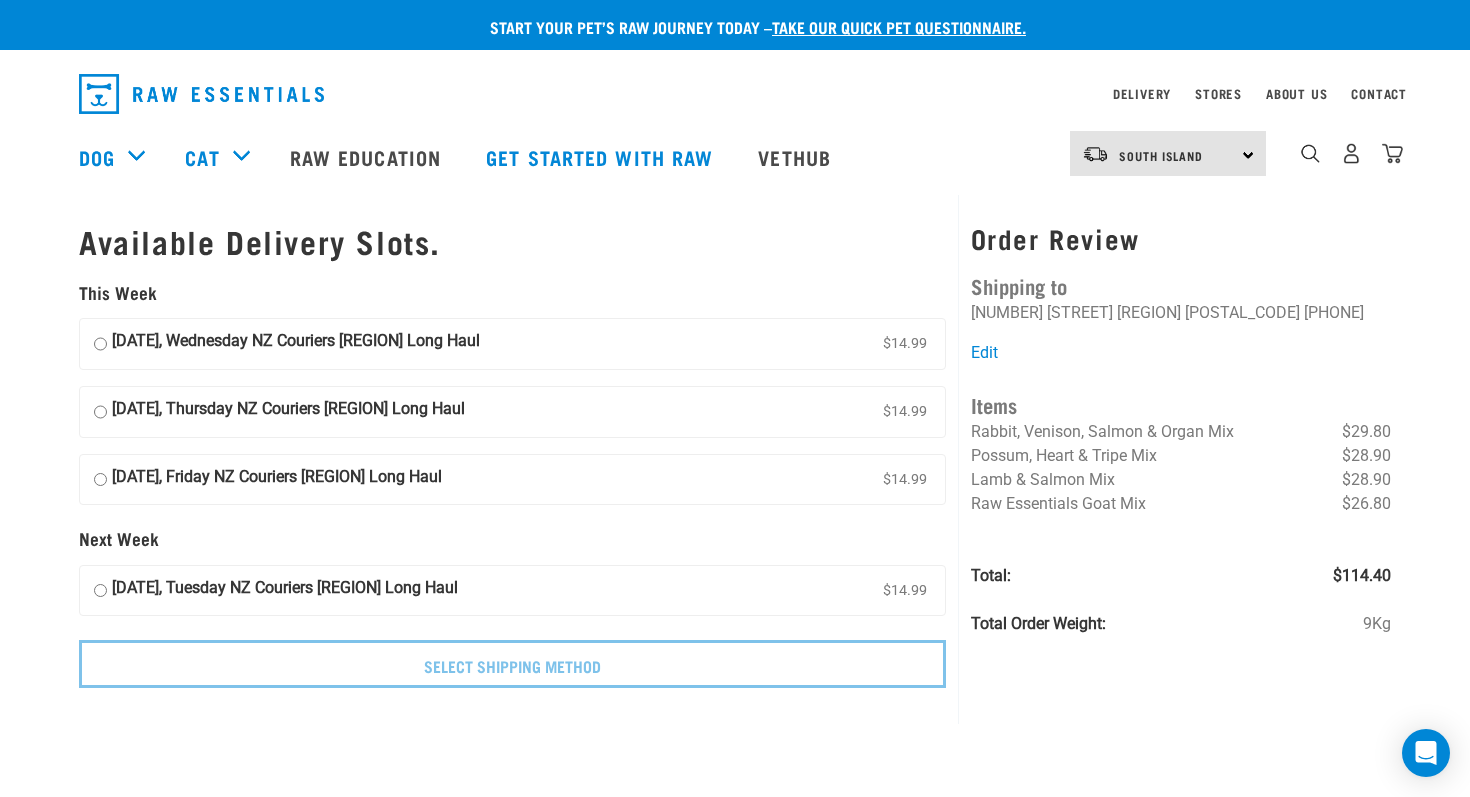 click on "[DATE], Wednesday NZ Couriers [REGION] Long Haul" at bounding box center (296, 344) 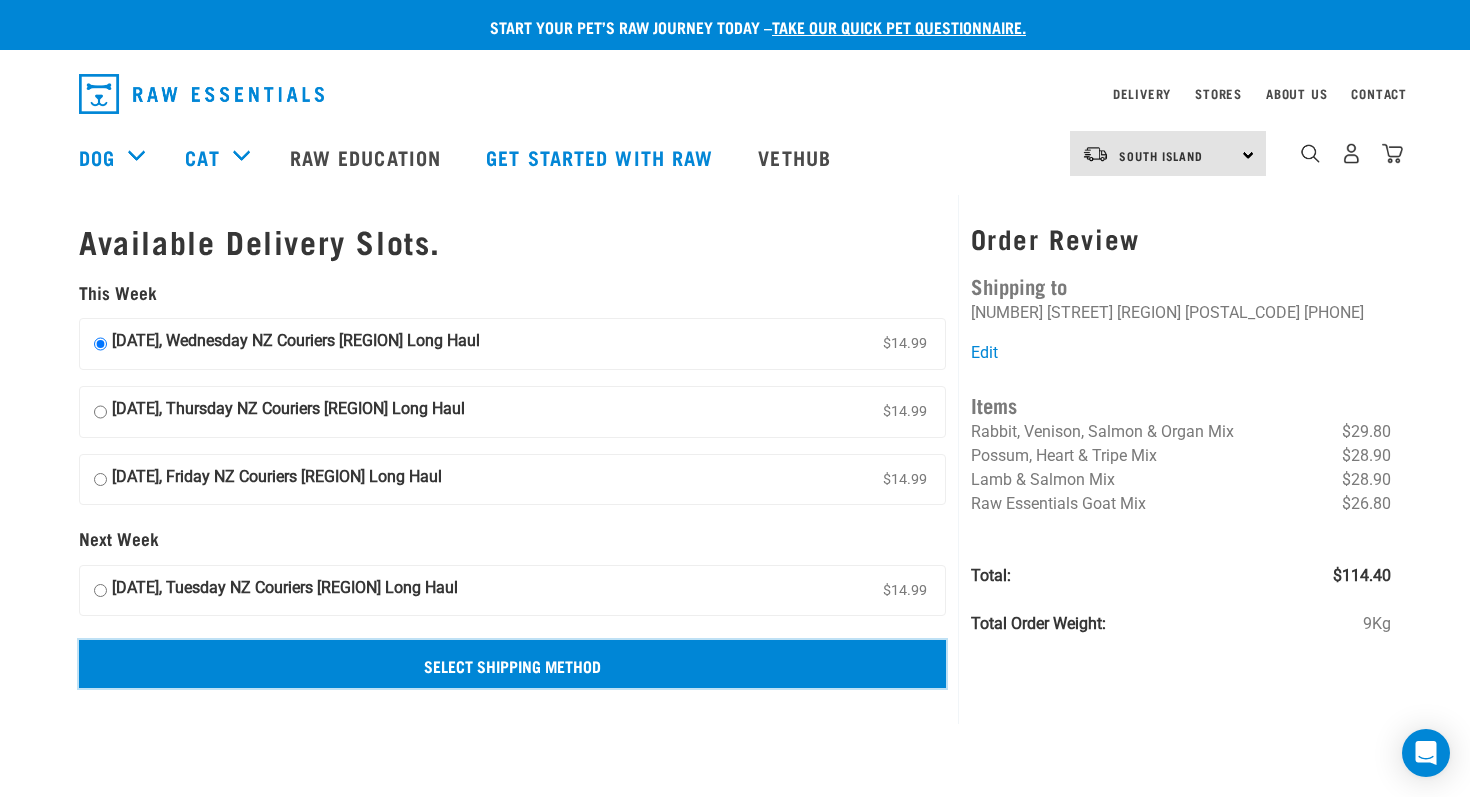 click on "Select Shipping Method" at bounding box center [512, 664] 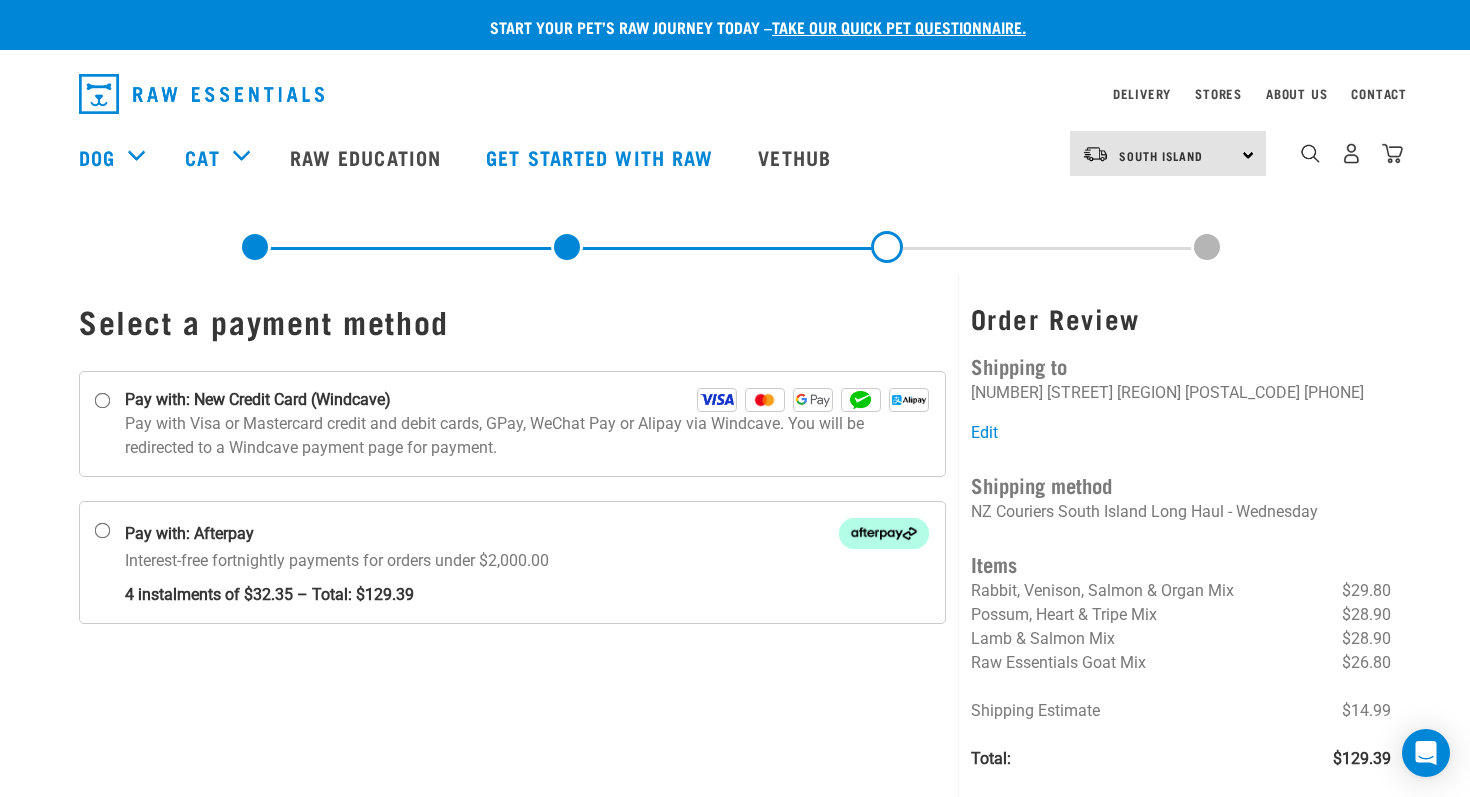 scroll, scrollTop: 0, scrollLeft: 0, axis: both 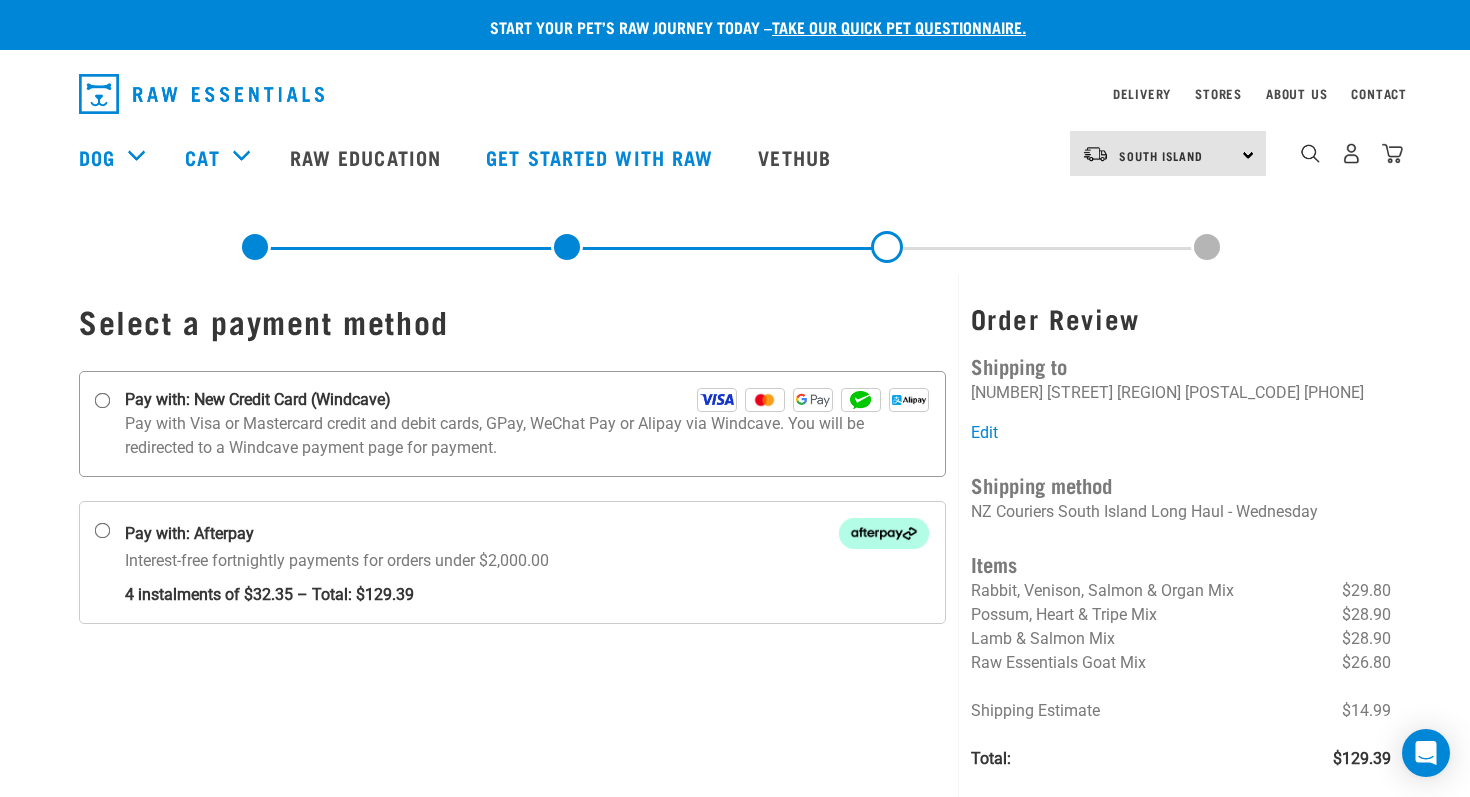 click on "Pay with: New Credit Card (Windcave)" at bounding box center (258, 400) 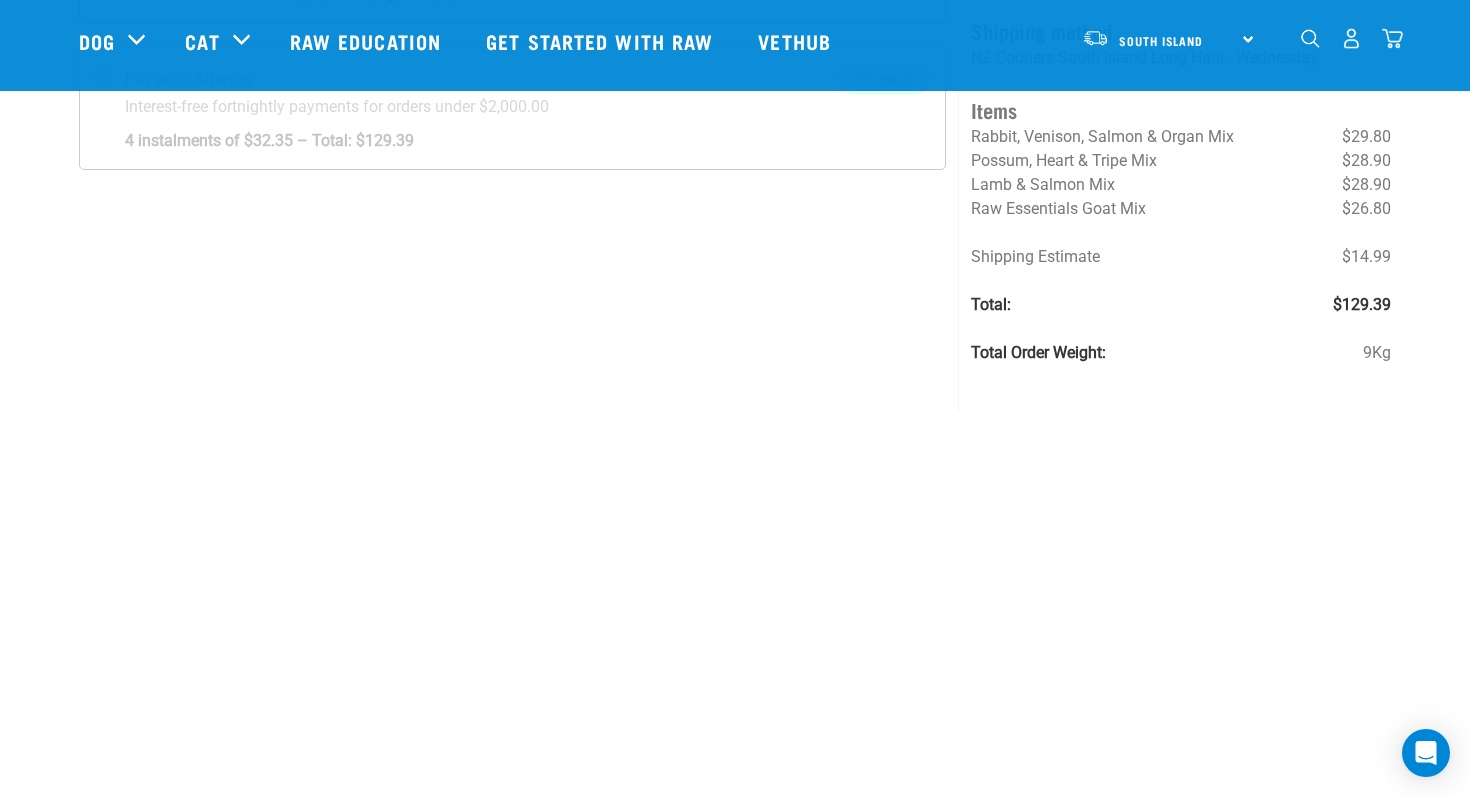 scroll, scrollTop: 317, scrollLeft: 0, axis: vertical 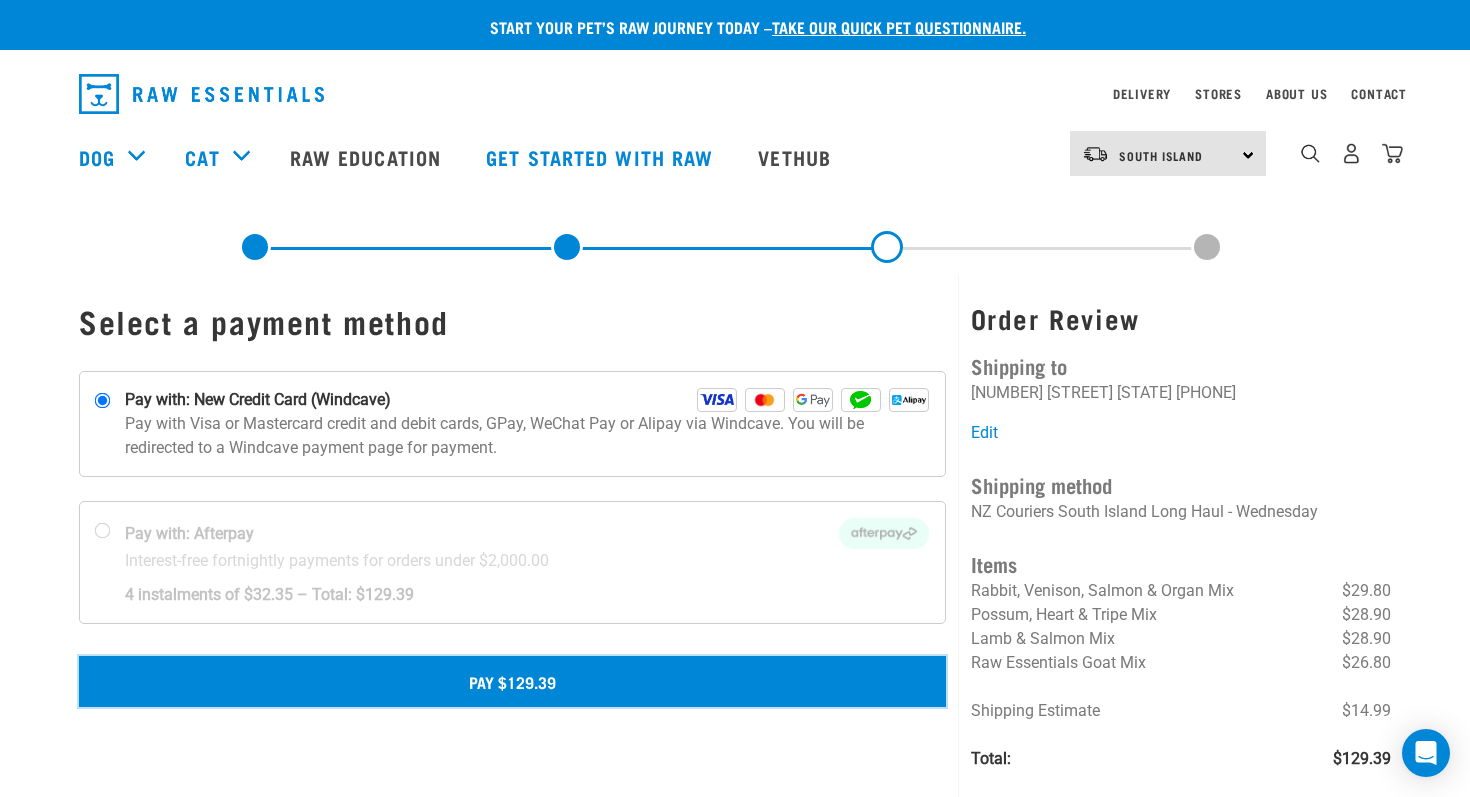 click on "Pay $129.39" at bounding box center [512, 681] 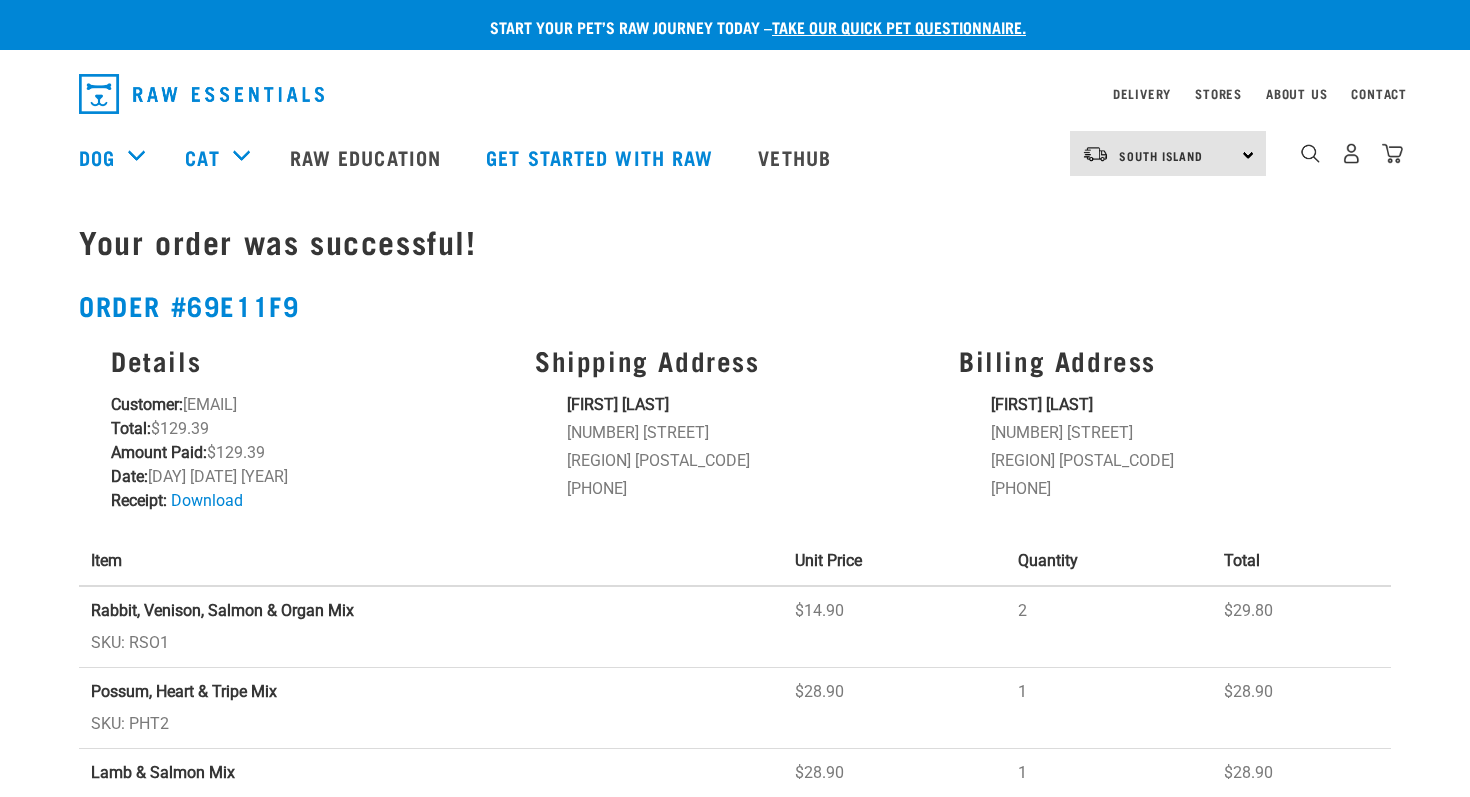 scroll, scrollTop: 0, scrollLeft: 0, axis: both 